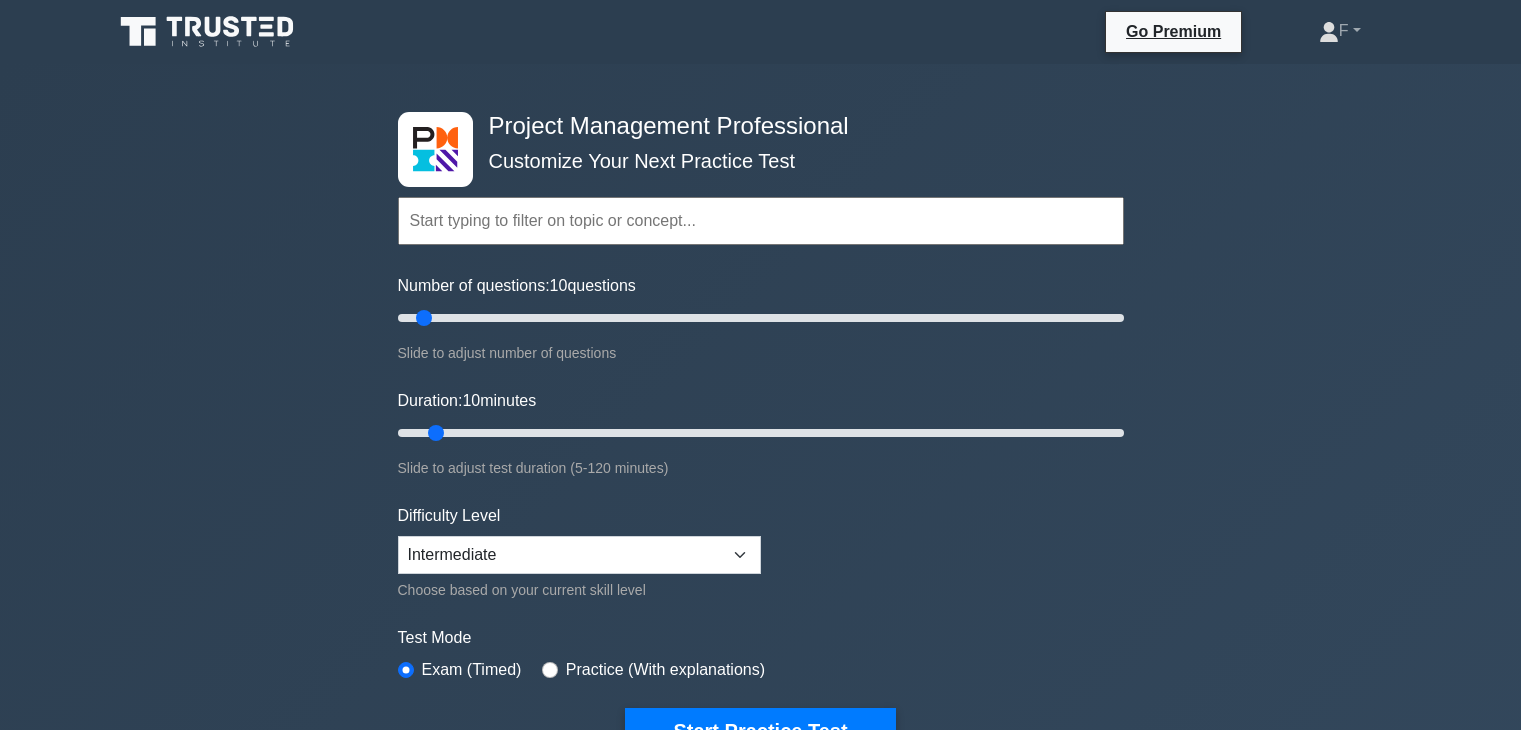 scroll, scrollTop: 0, scrollLeft: 0, axis: both 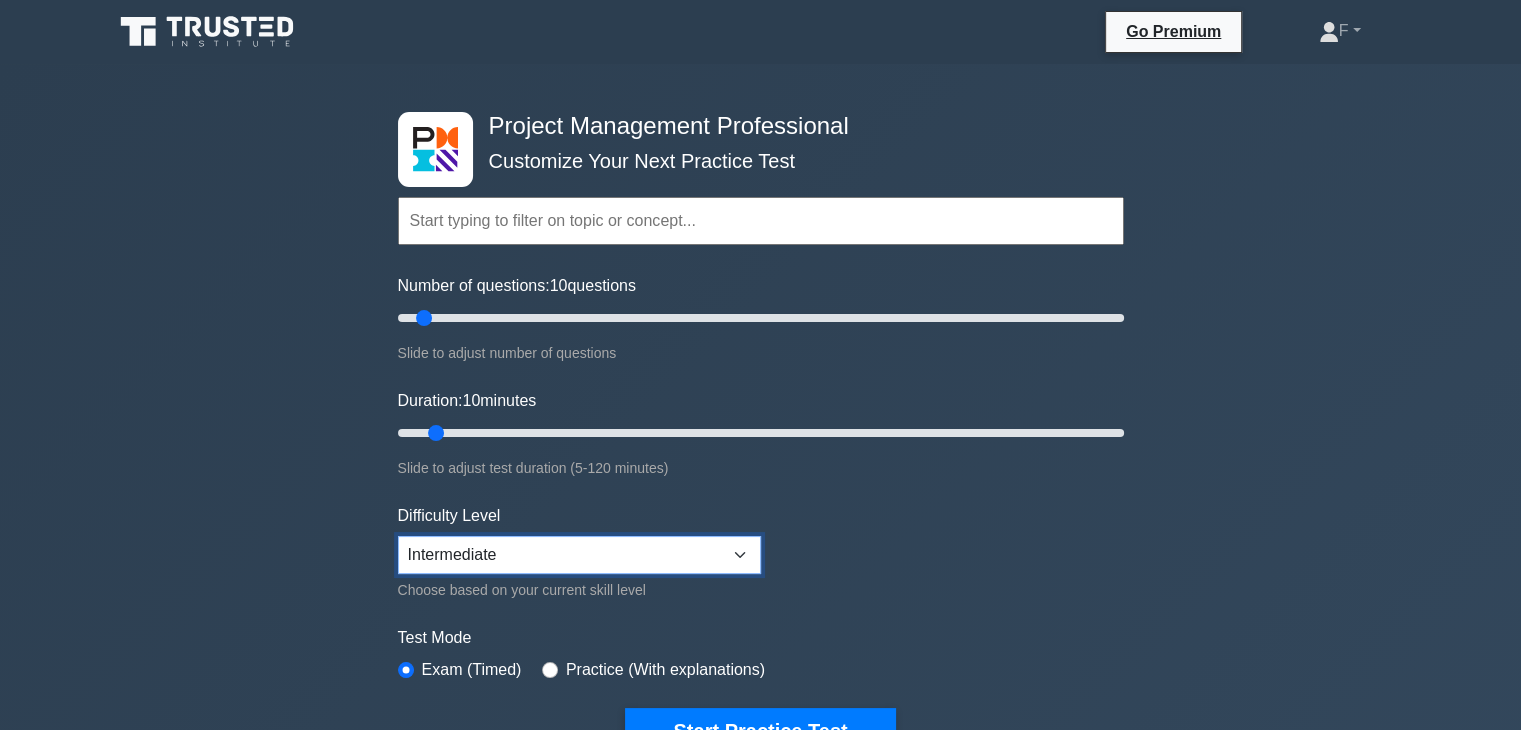 click on "Beginner
Intermediate
Expert" at bounding box center (579, 555) 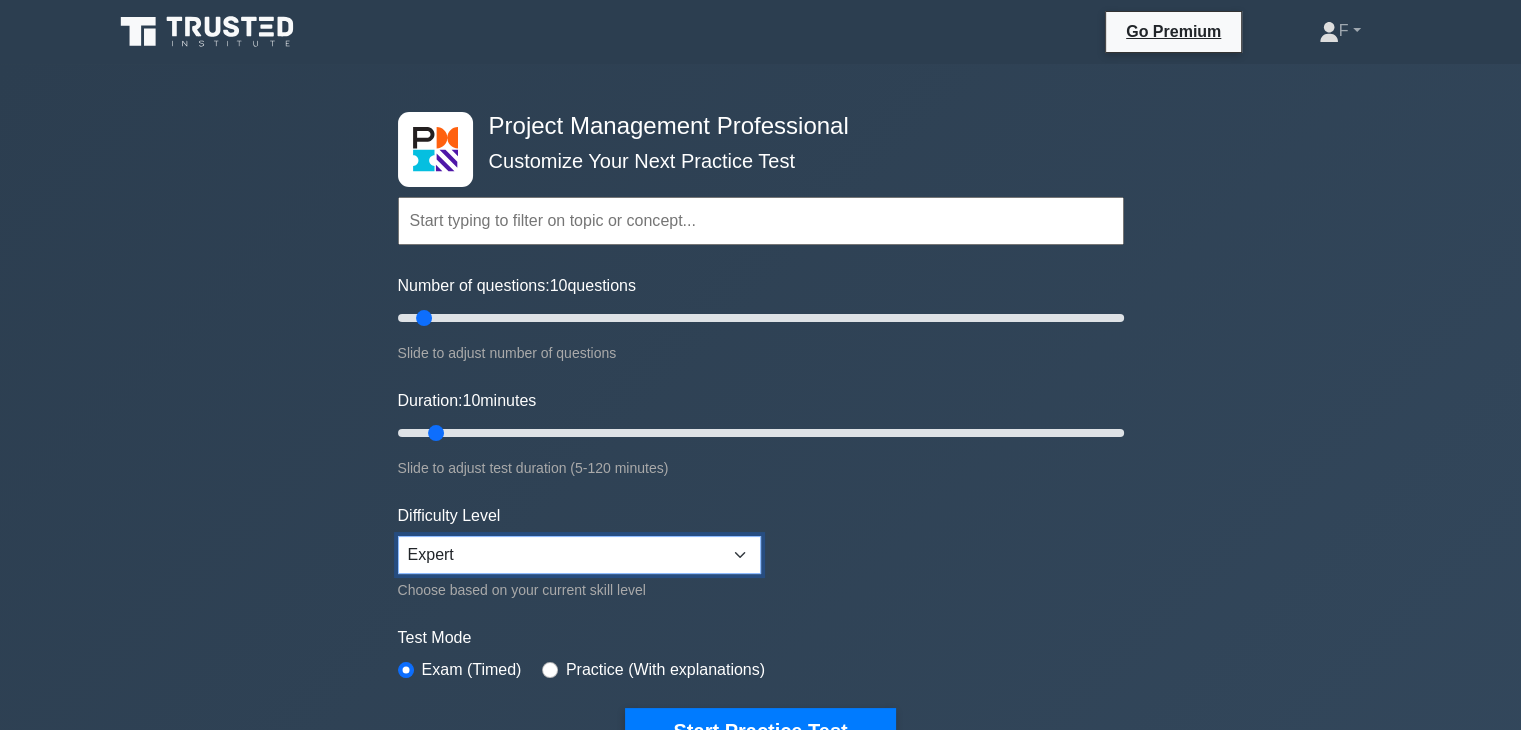 click on "Beginner
Intermediate
Expert" at bounding box center [579, 555] 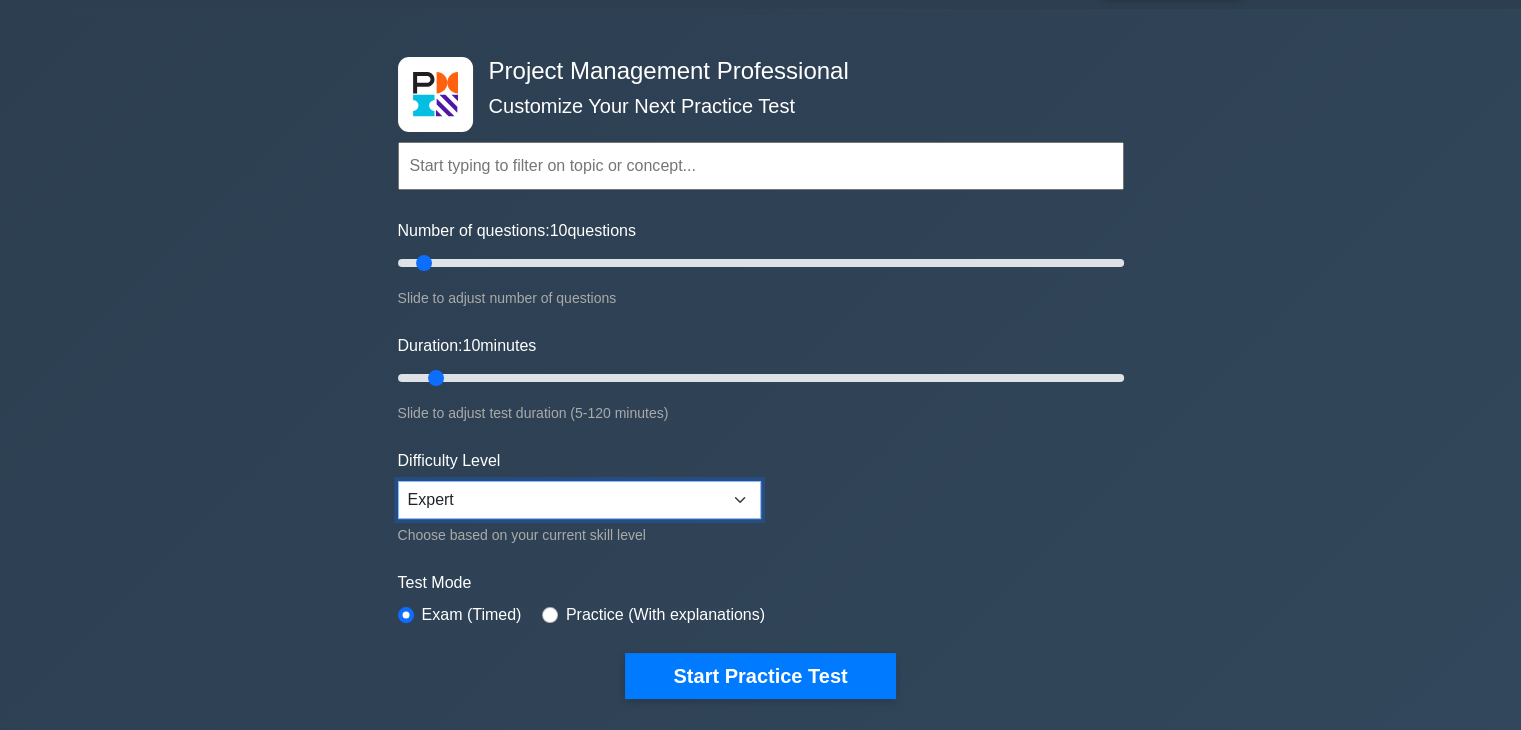 scroll, scrollTop: 0, scrollLeft: 0, axis: both 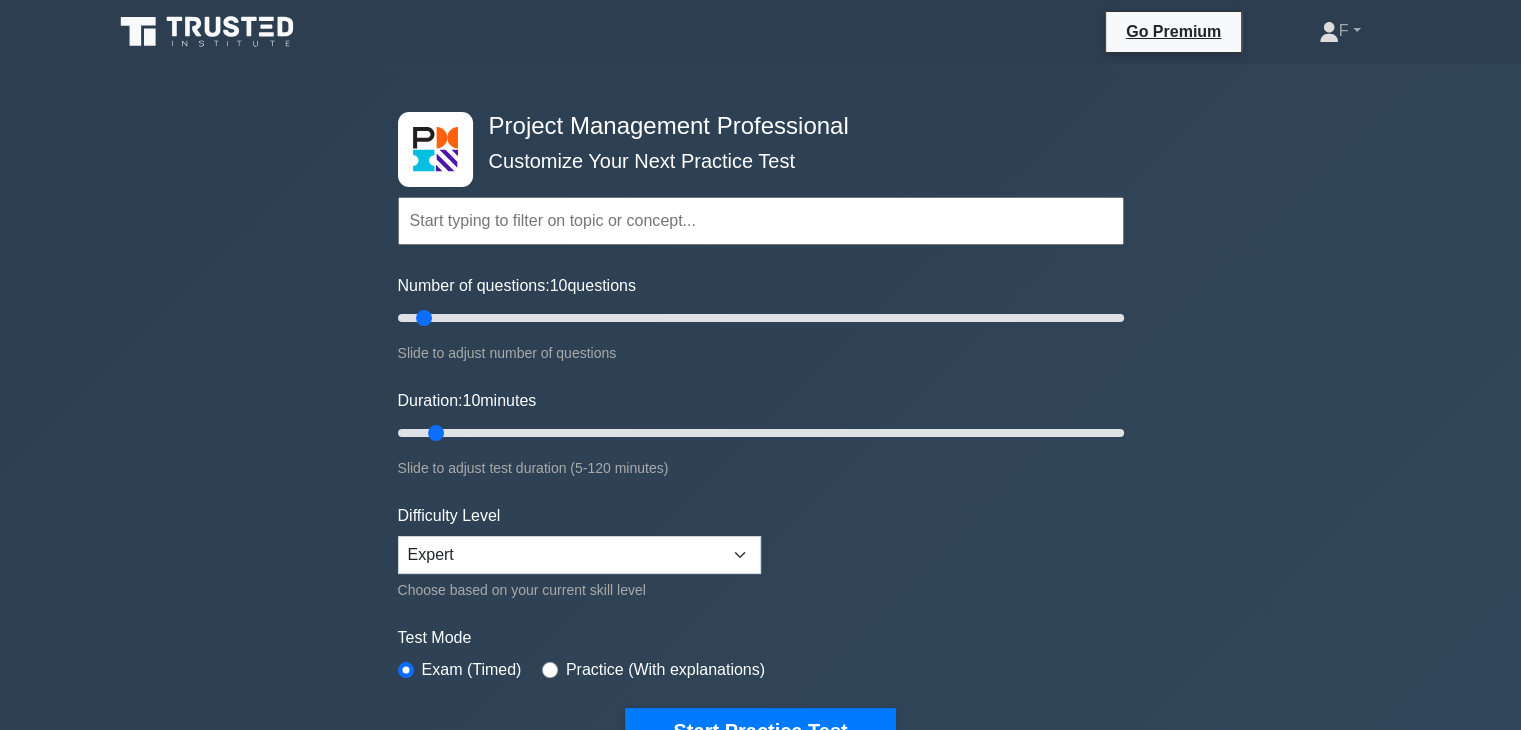 click at bounding box center [761, 221] 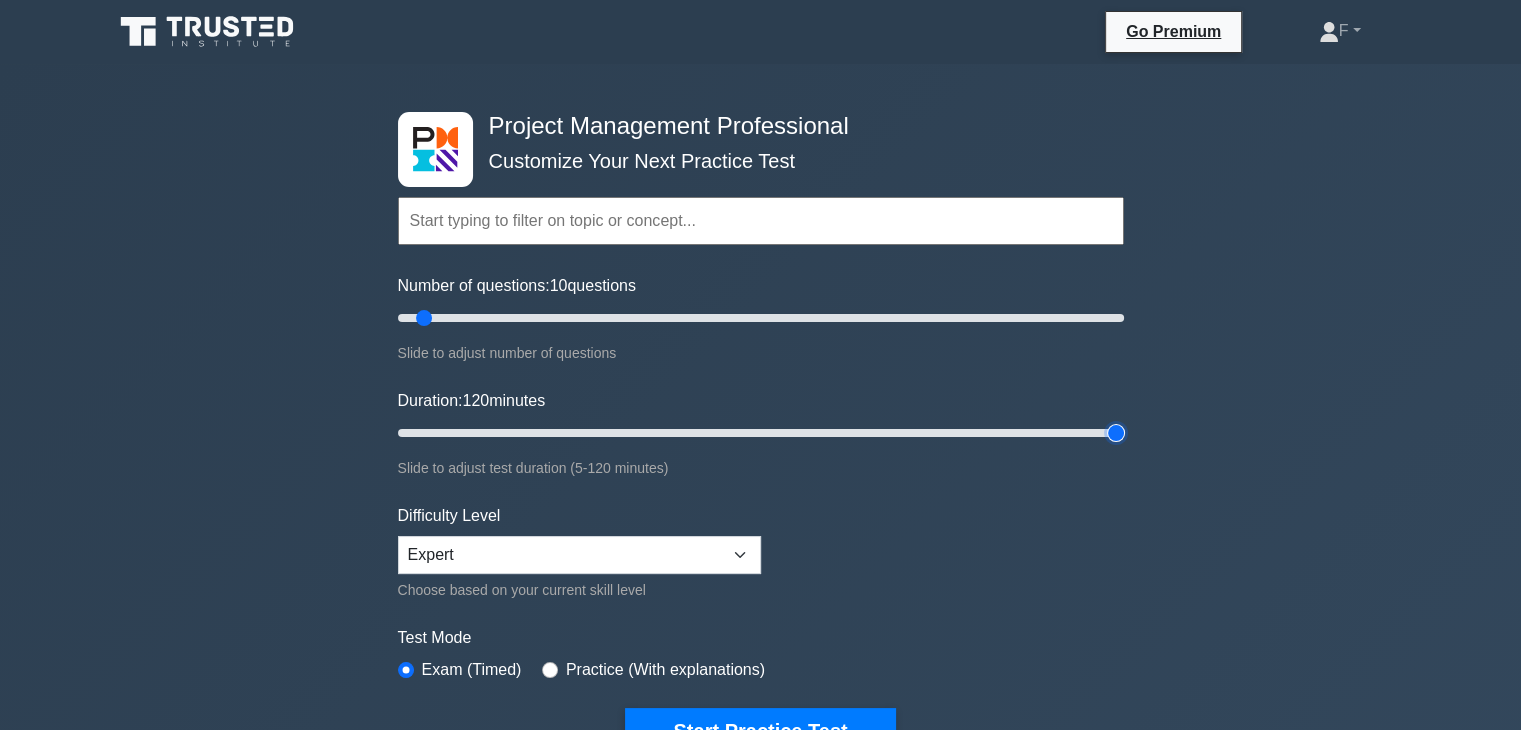 click on "Duration:  120  minutes" at bounding box center [761, 433] 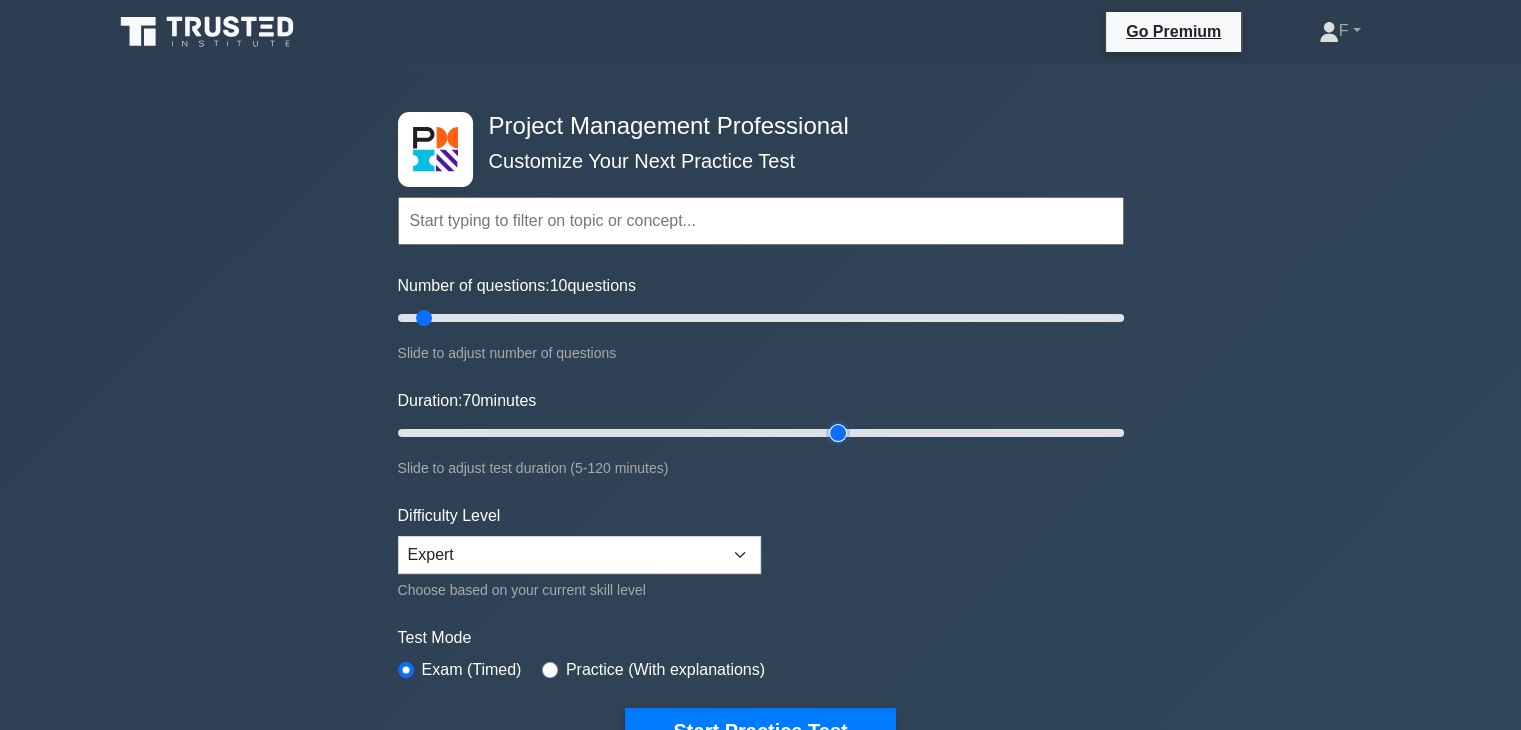 drag, startPoint x: 1112, startPoint y: 429, endPoint x: 824, endPoint y: 429, distance: 288 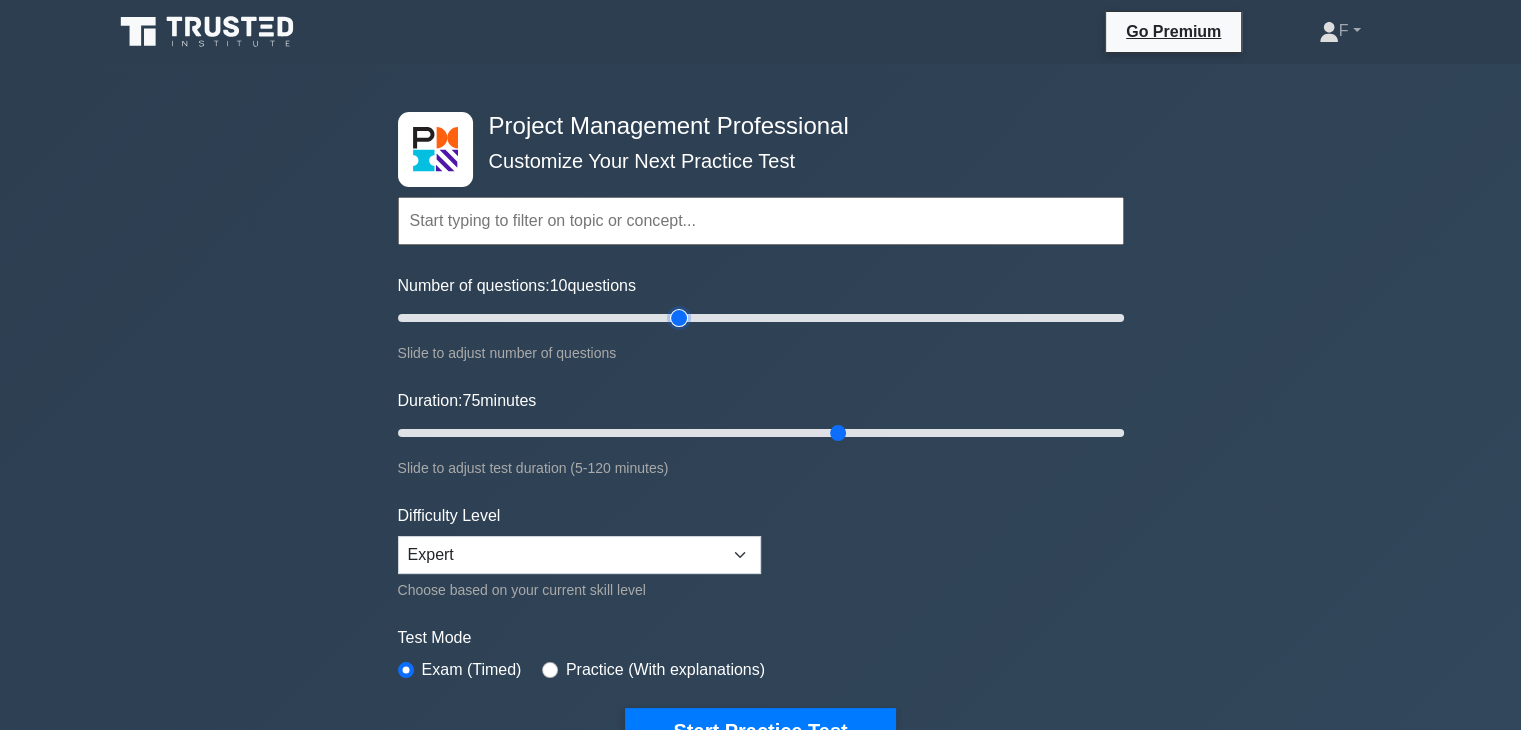 click on "Number of questions:  10  questions" at bounding box center (761, 318) 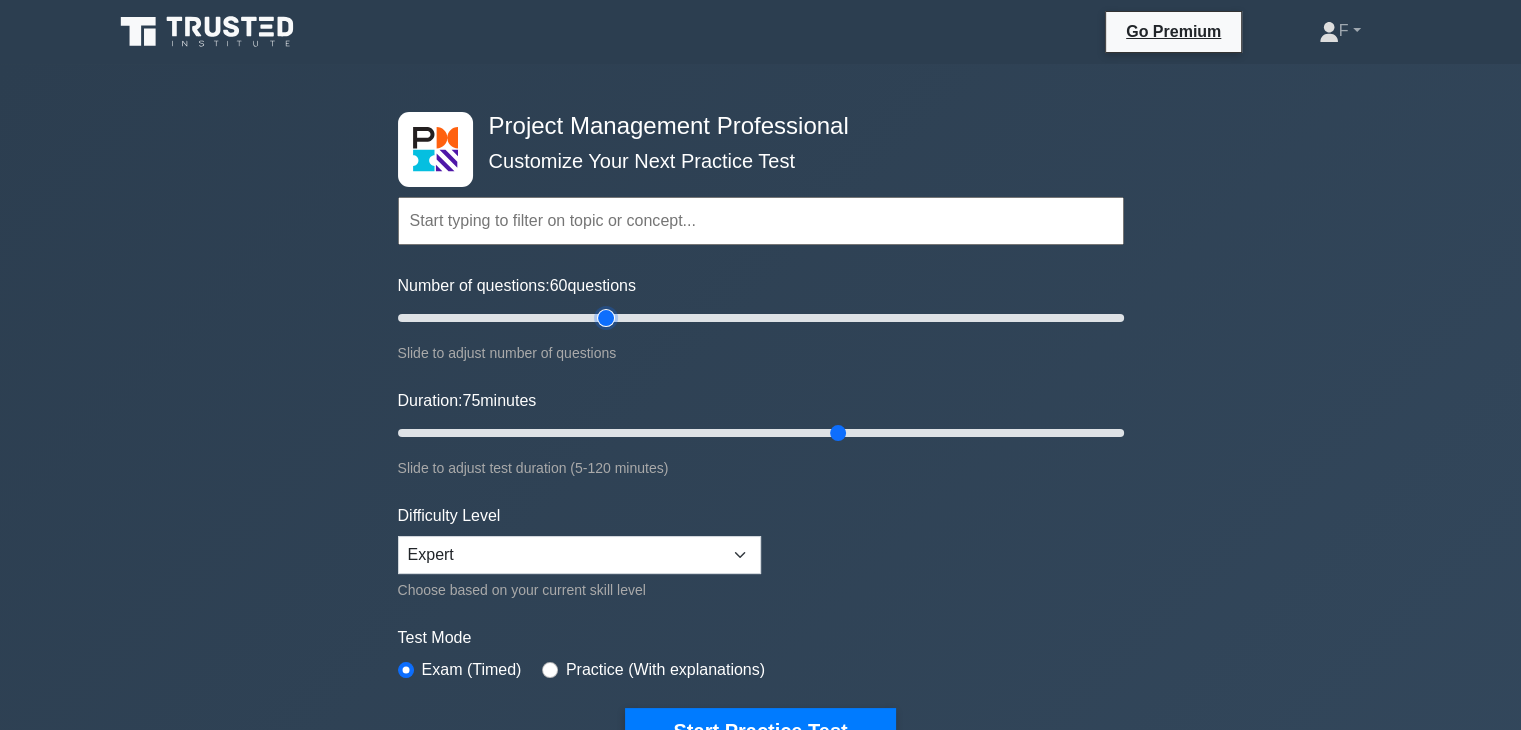 drag, startPoint x: 680, startPoint y: 323, endPoint x: 608, endPoint y: 321, distance: 72.02777 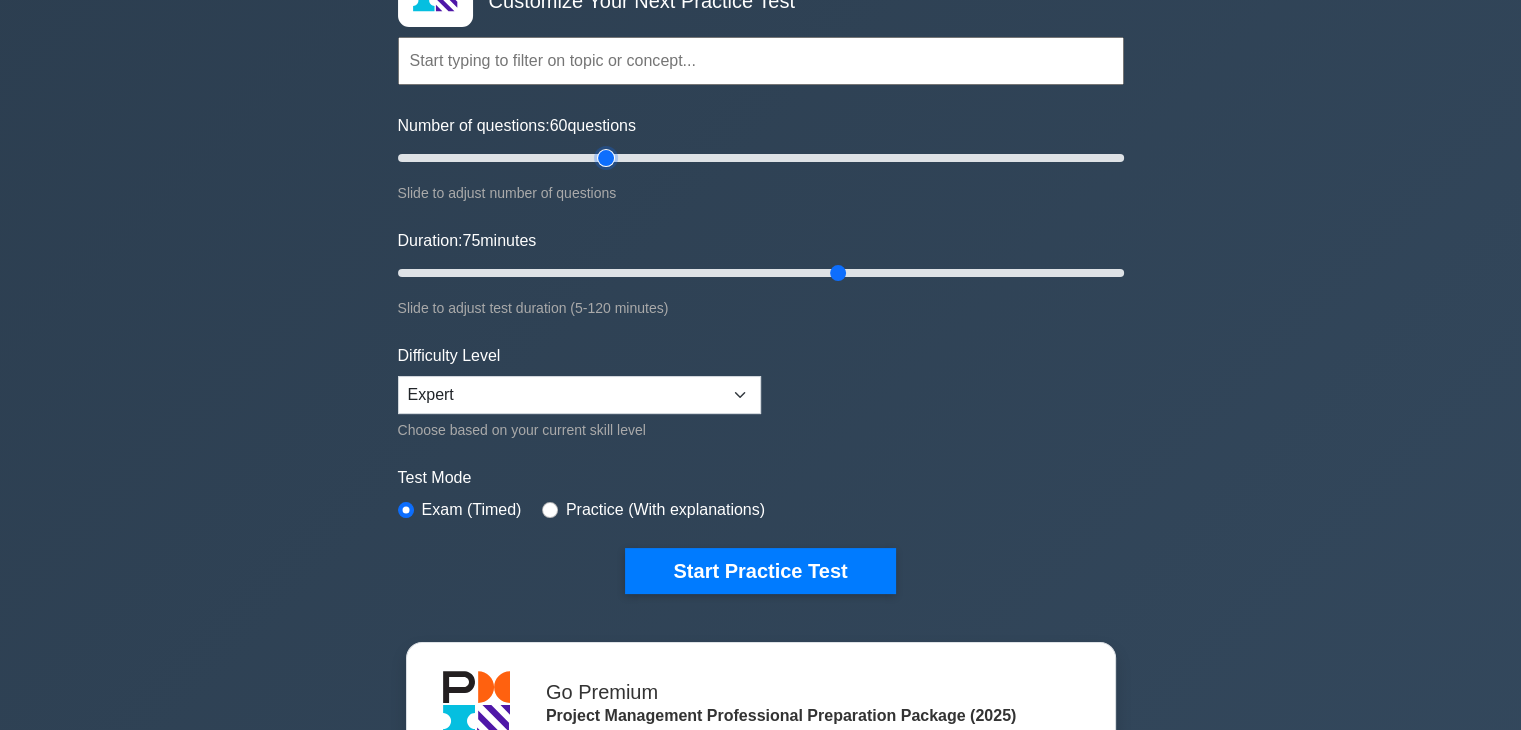 scroll, scrollTop: 0, scrollLeft: 0, axis: both 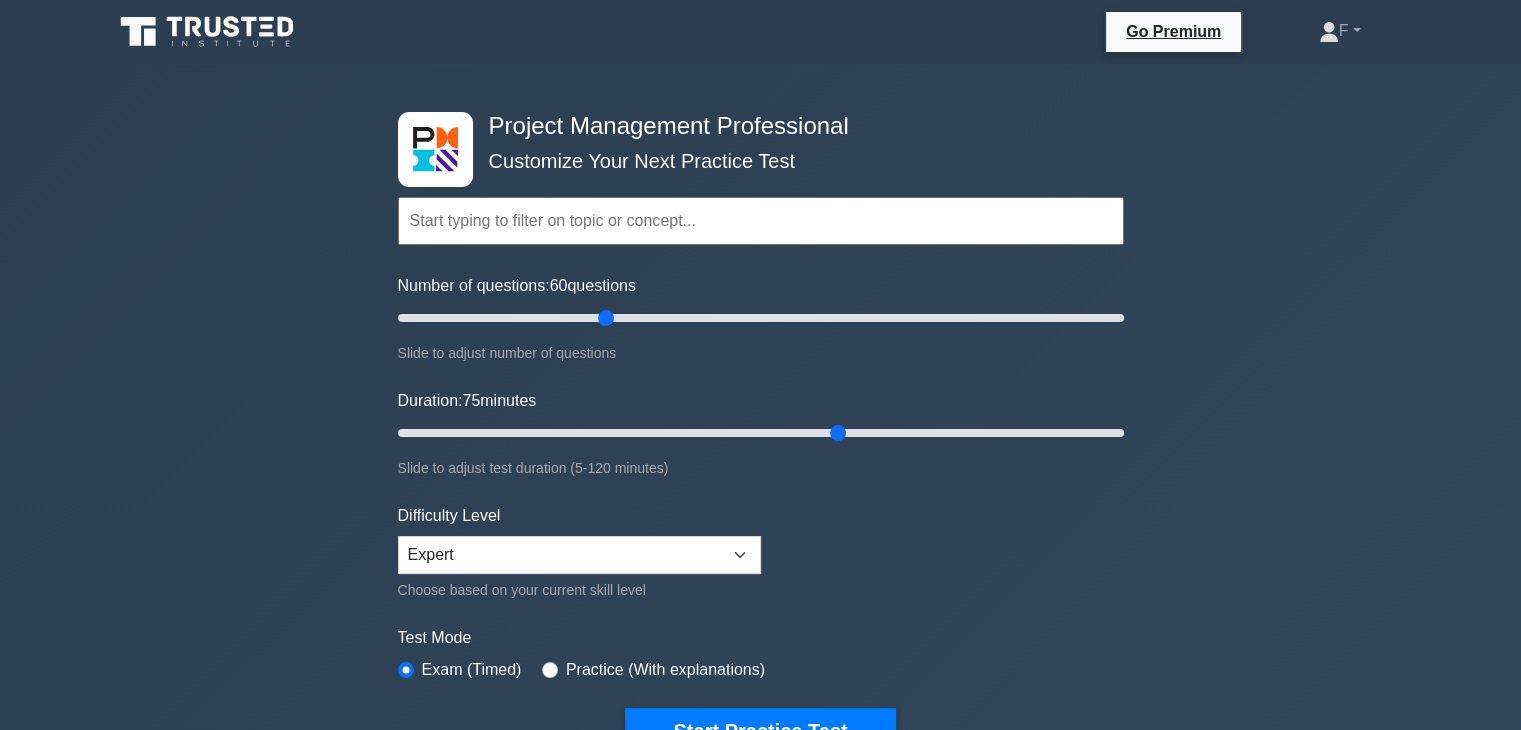 click on "Project Management Professional
Customize Your Next Practice Test
Topics
Scope Management
Time Management
Cost Management
Quality Management
Risk Management
Integration Management
Human Resource Management
Concepts" at bounding box center (760, 693) 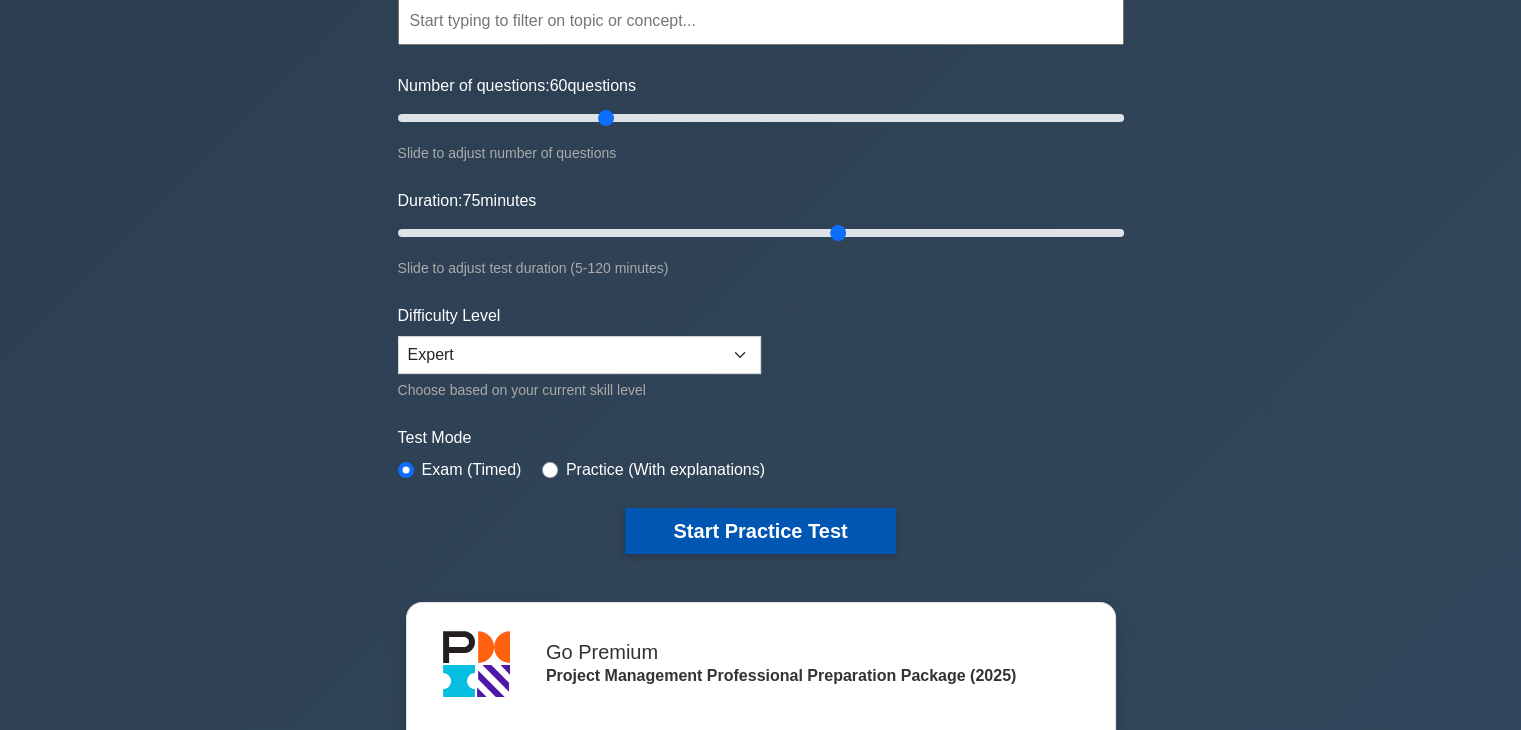 click on "Start Practice Test" at bounding box center (760, 531) 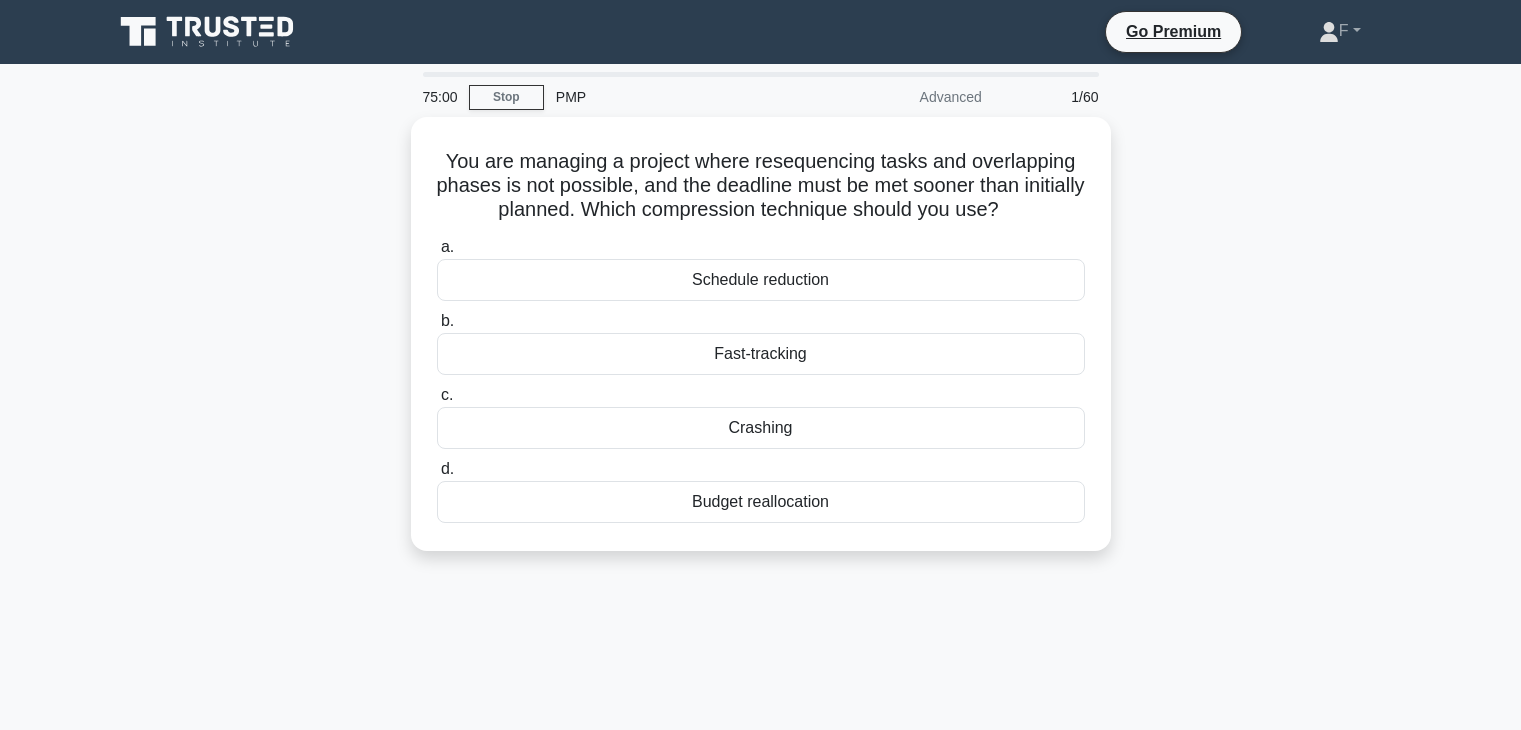 scroll, scrollTop: 0, scrollLeft: 0, axis: both 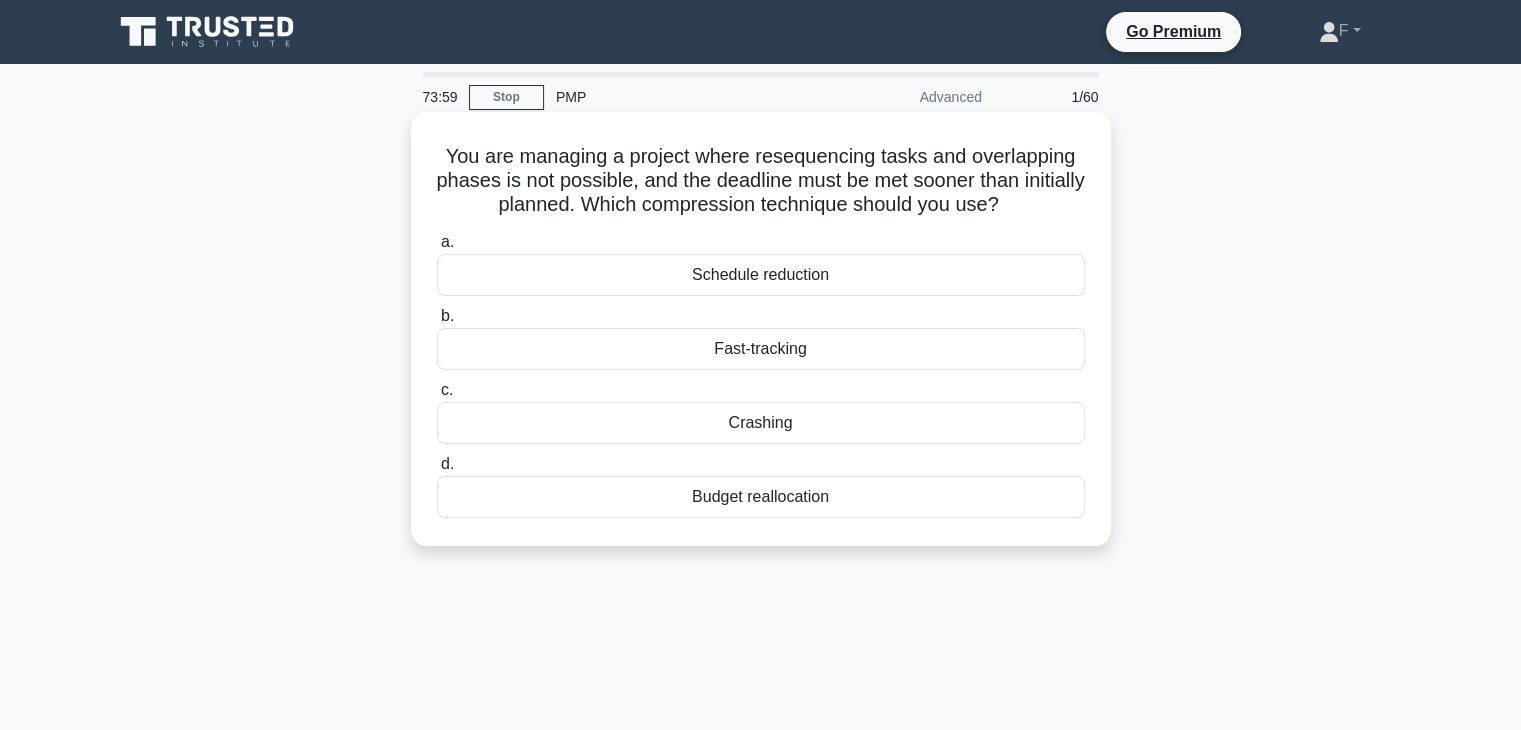 click on "Crashing" at bounding box center (761, 423) 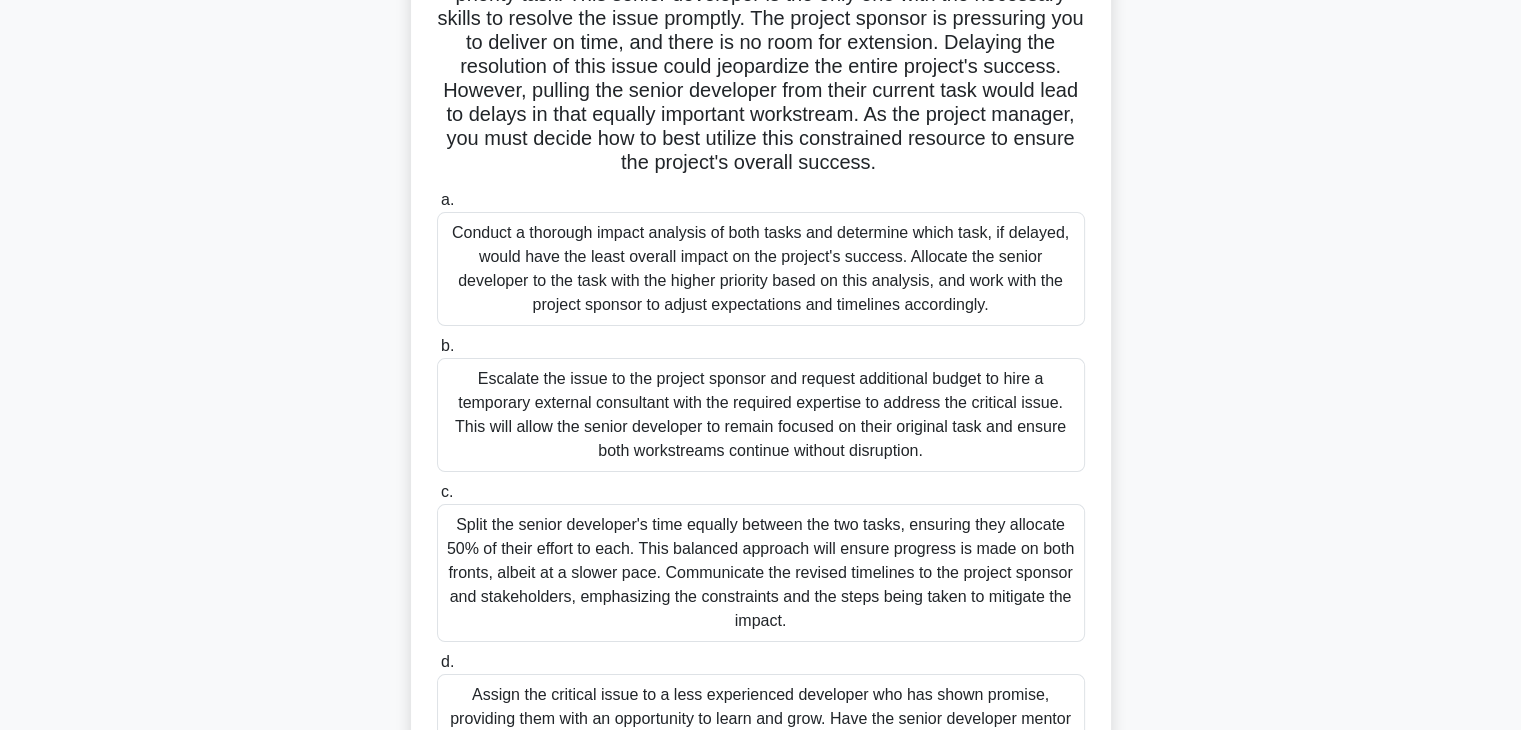scroll, scrollTop: 200, scrollLeft: 0, axis: vertical 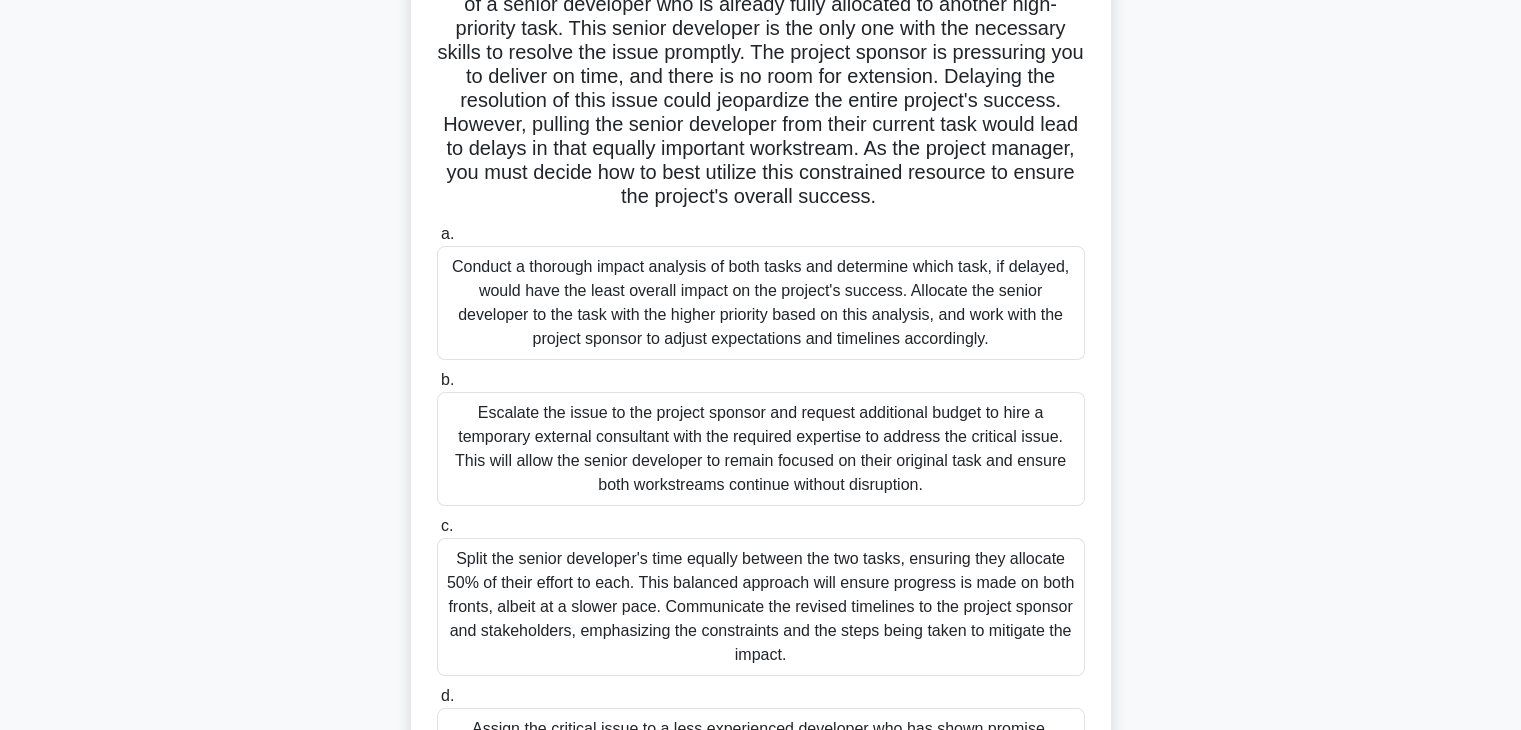 click on "Conduct a thorough impact analysis of both tasks and determine which task, if delayed, would have the least overall impact on the project's success. Allocate the senior developer to the task with the higher priority based on this analysis, and work with the project sponsor to adjust expectations and timelines accordingly." at bounding box center (761, 303) 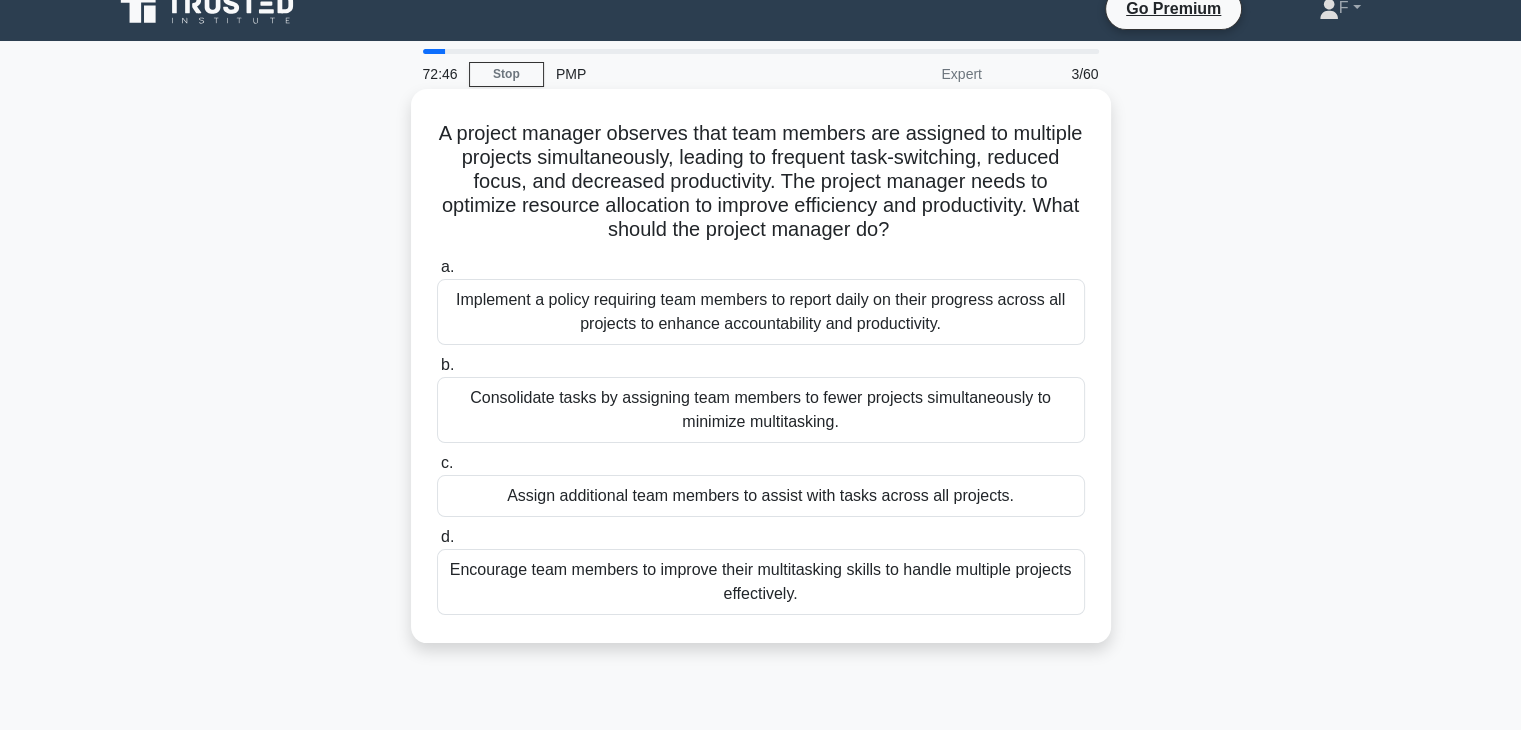 scroll, scrollTop: 0, scrollLeft: 0, axis: both 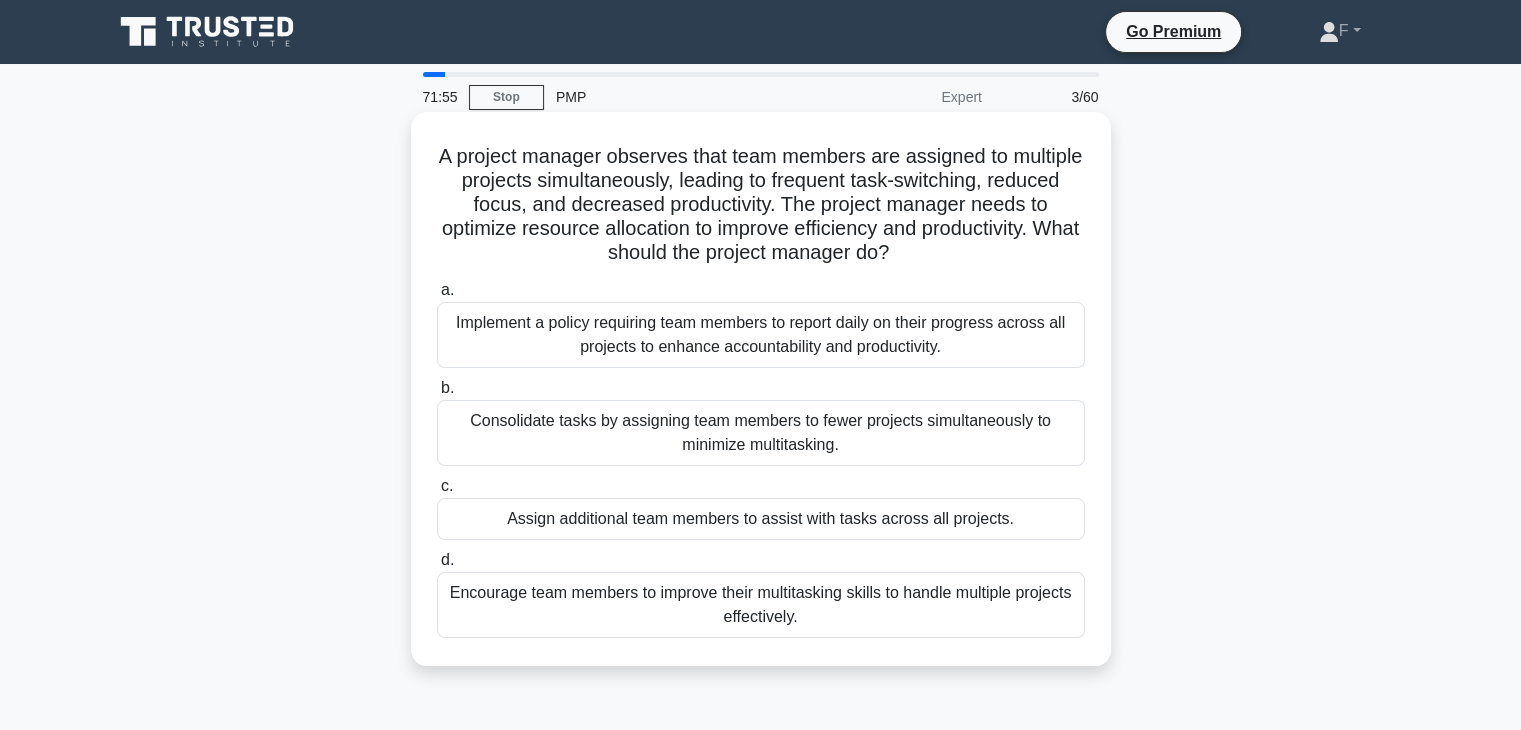 click on "Encourage team members to improve their multitasking skills to handle multiple projects effectively." at bounding box center [761, 605] 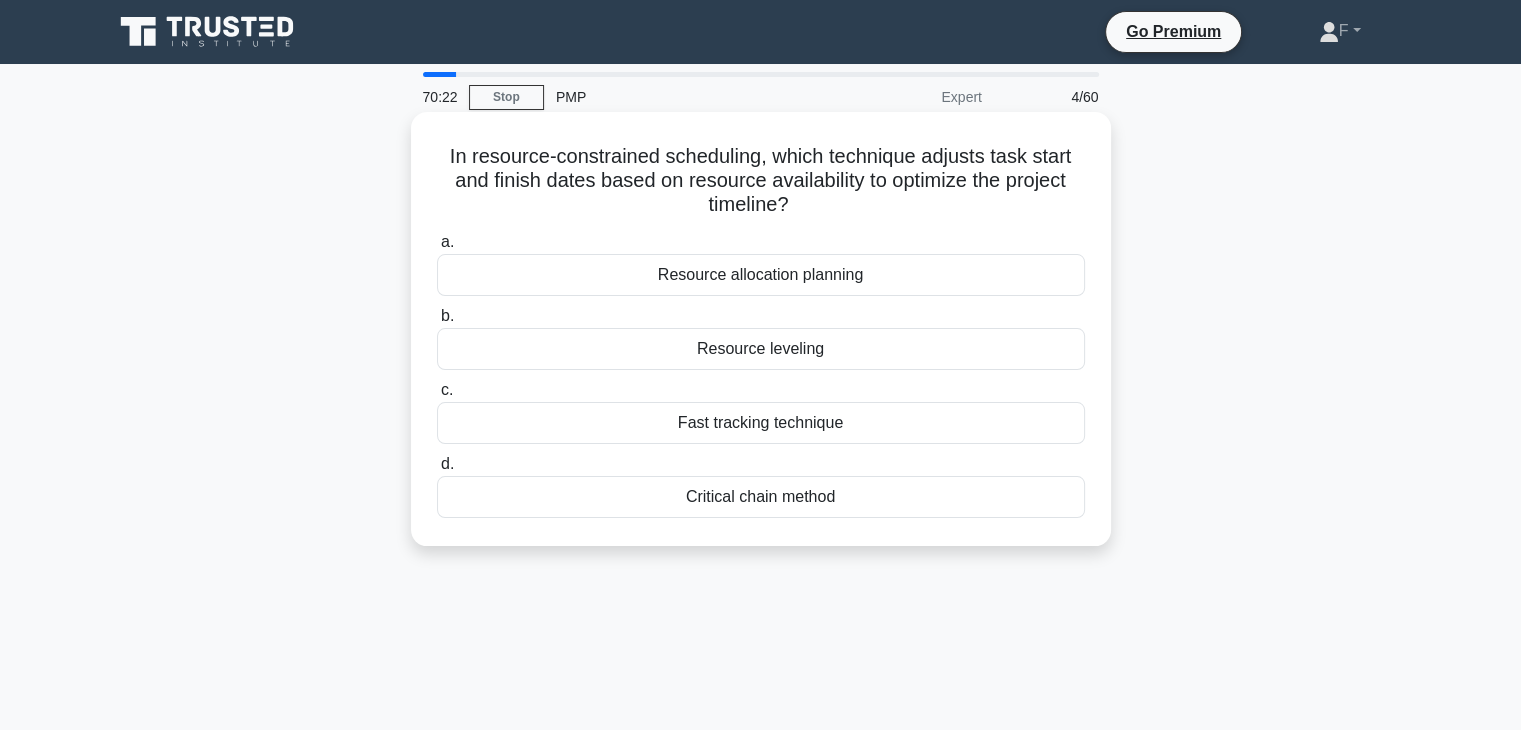 click on "Resource leveling" at bounding box center [761, 349] 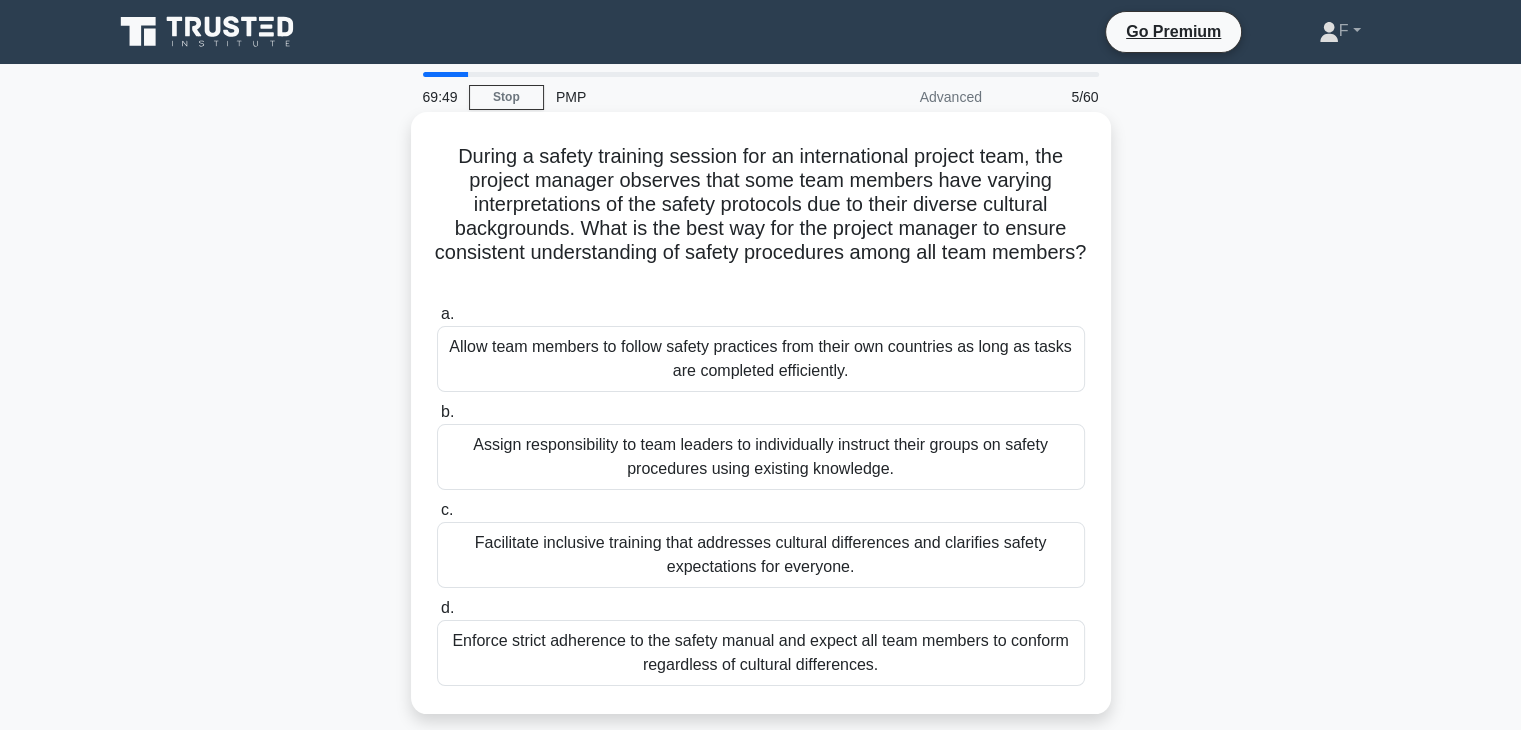 scroll, scrollTop: 100, scrollLeft: 0, axis: vertical 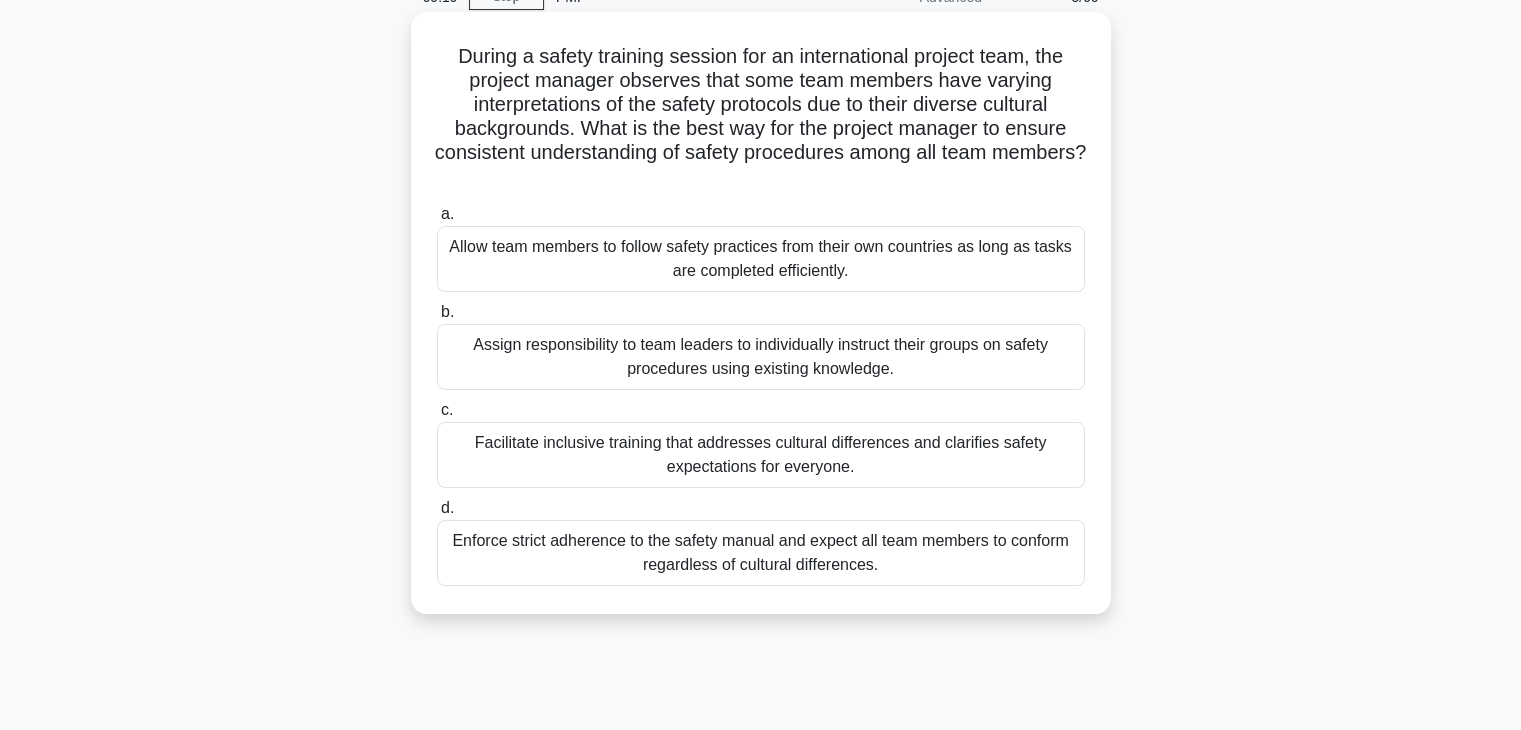 click on "Enforce strict adherence to the safety manual and expect all team members to conform regardless of cultural differences." at bounding box center (761, 553) 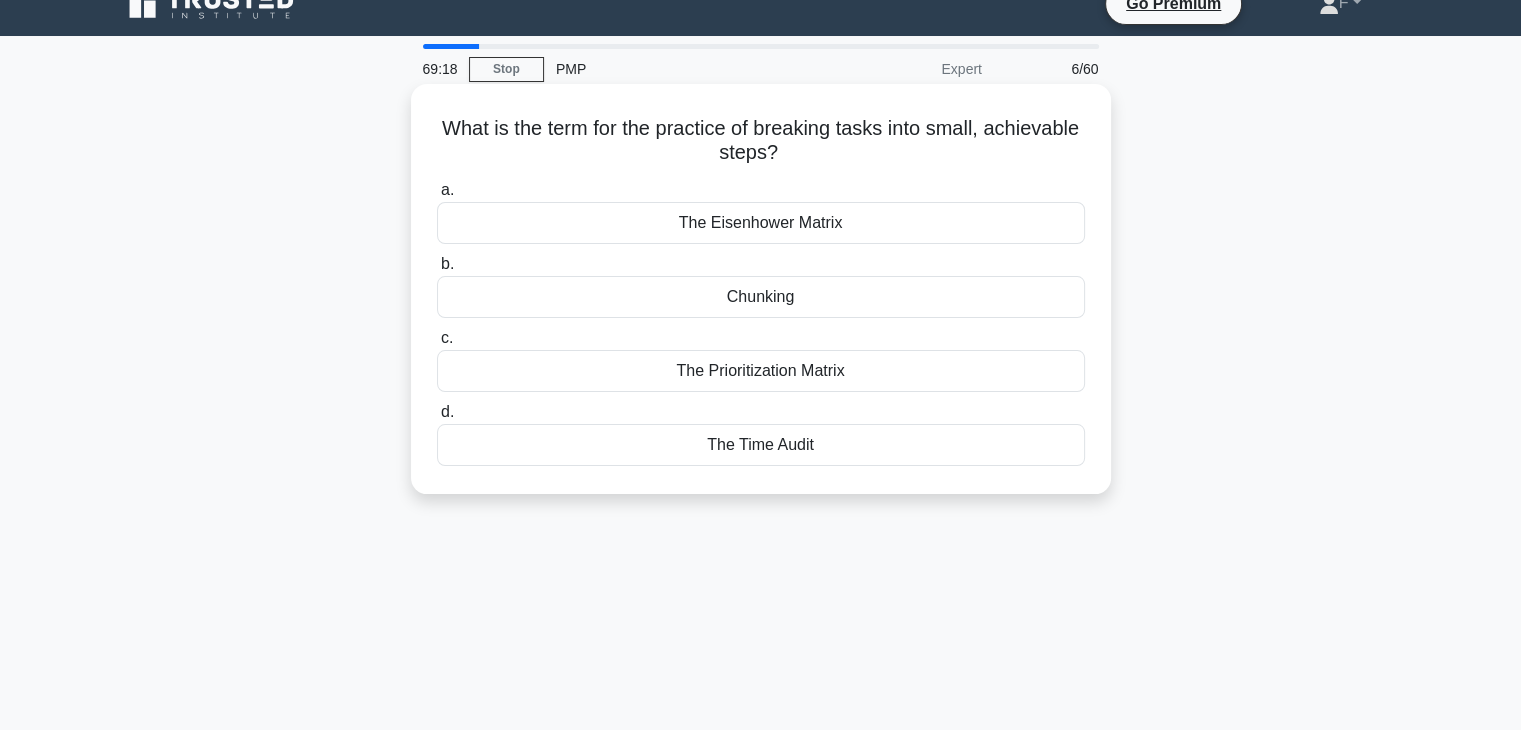 scroll, scrollTop: 0, scrollLeft: 0, axis: both 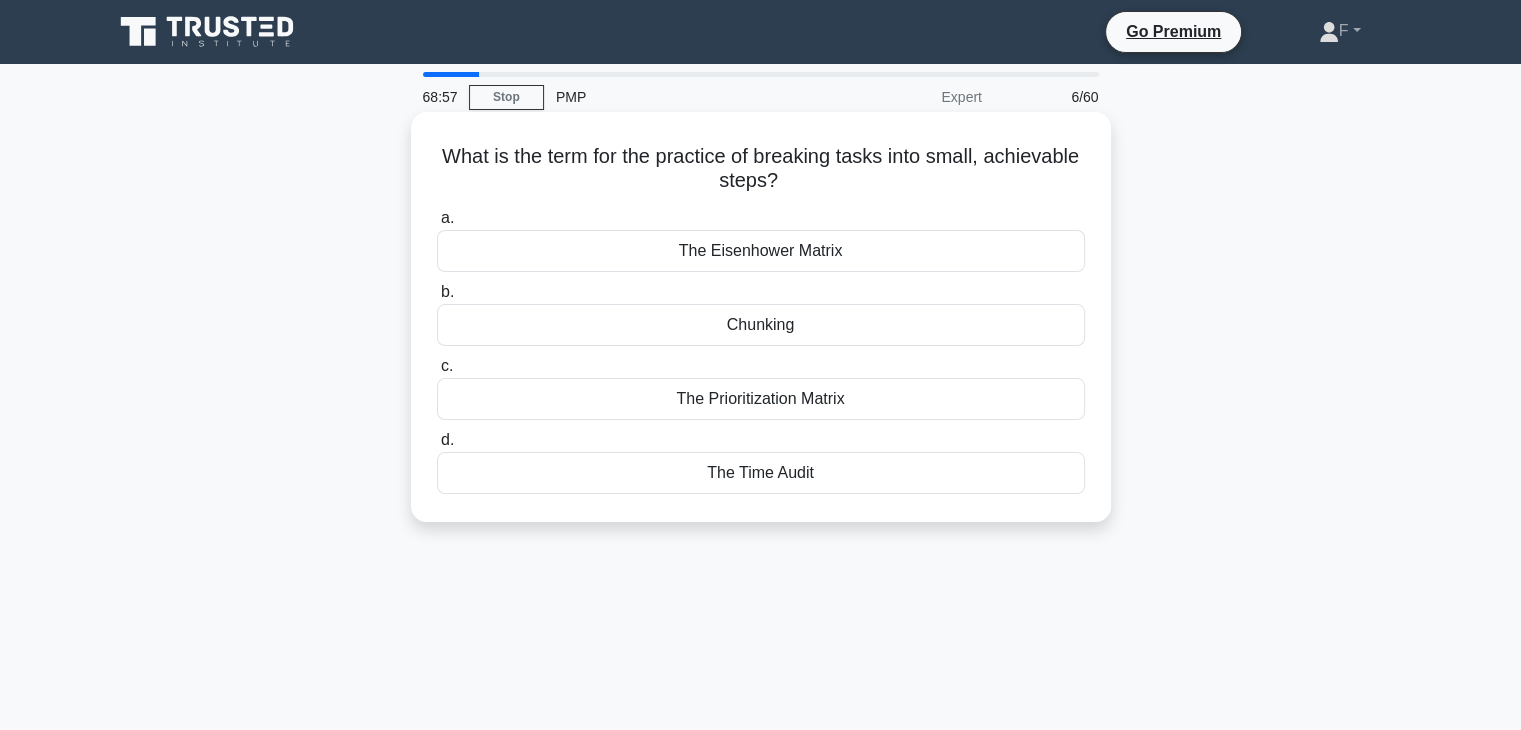 click on "Chunking" at bounding box center [761, 325] 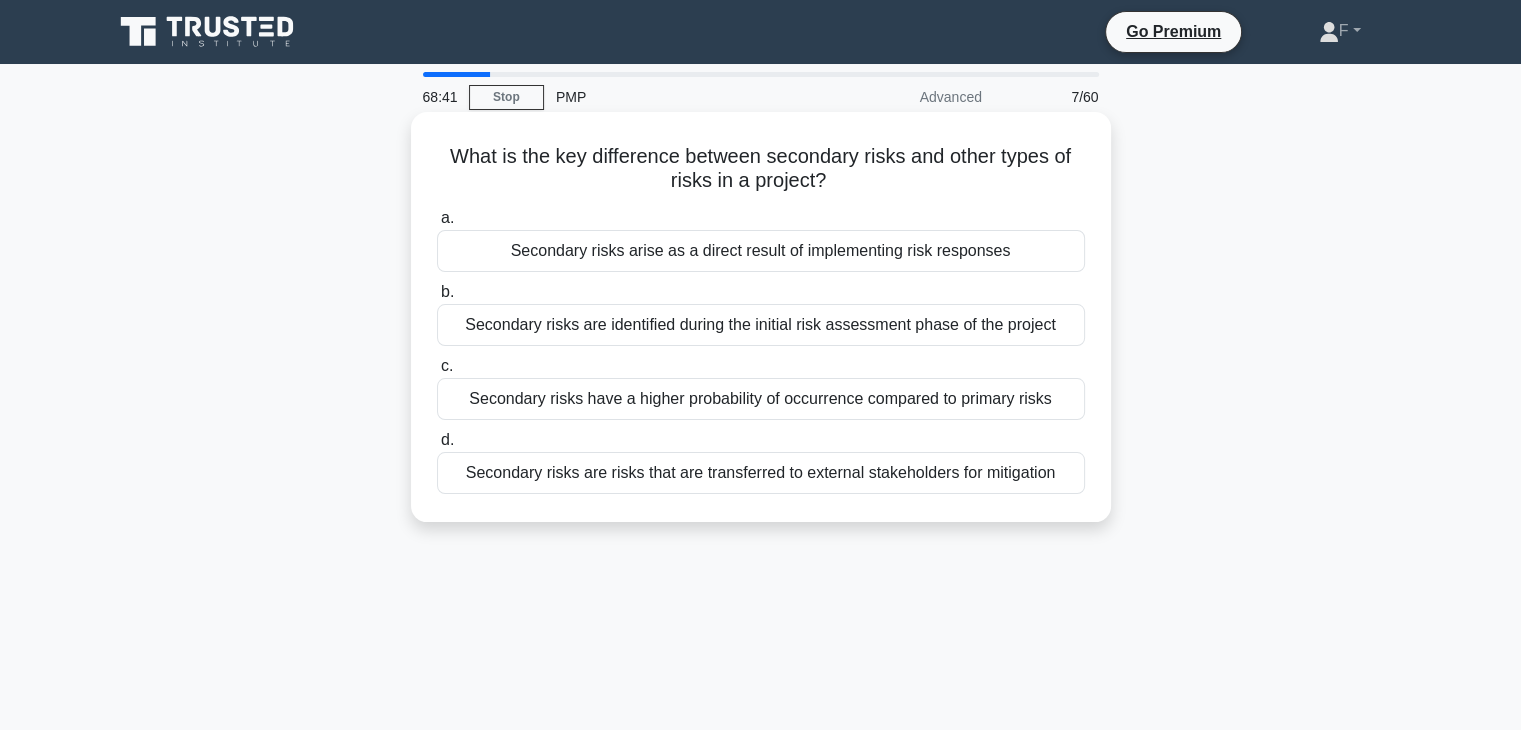 click on "Secondary risks arise as a direct result of implementing risk responses" at bounding box center [761, 251] 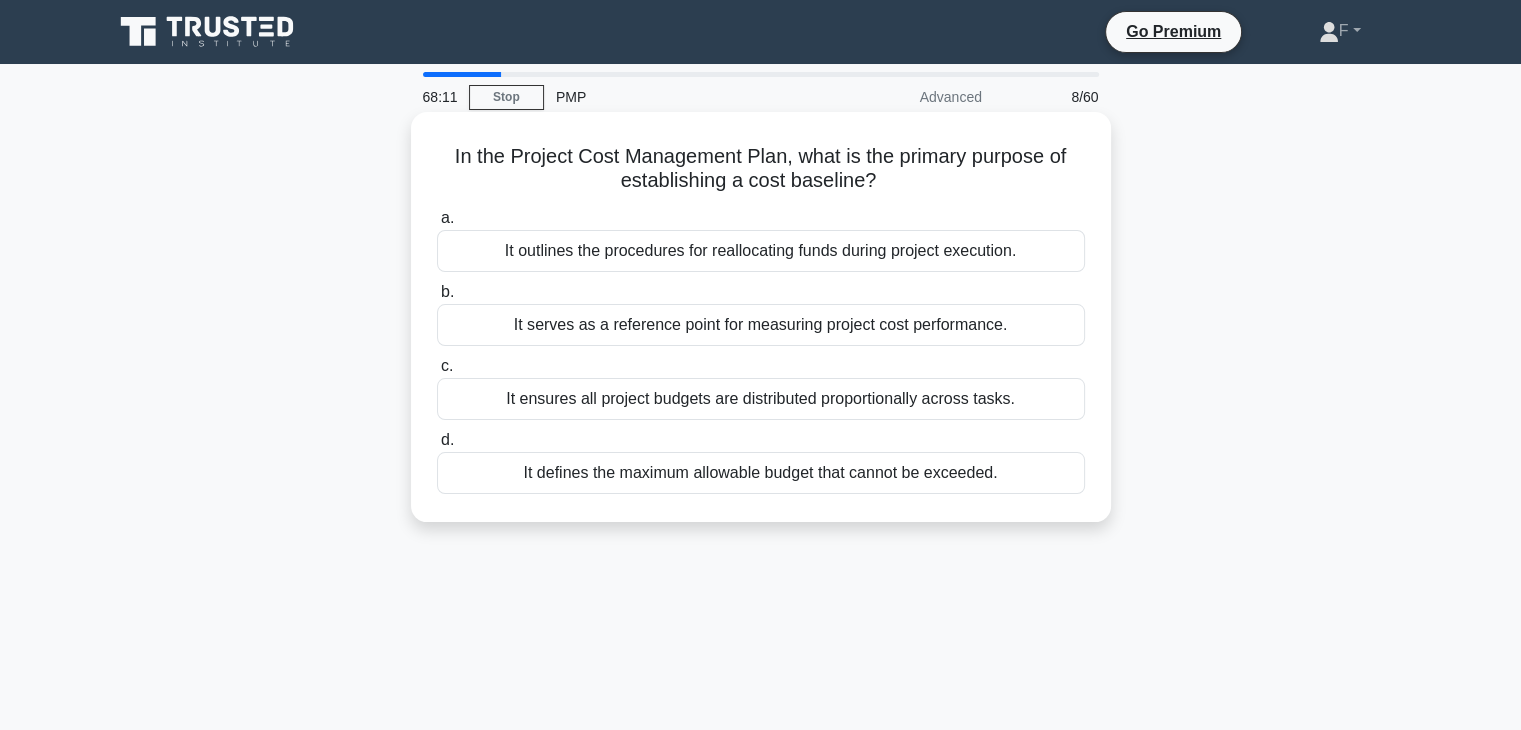 click on "It serves as a reference point for measuring project cost performance." at bounding box center [761, 325] 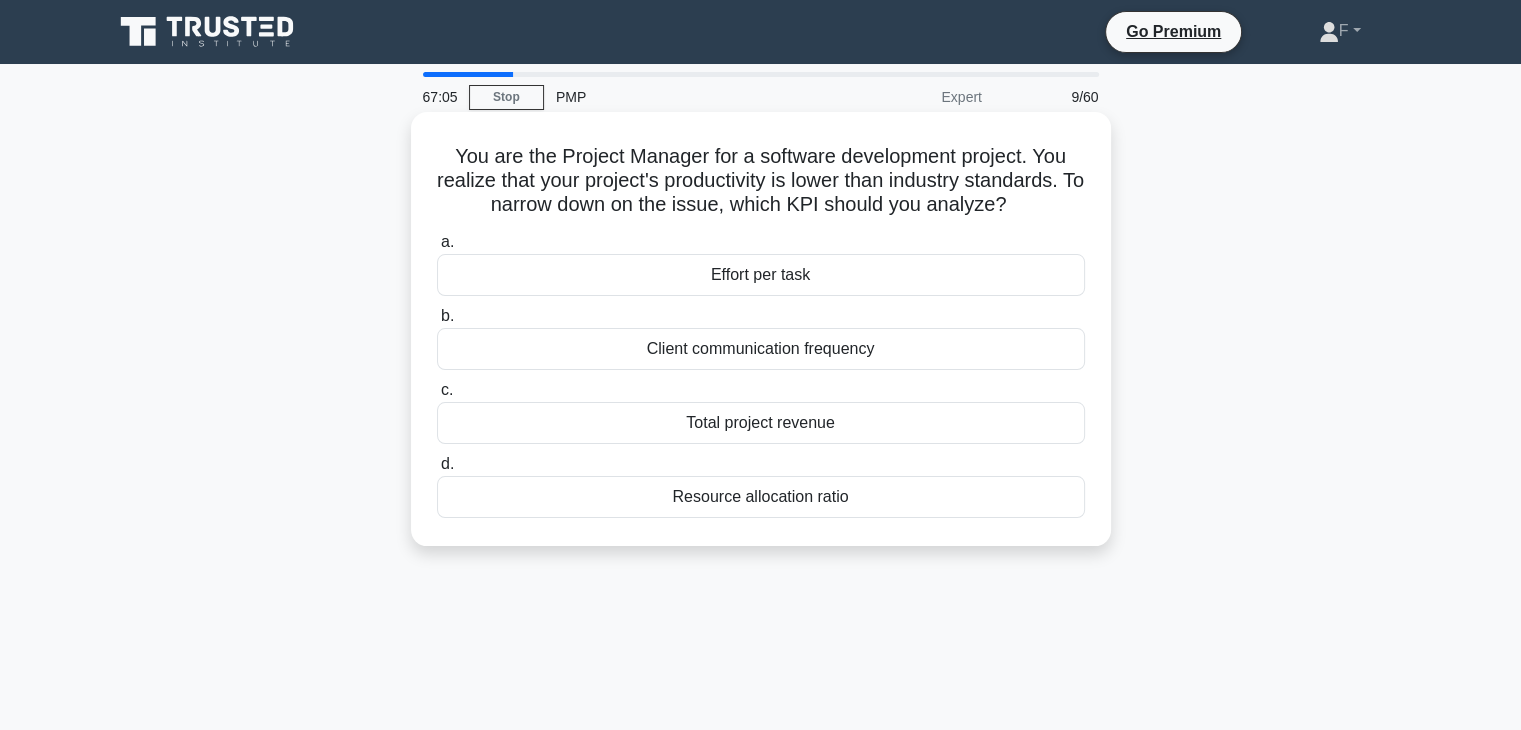 click on "Effort per task" at bounding box center [761, 275] 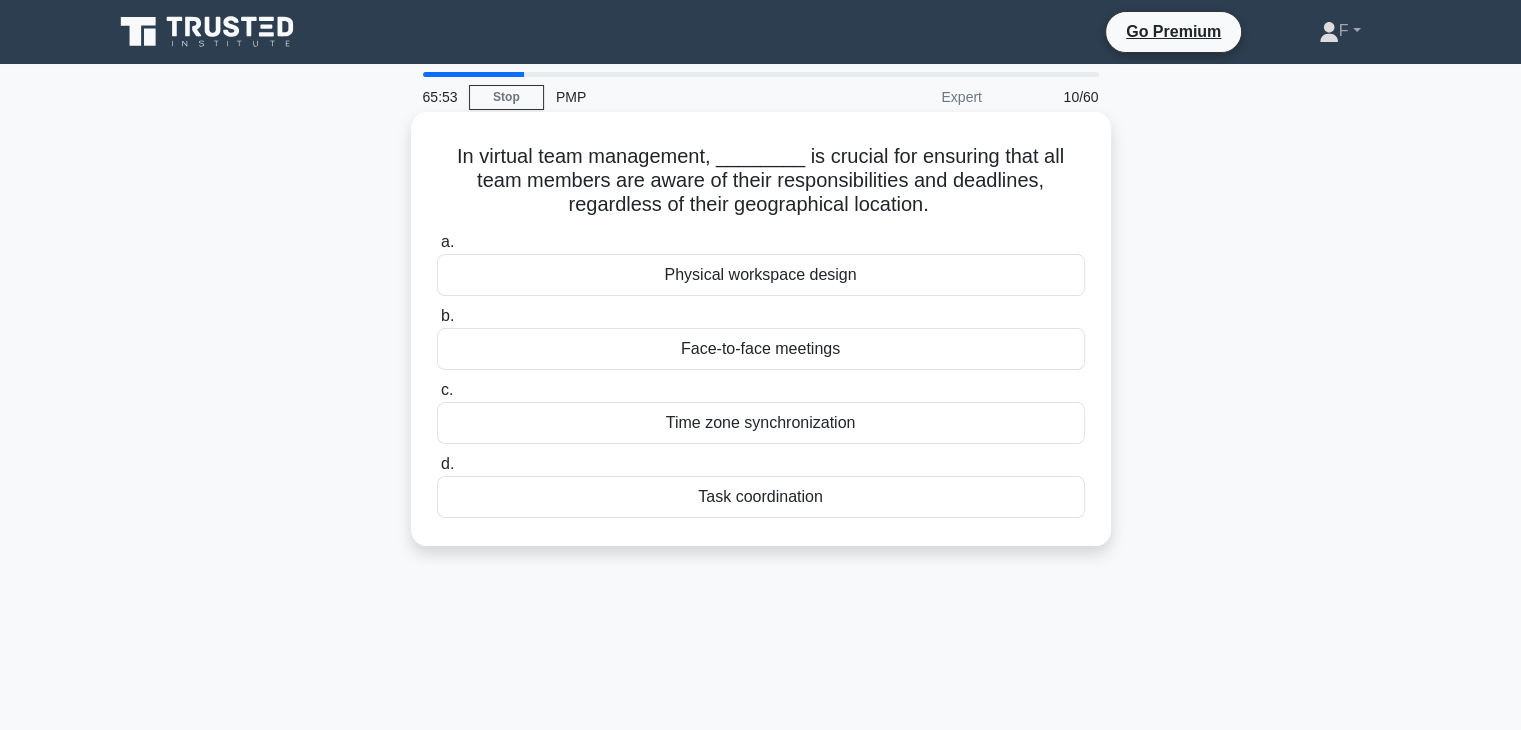 click on "Task coordination" at bounding box center [761, 497] 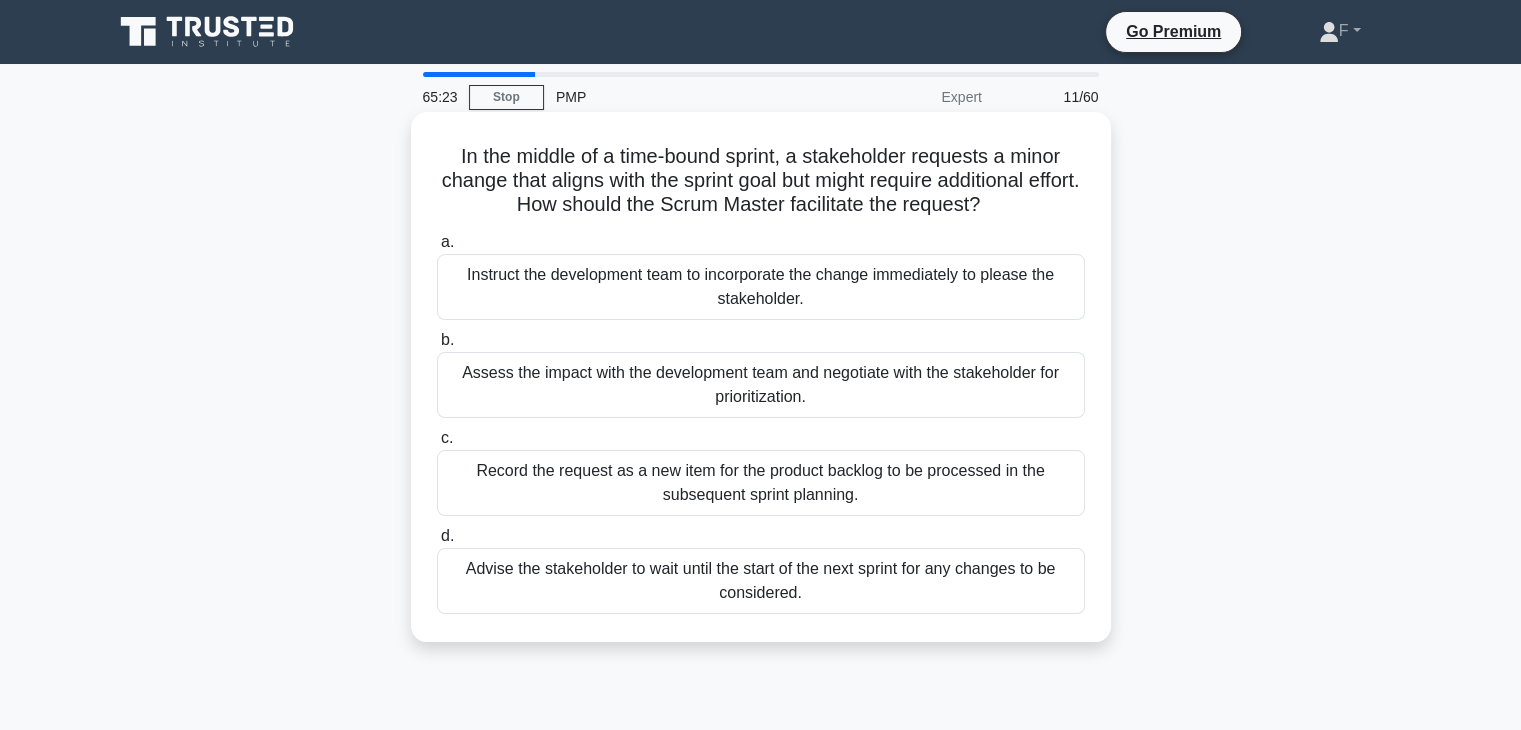 click on "Assess the impact with the development team and negotiate with the stakeholder for prioritization." at bounding box center (761, 385) 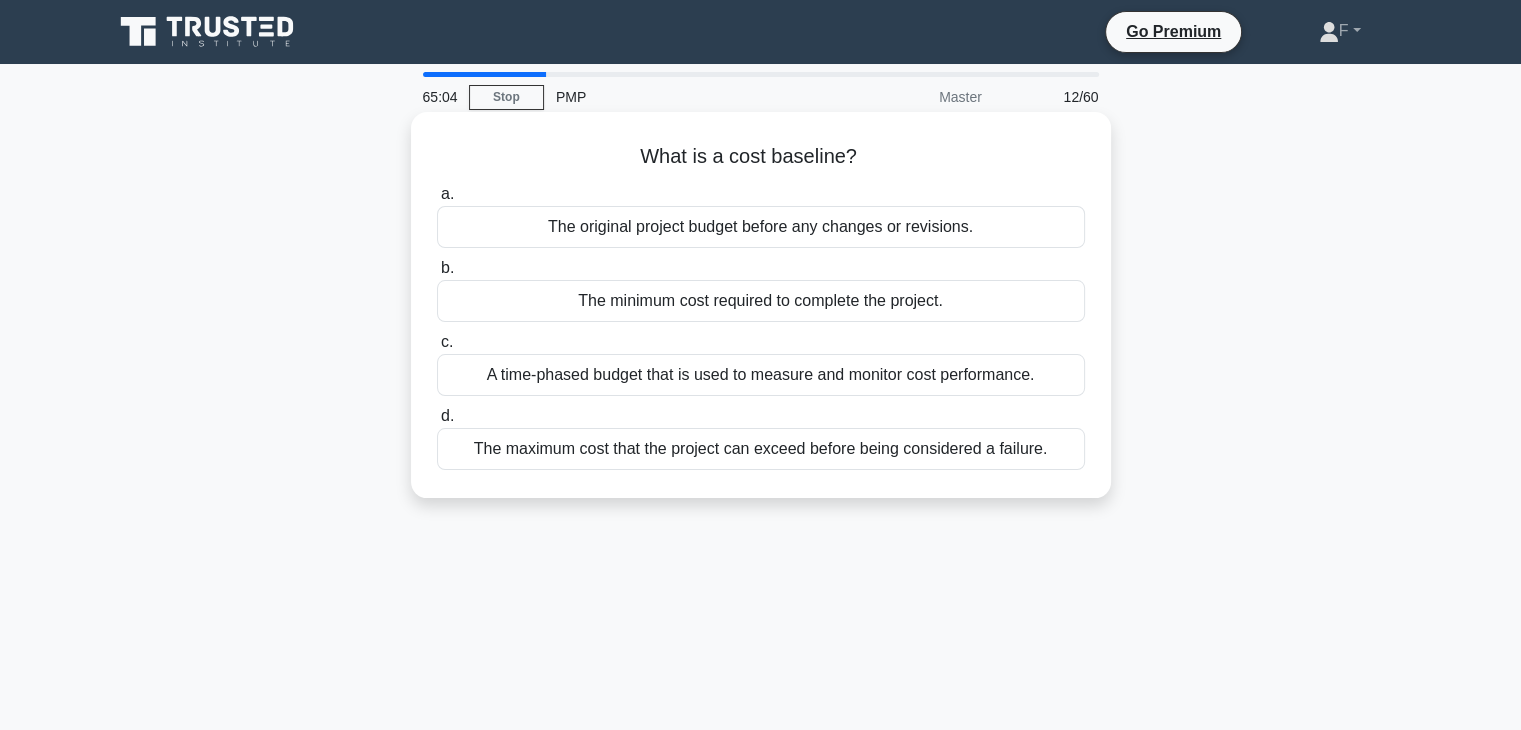 click on "A time-phased budget that is used to measure and monitor cost performance." at bounding box center [761, 375] 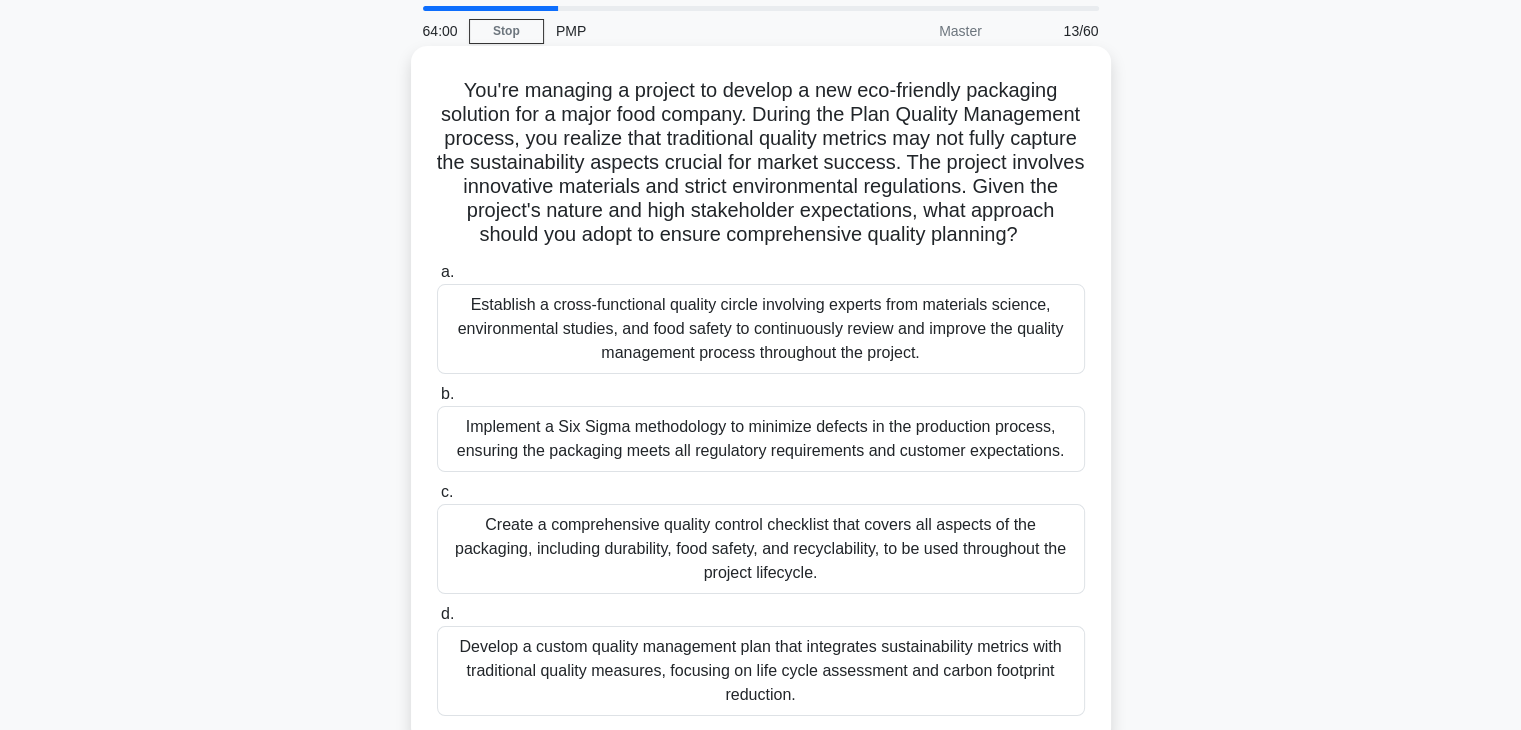 scroll, scrollTop: 100, scrollLeft: 0, axis: vertical 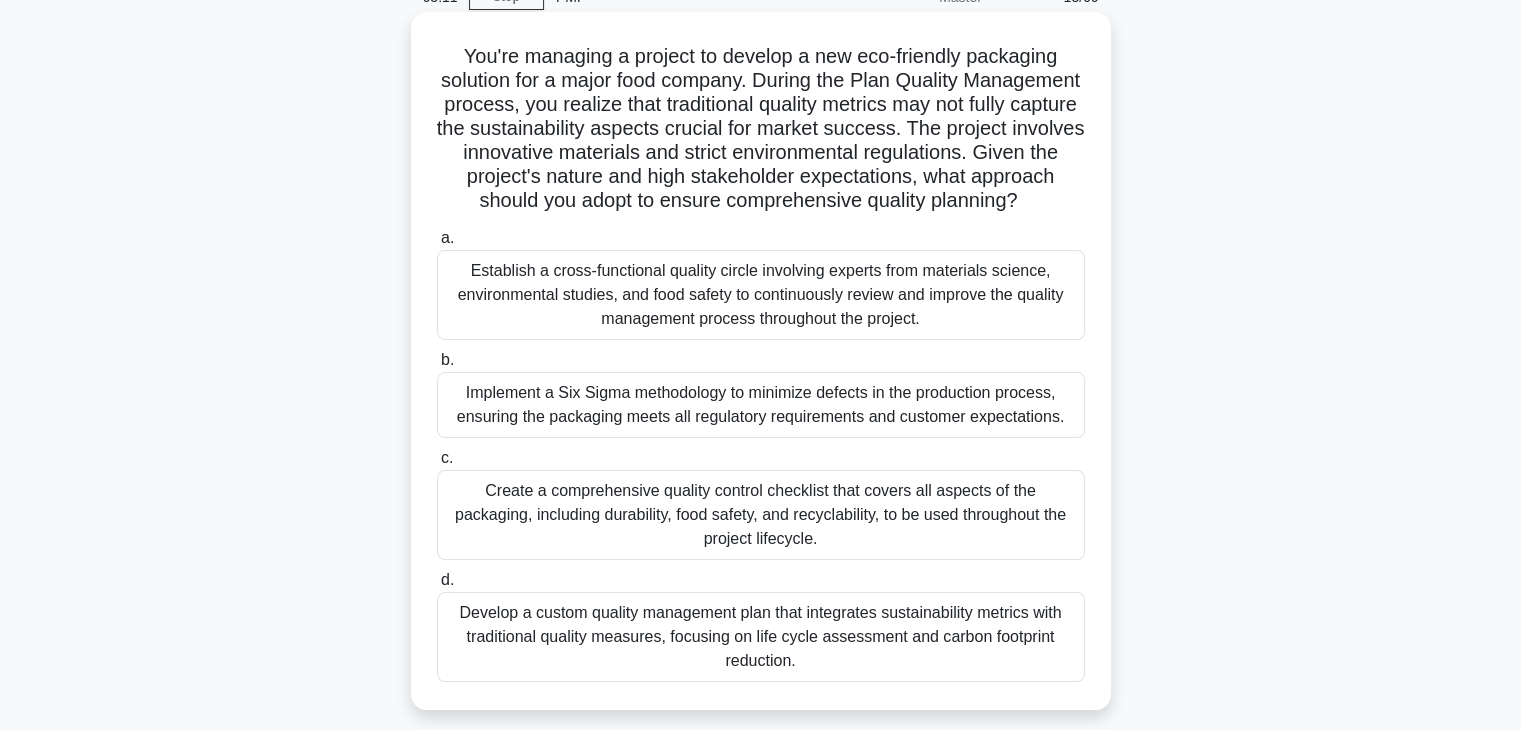 click on "Develop a custom quality management plan that integrates sustainability metrics with traditional quality measures, focusing on life cycle assessment and carbon footprint reduction." at bounding box center [761, 637] 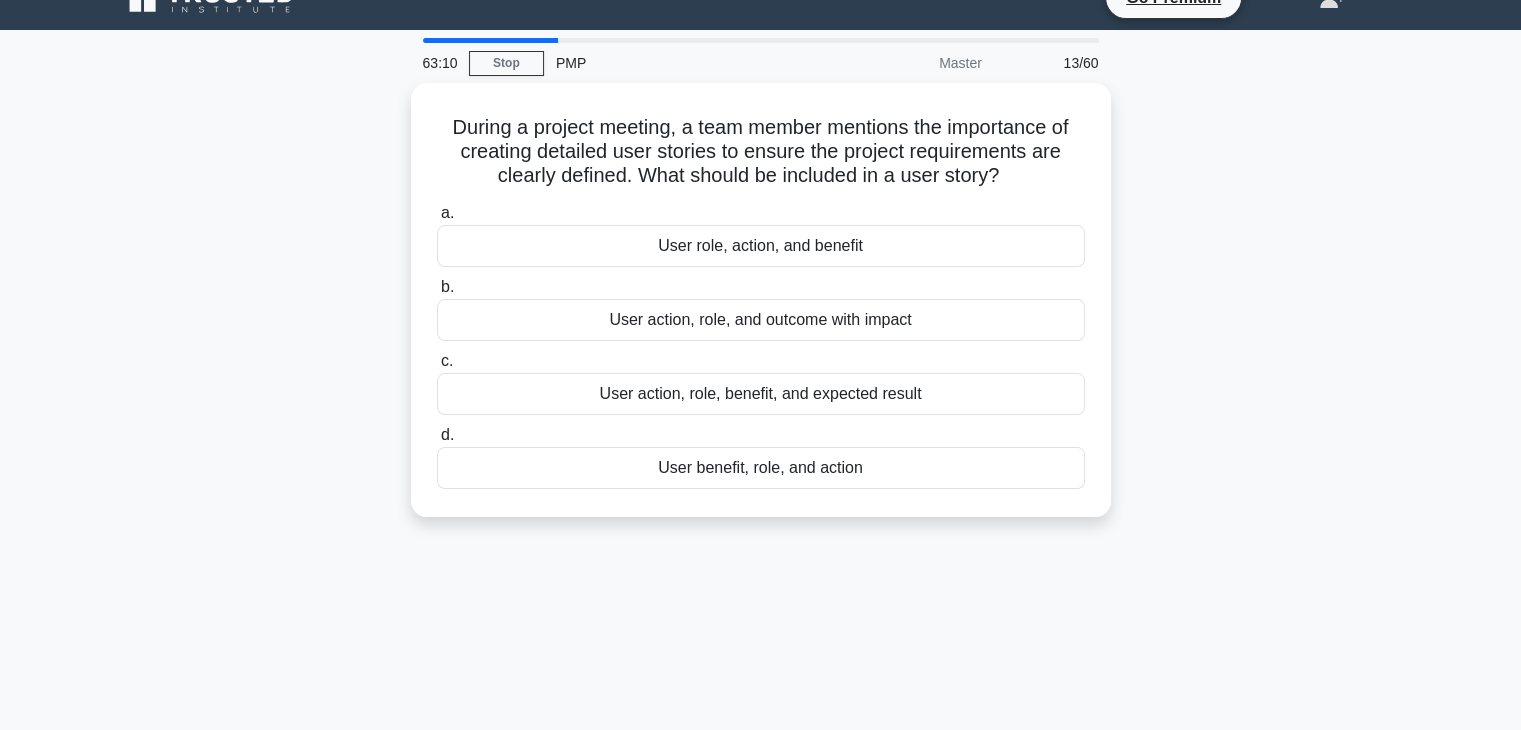 scroll, scrollTop: 0, scrollLeft: 0, axis: both 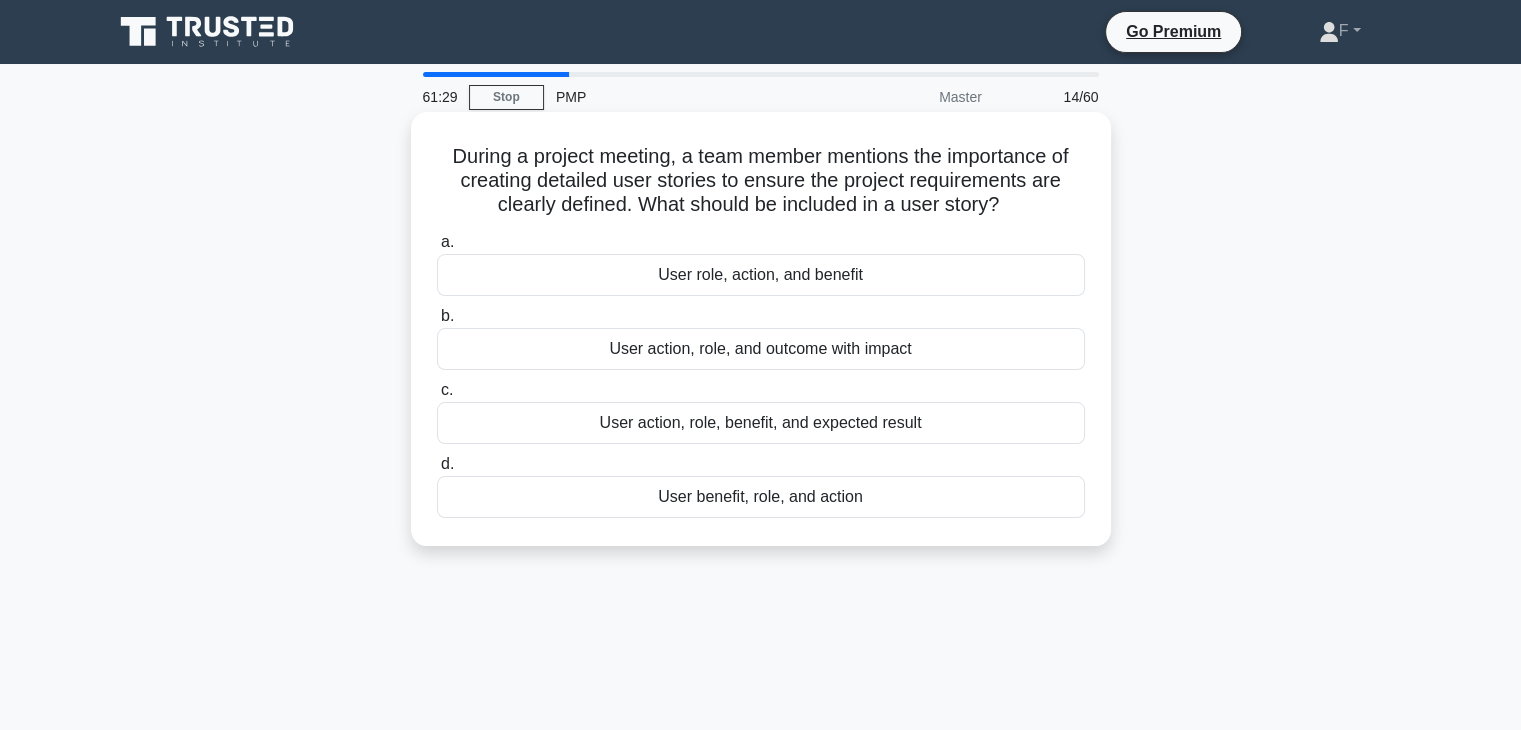 click on "User action, role, and outcome with impact" at bounding box center [761, 349] 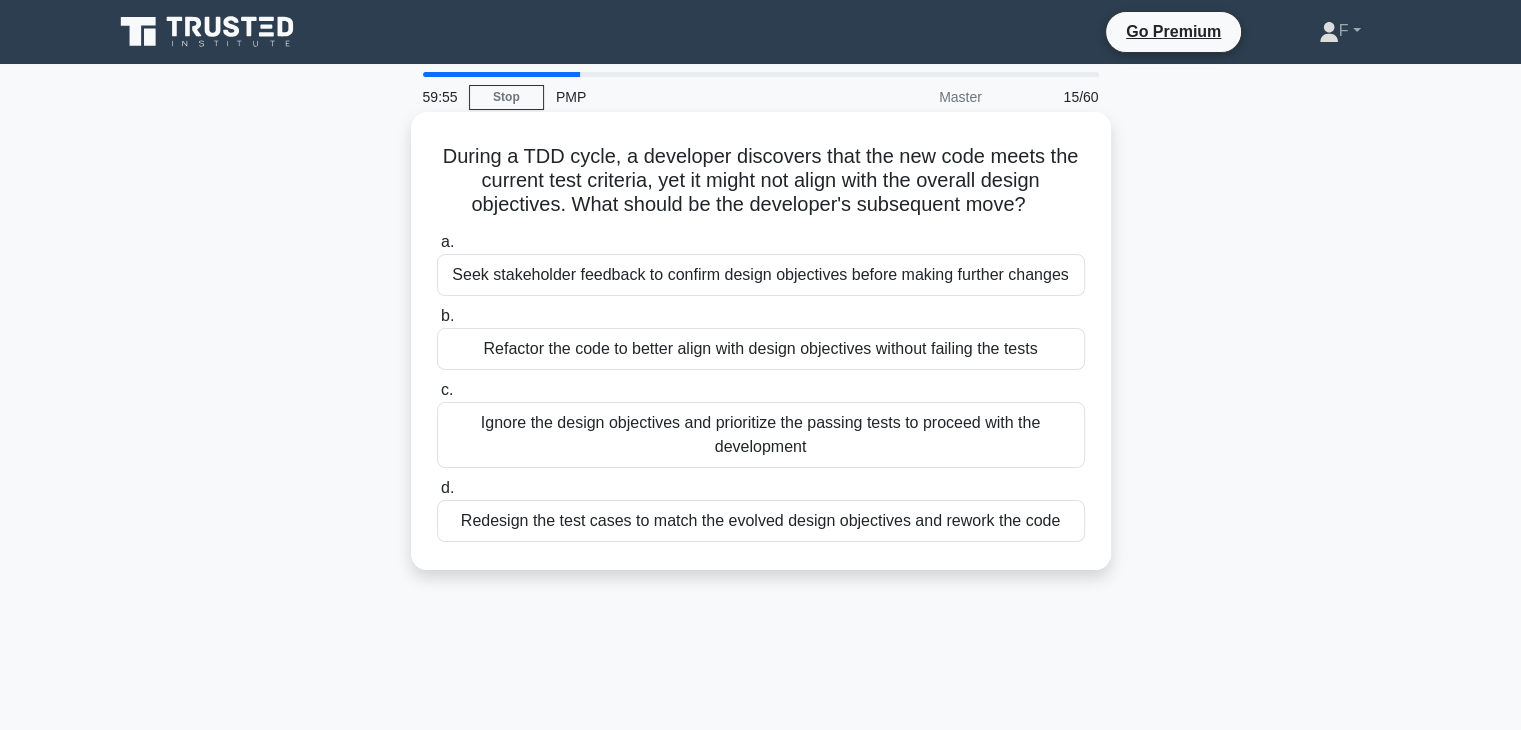 click on "Seek stakeholder feedback to confirm design objectives before making further changes" at bounding box center [761, 275] 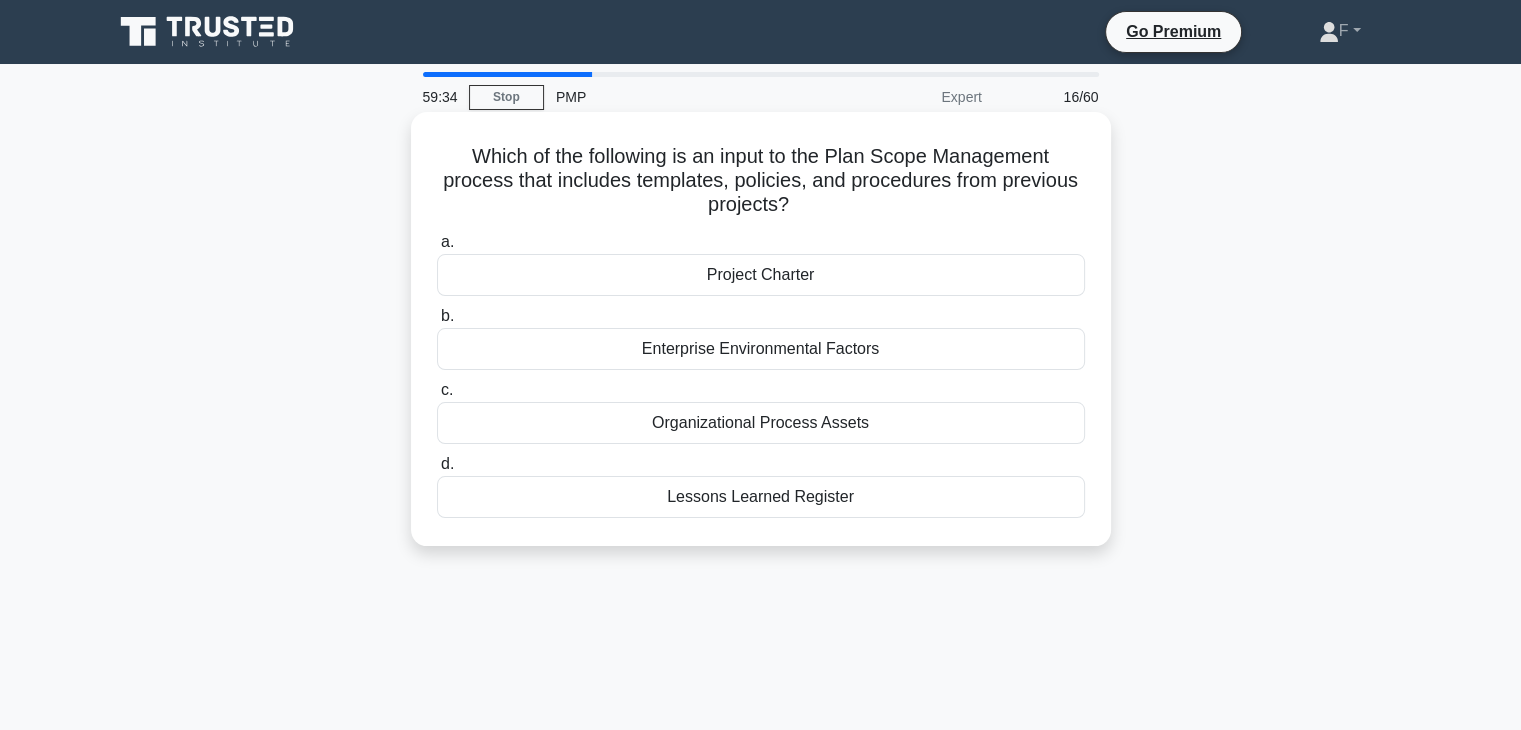 click on "Organizational Process Assets" at bounding box center (761, 423) 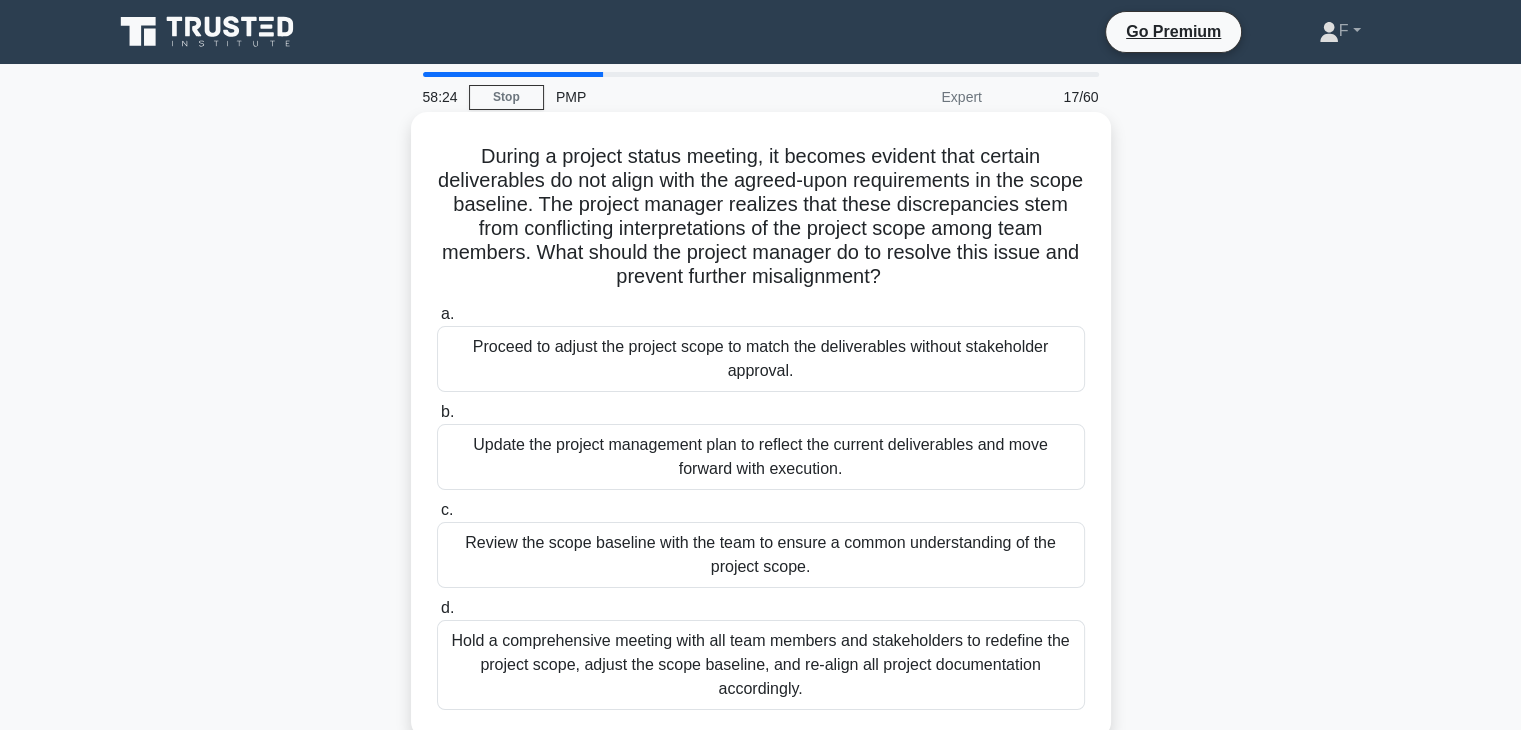 click on "Hold a comprehensive meeting with all team members and stakeholders to redefine the project scope, adjust the scope baseline, and re-align all project documentation accordingly." at bounding box center [761, 665] 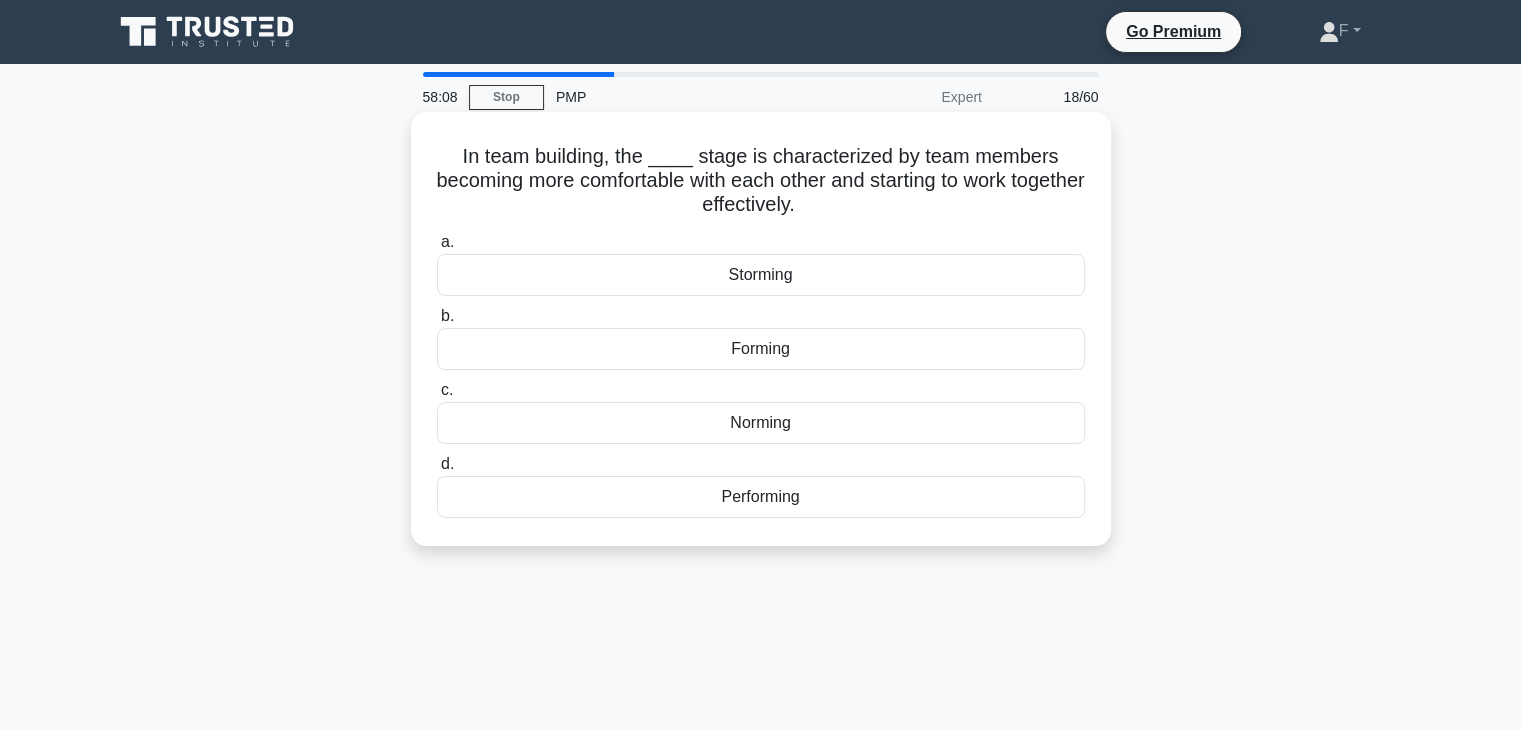 click on "Norming" at bounding box center (761, 423) 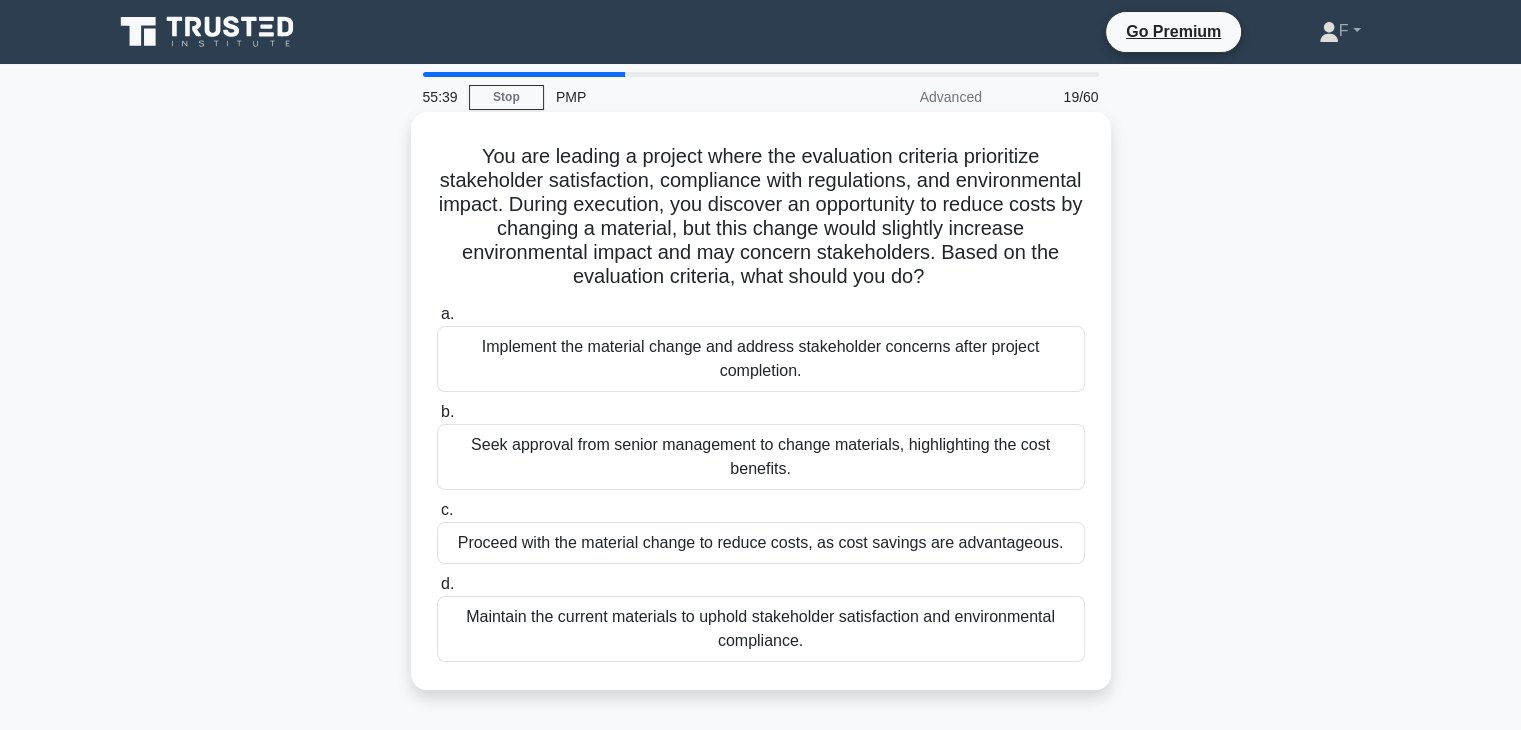 click on "Maintain the current materials to uphold stakeholder satisfaction and environmental compliance." at bounding box center (761, 629) 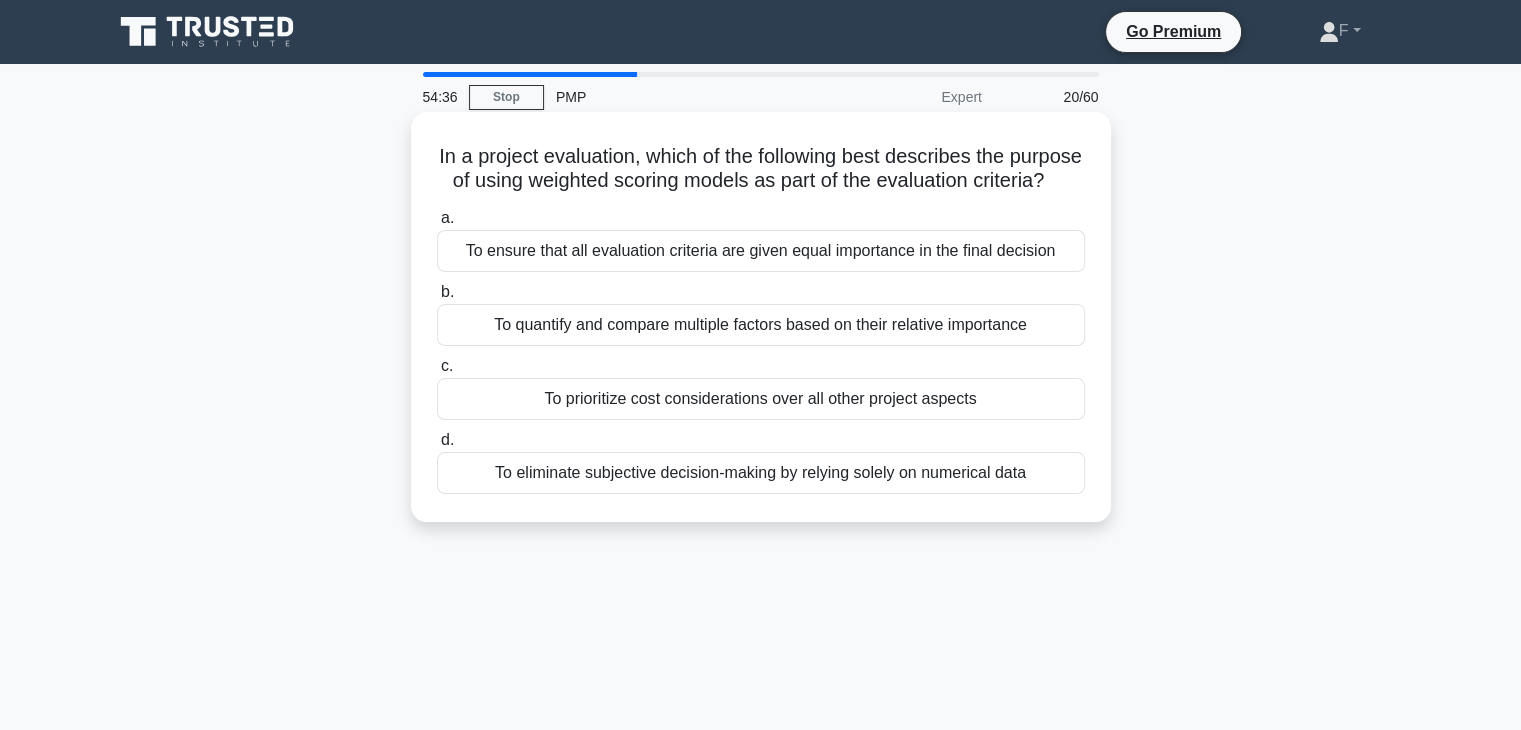 click on "To quantify and compare multiple factors based on their relative importance" at bounding box center (761, 325) 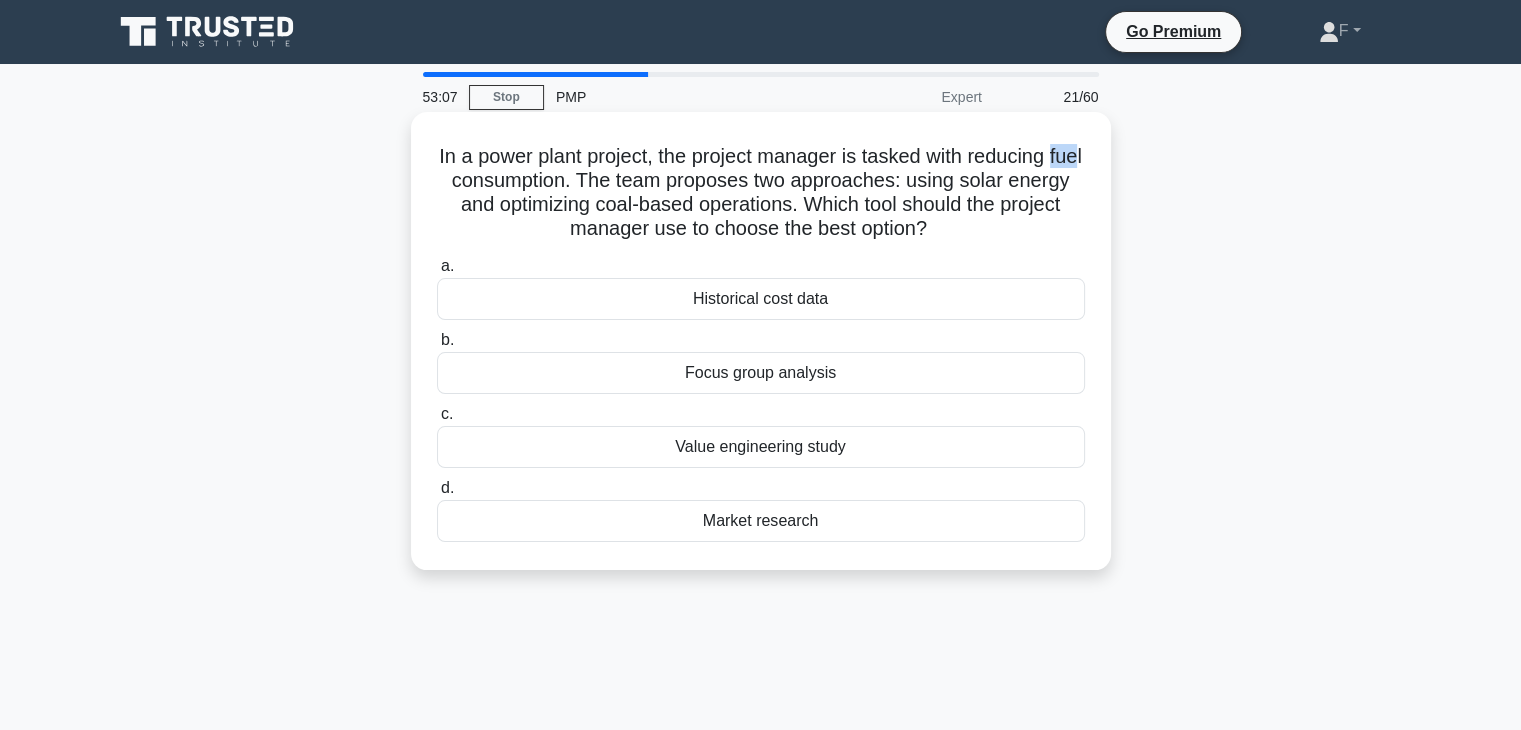 drag, startPoint x: 457, startPoint y: 181, endPoint x: 488, endPoint y: 184, distance: 31.144823 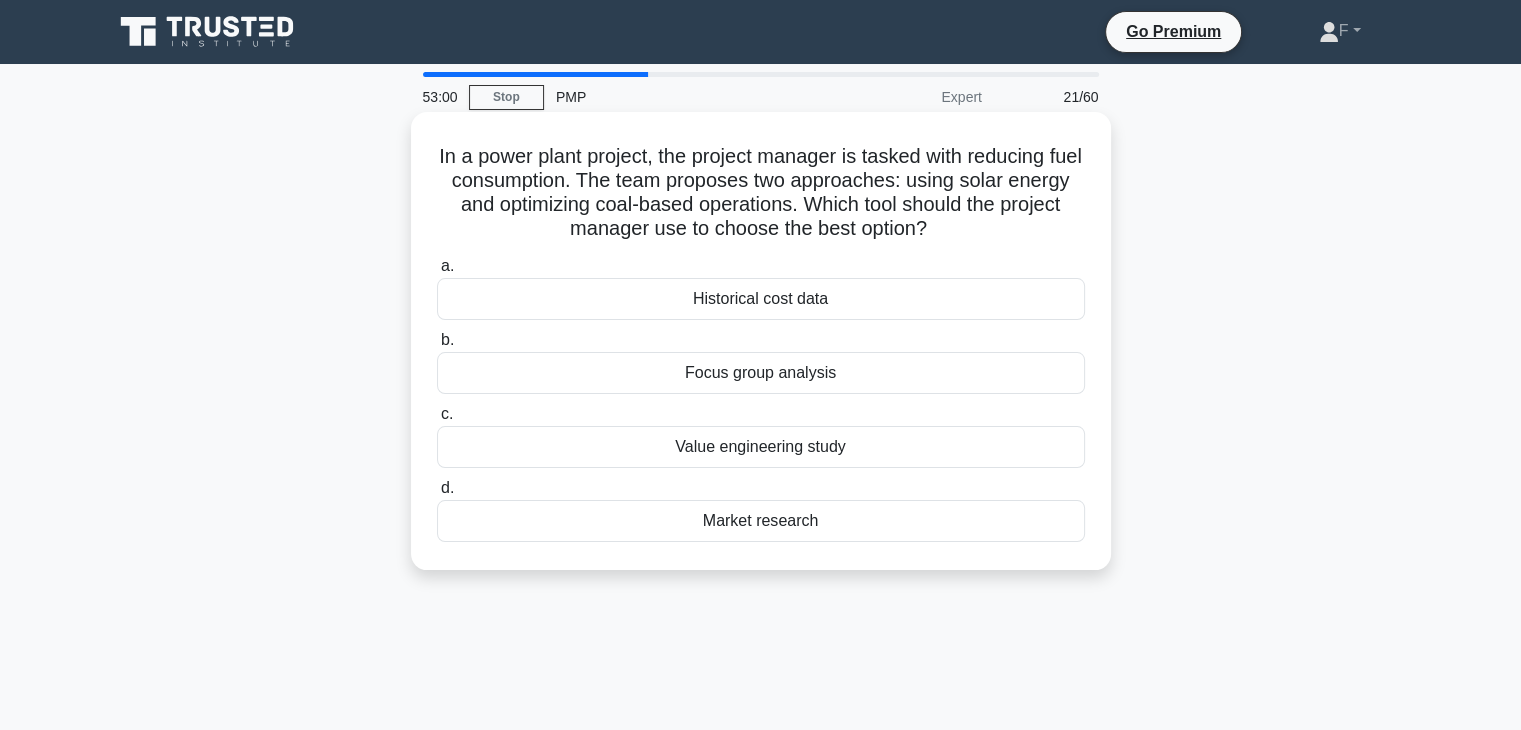 click on "Historical cost data" at bounding box center [761, 299] 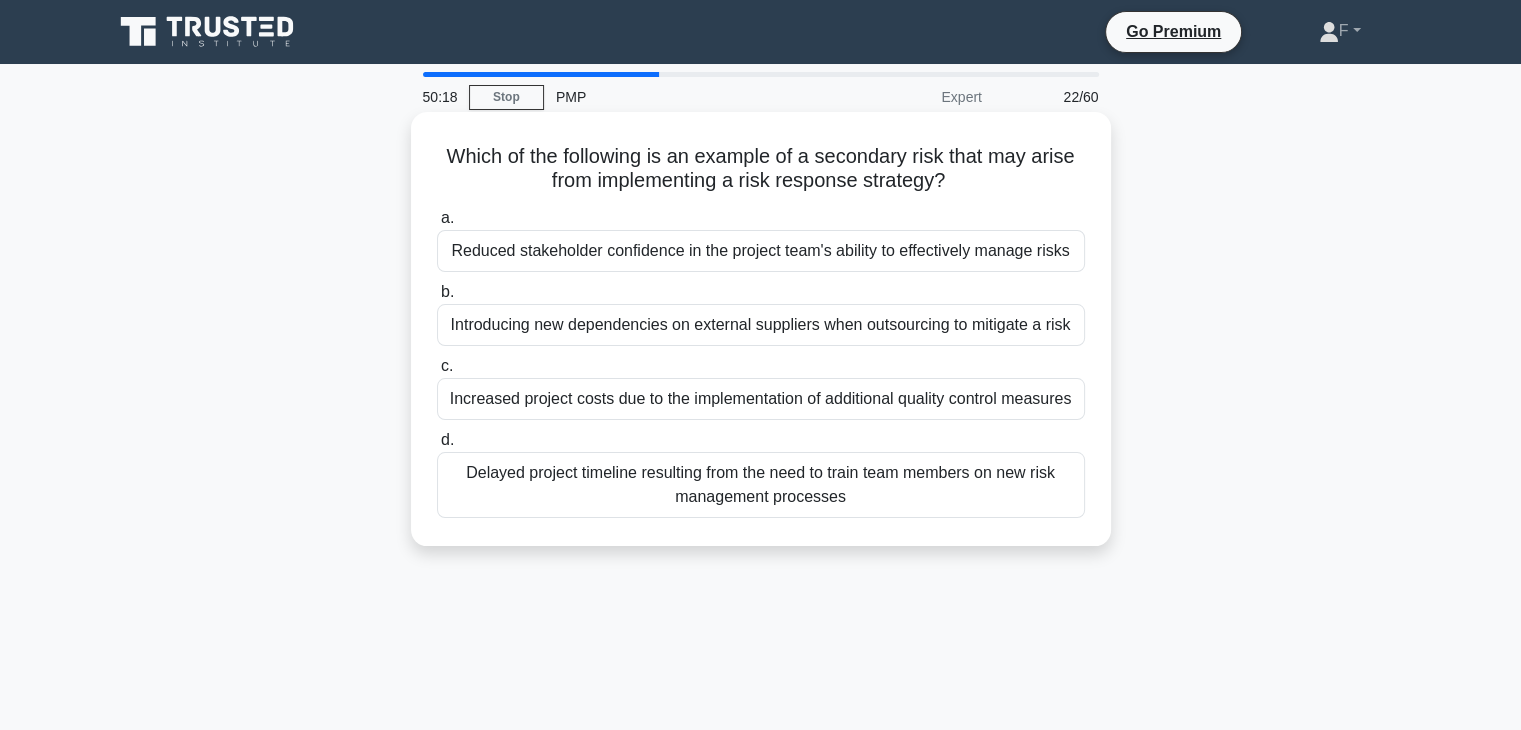 click on "Increased project costs due to the implementation of additional quality control measures" at bounding box center (761, 399) 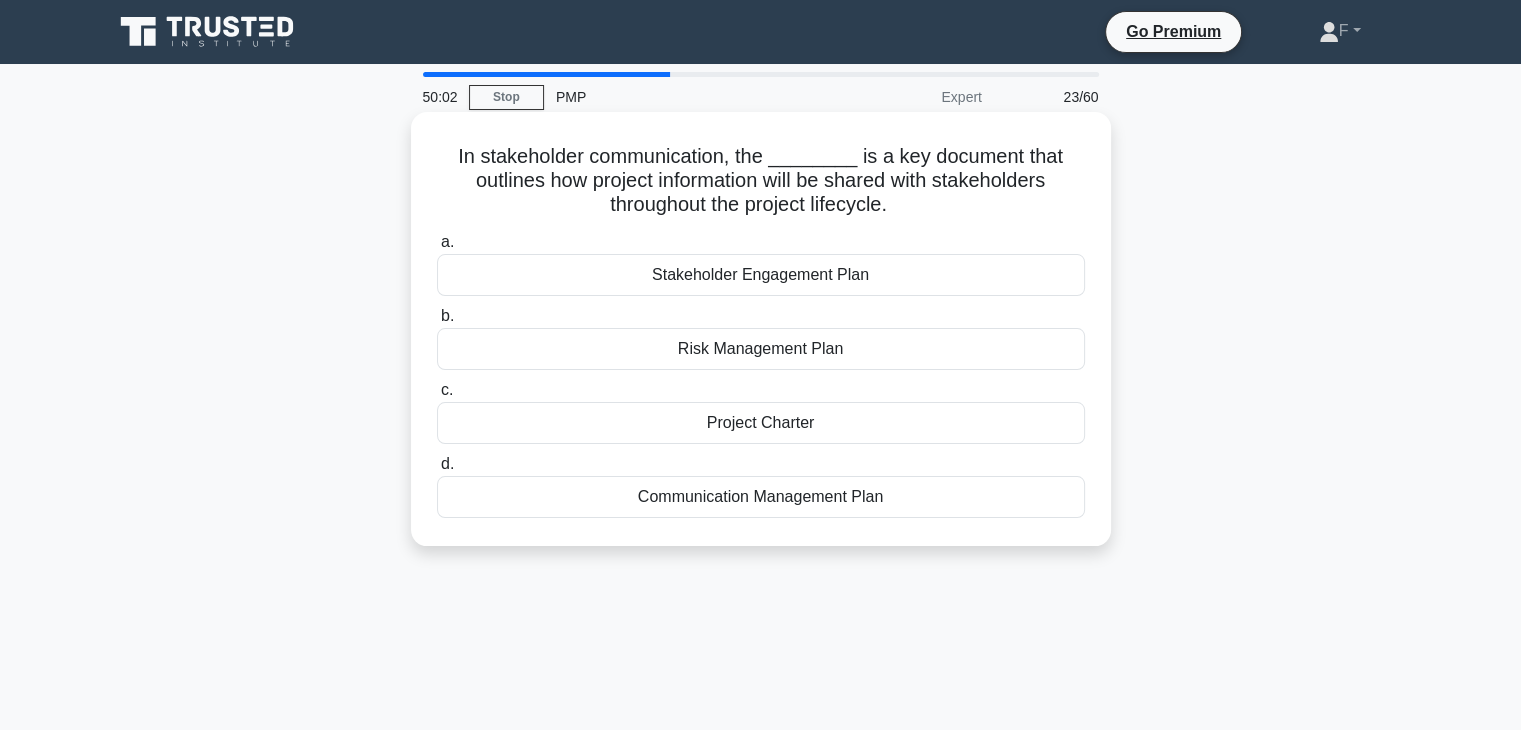 click on "Communication Management Plan" at bounding box center (761, 497) 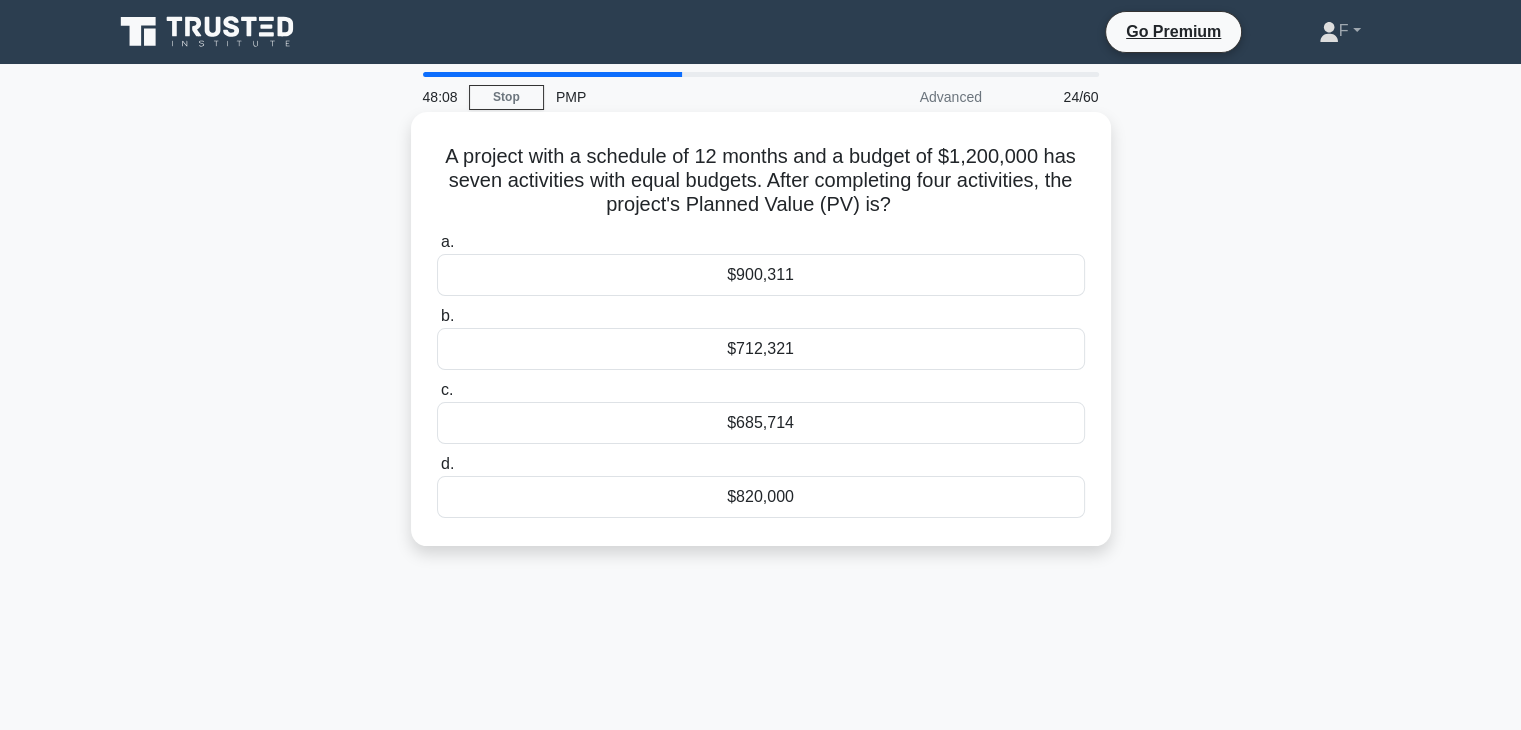 click on "$685,714" at bounding box center (761, 423) 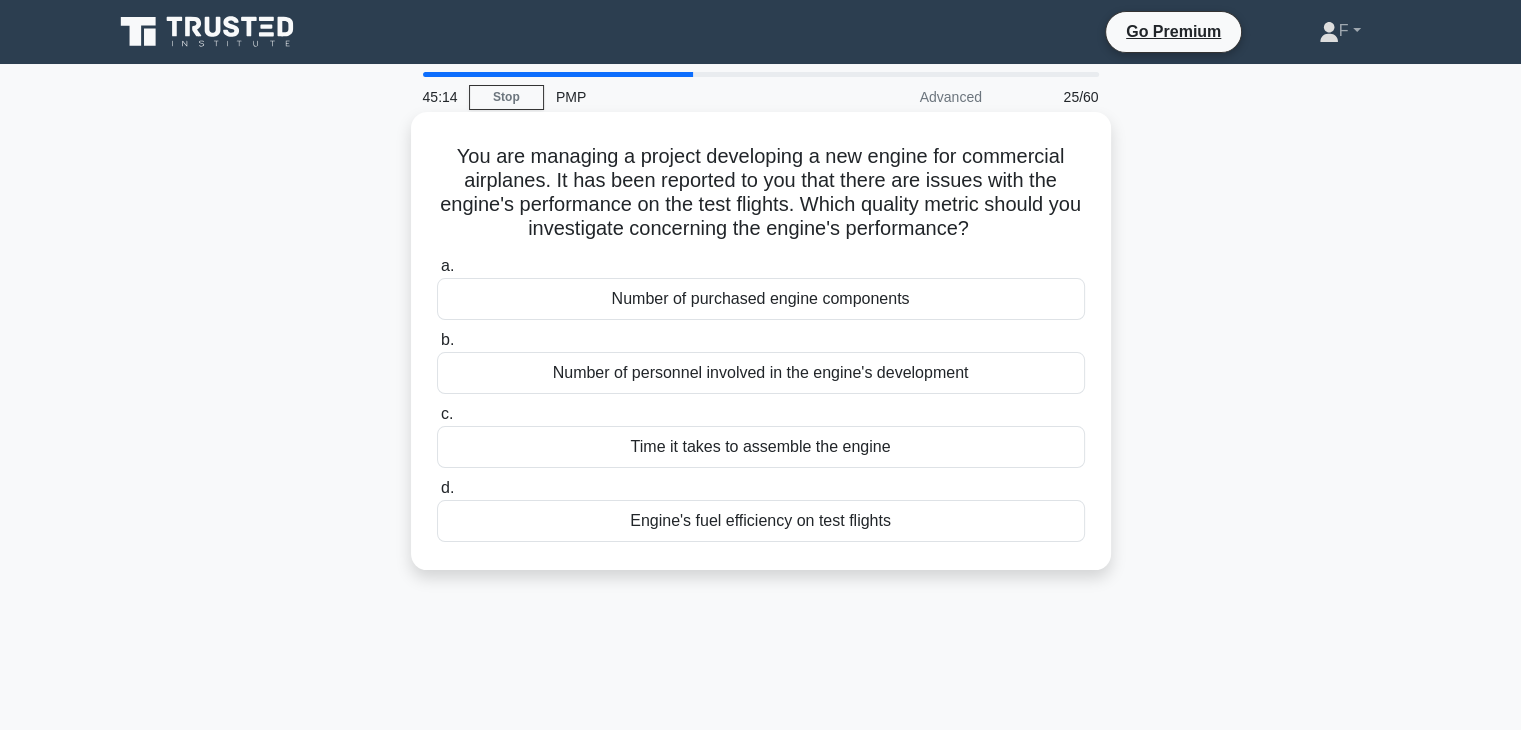 click on "Engine's fuel efficiency on test flights" at bounding box center [761, 521] 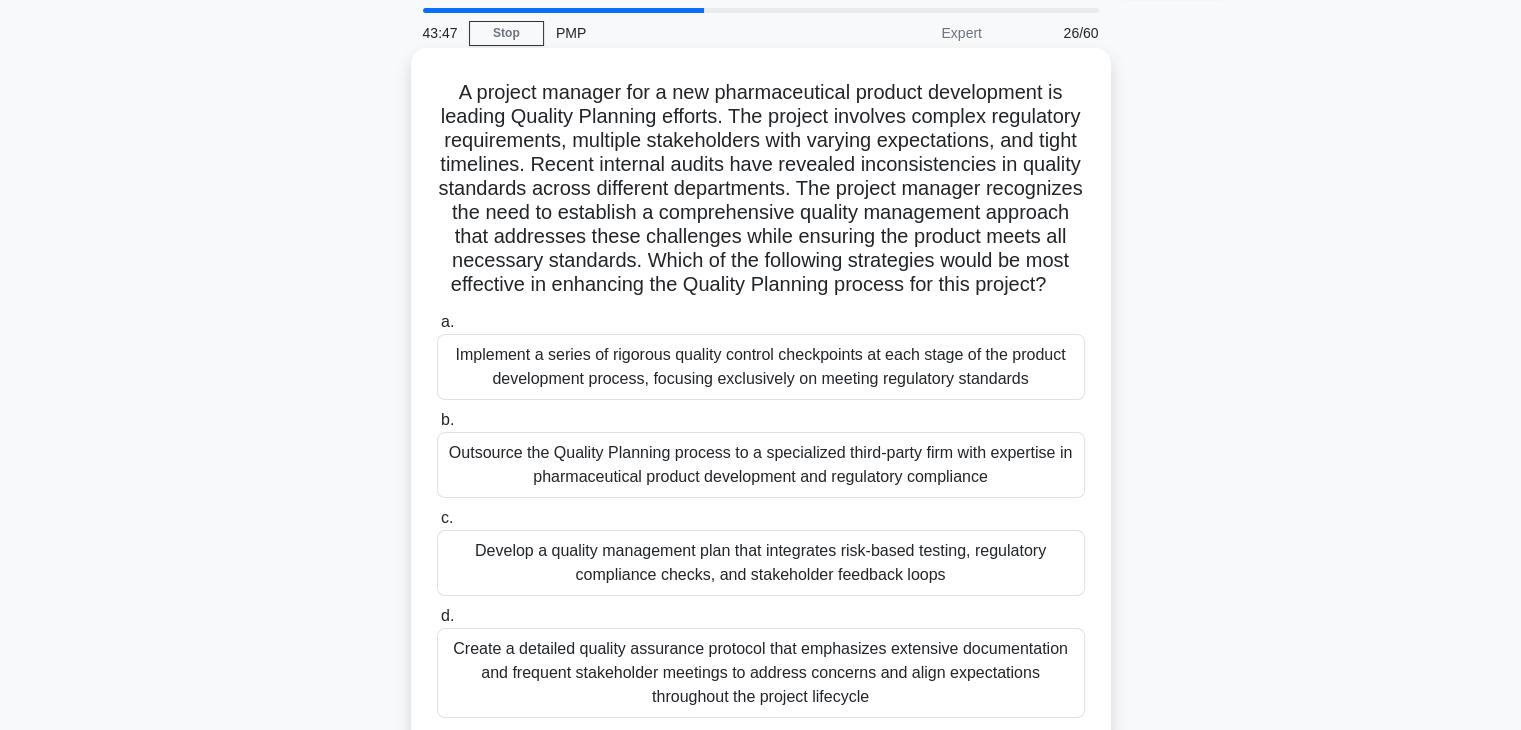 scroll, scrollTop: 100, scrollLeft: 0, axis: vertical 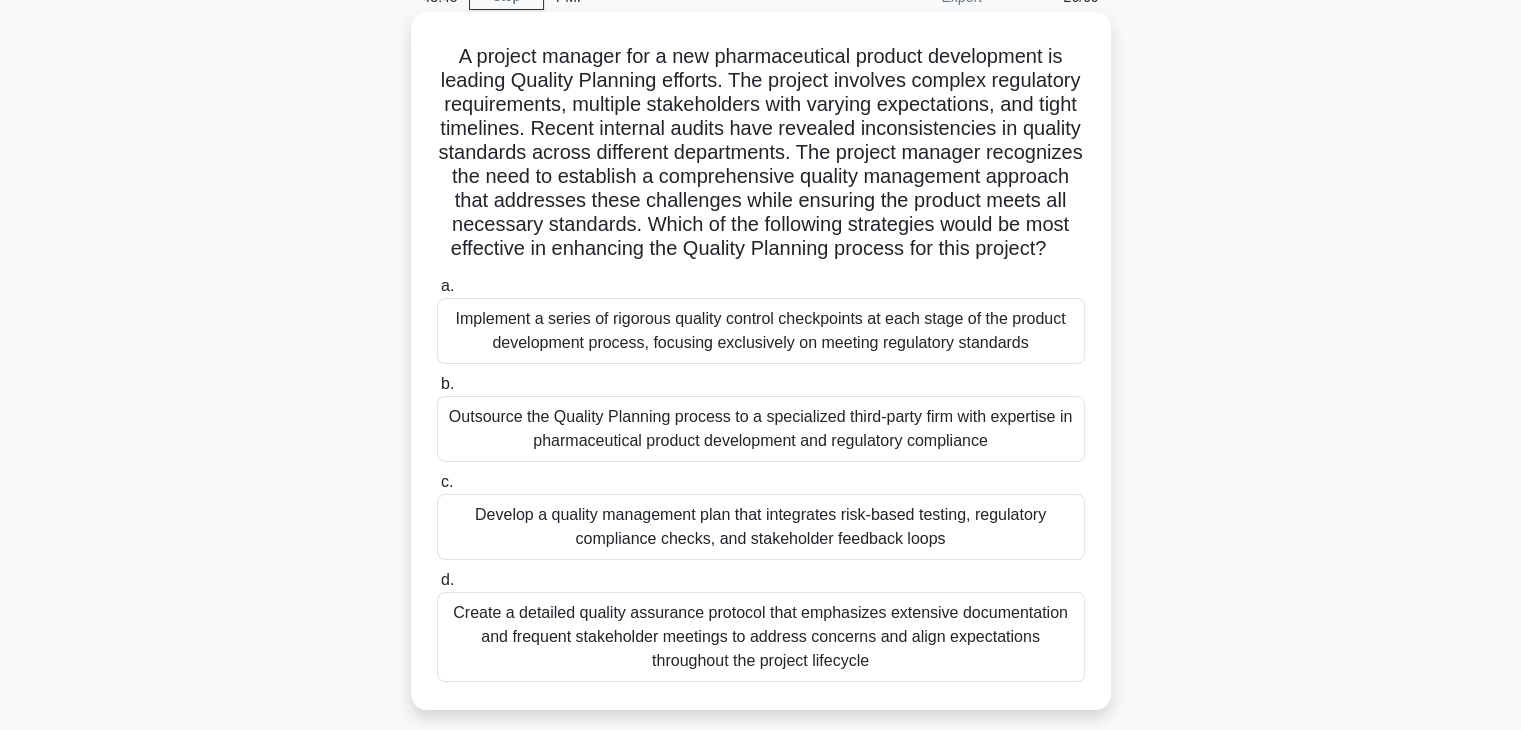 click on "Develop a quality management plan that integrates risk-based testing, regulatory compliance checks, and stakeholder feedback loops" at bounding box center [761, 527] 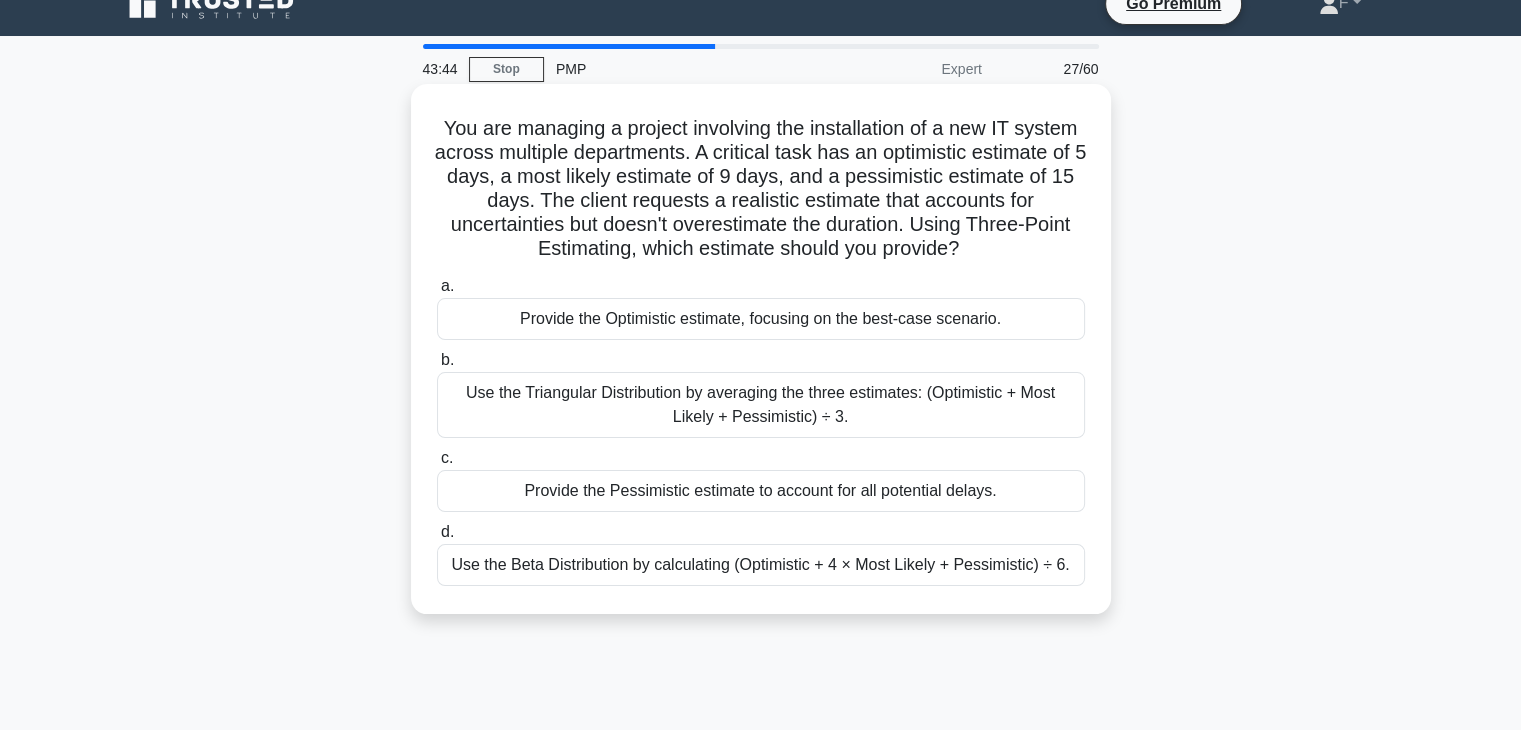 scroll, scrollTop: 0, scrollLeft: 0, axis: both 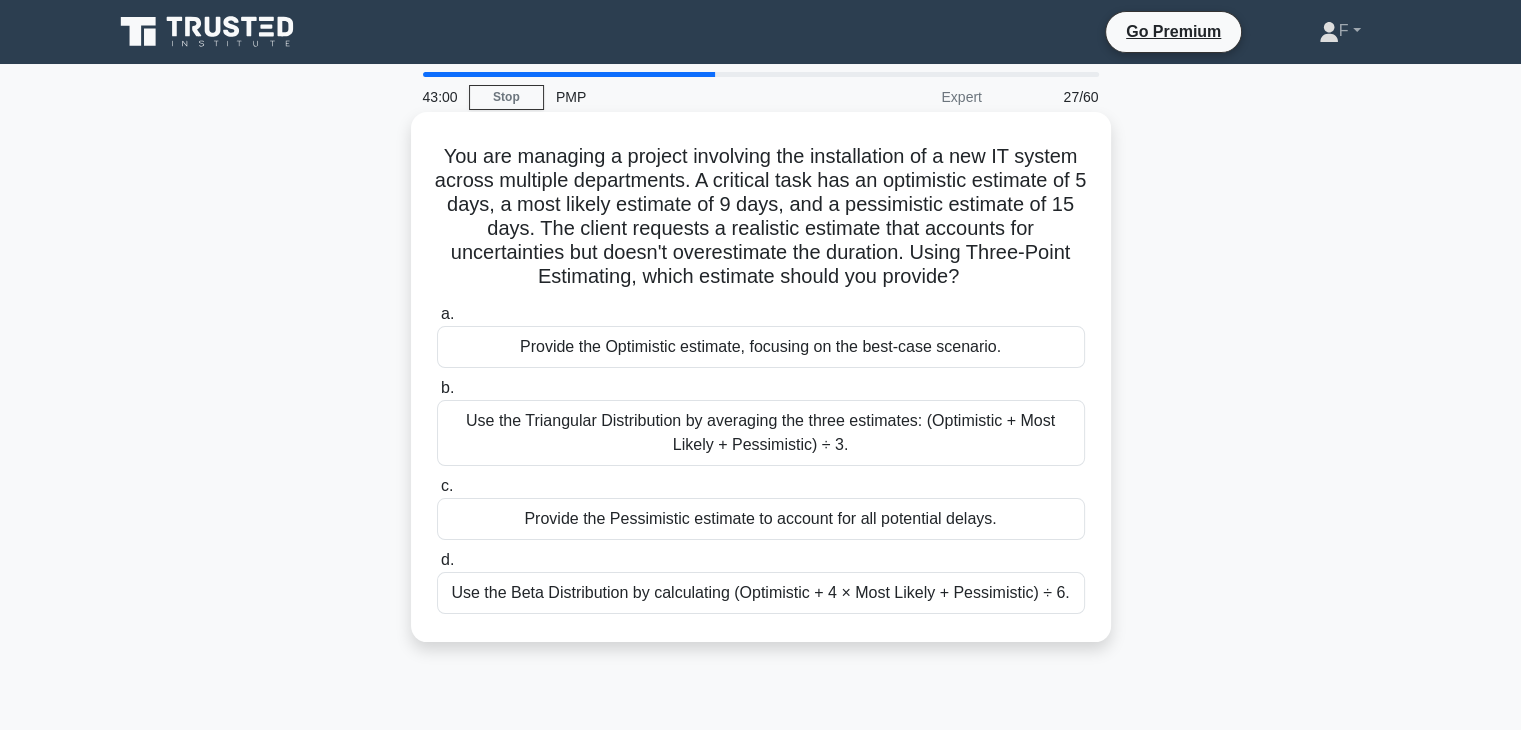 click on "Use the Beta Distribution by calculating (Optimistic + 4 × Most Likely + Pessimistic) ÷ 6." at bounding box center (761, 593) 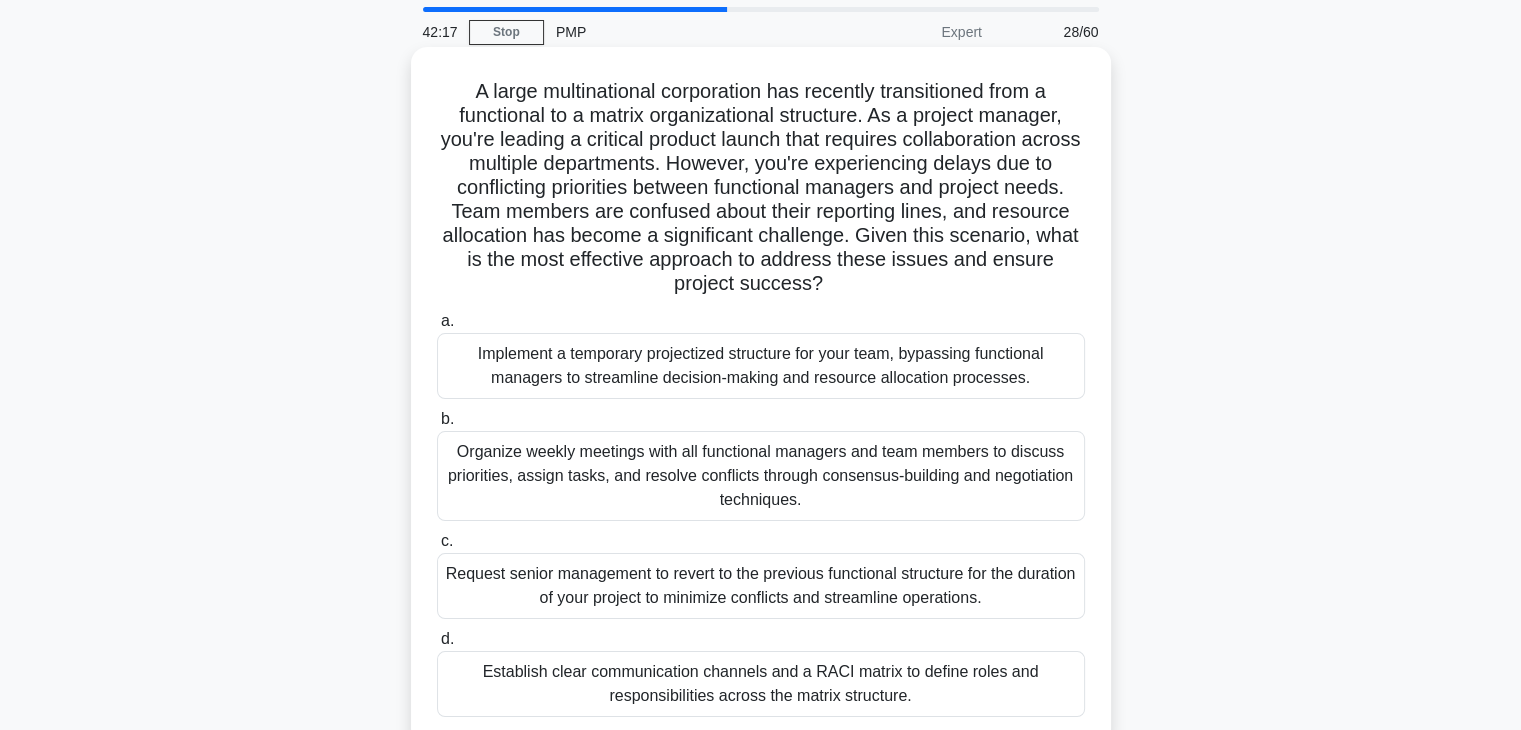 scroll, scrollTop: 100, scrollLeft: 0, axis: vertical 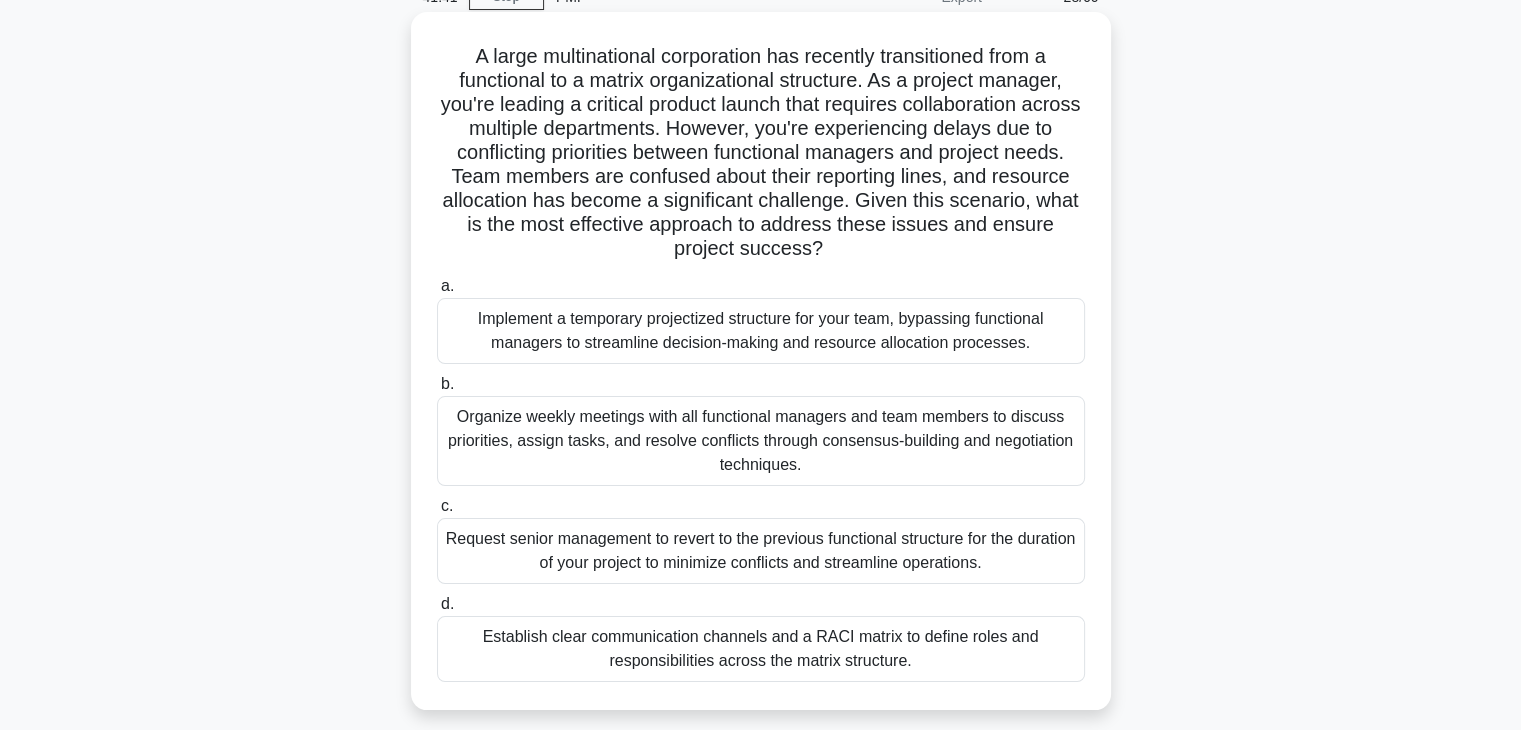 click on "Establish clear communication channels and a RACI matrix to define roles and responsibilities across the matrix structure." at bounding box center [761, 649] 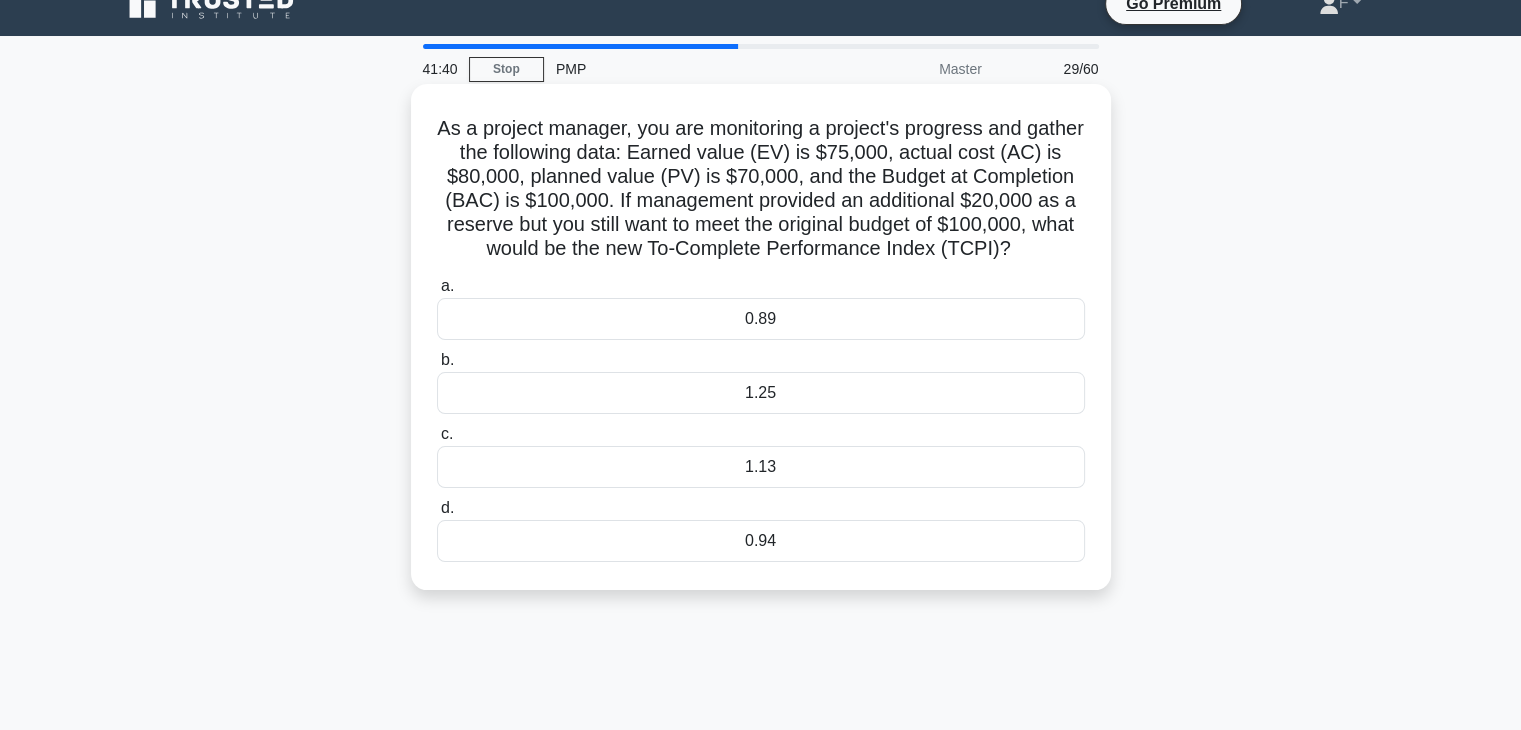 scroll, scrollTop: 0, scrollLeft: 0, axis: both 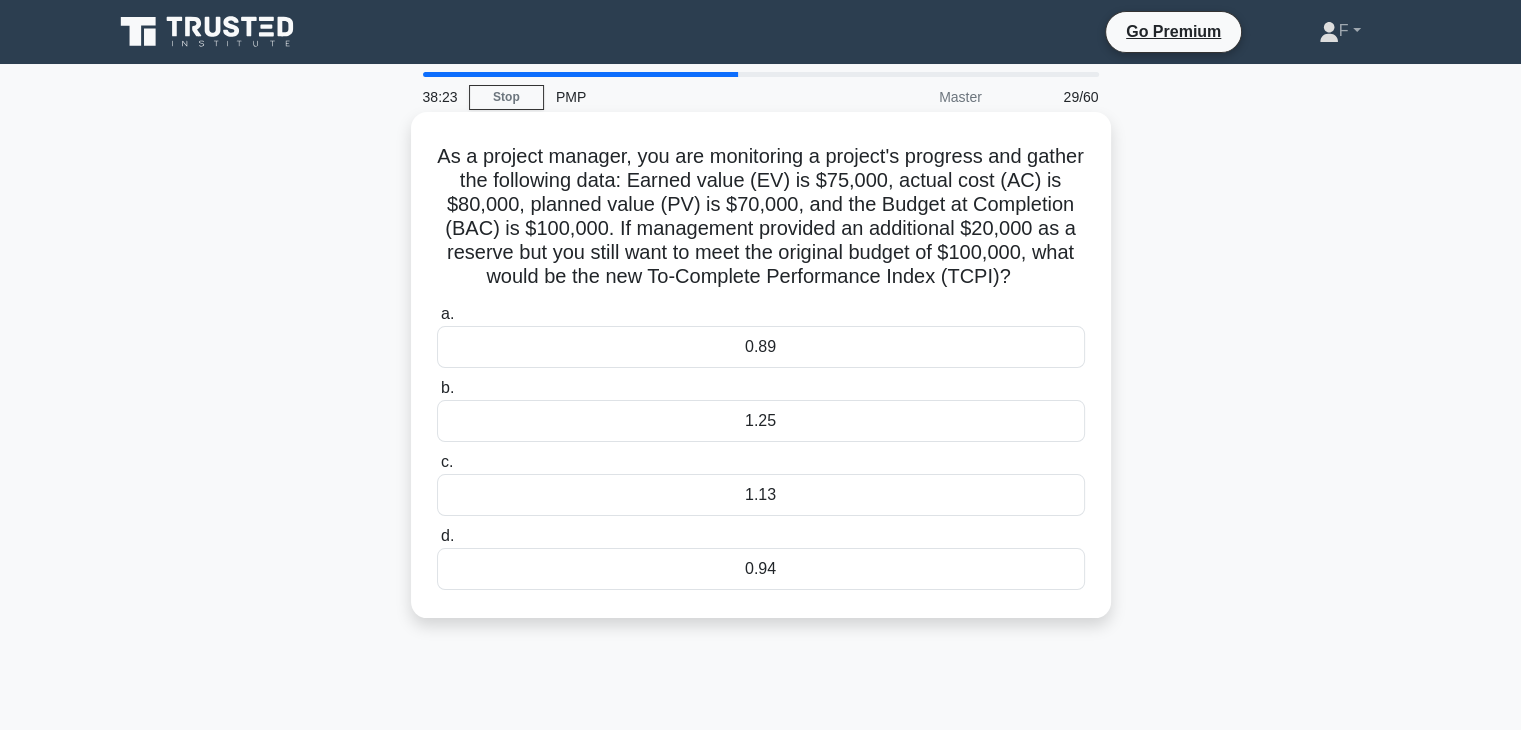 click on "1.25" at bounding box center [761, 421] 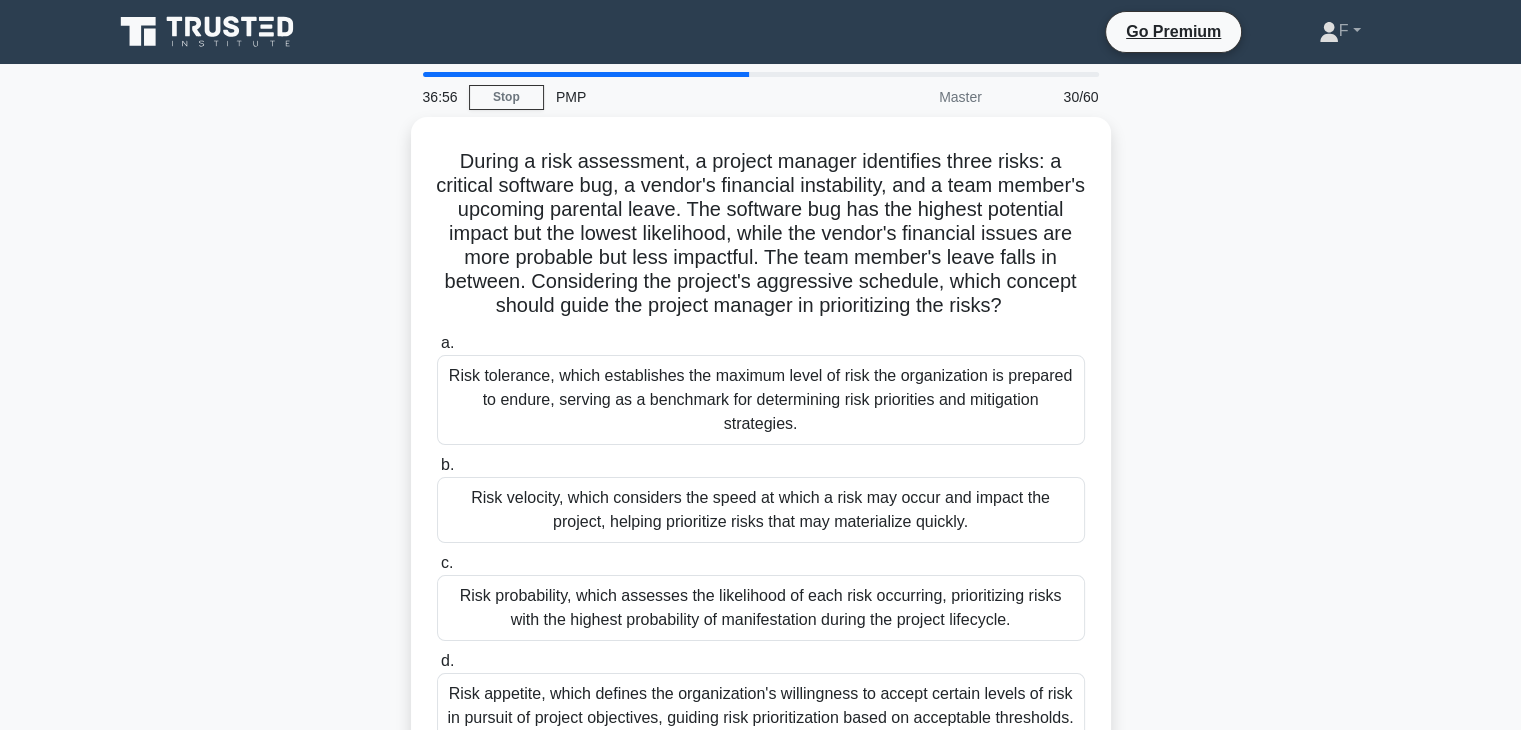 scroll, scrollTop: 100, scrollLeft: 0, axis: vertical 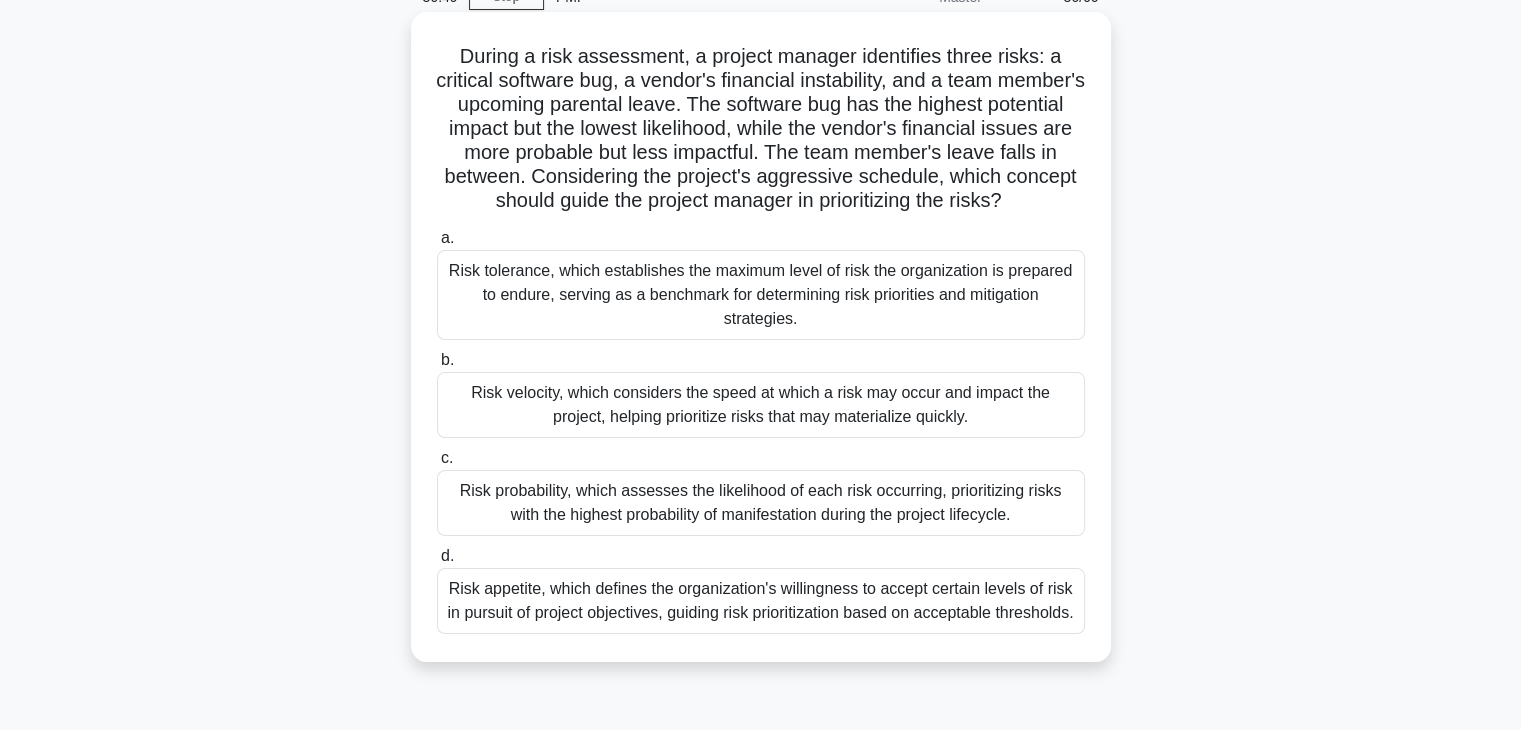click on "Risk appetite, which defines the organization's willingness to accept certain levels of risk in pursuit of project objectives, guiding risk prioritization based on acceptable thresholds." at bounding box center [761, 601] 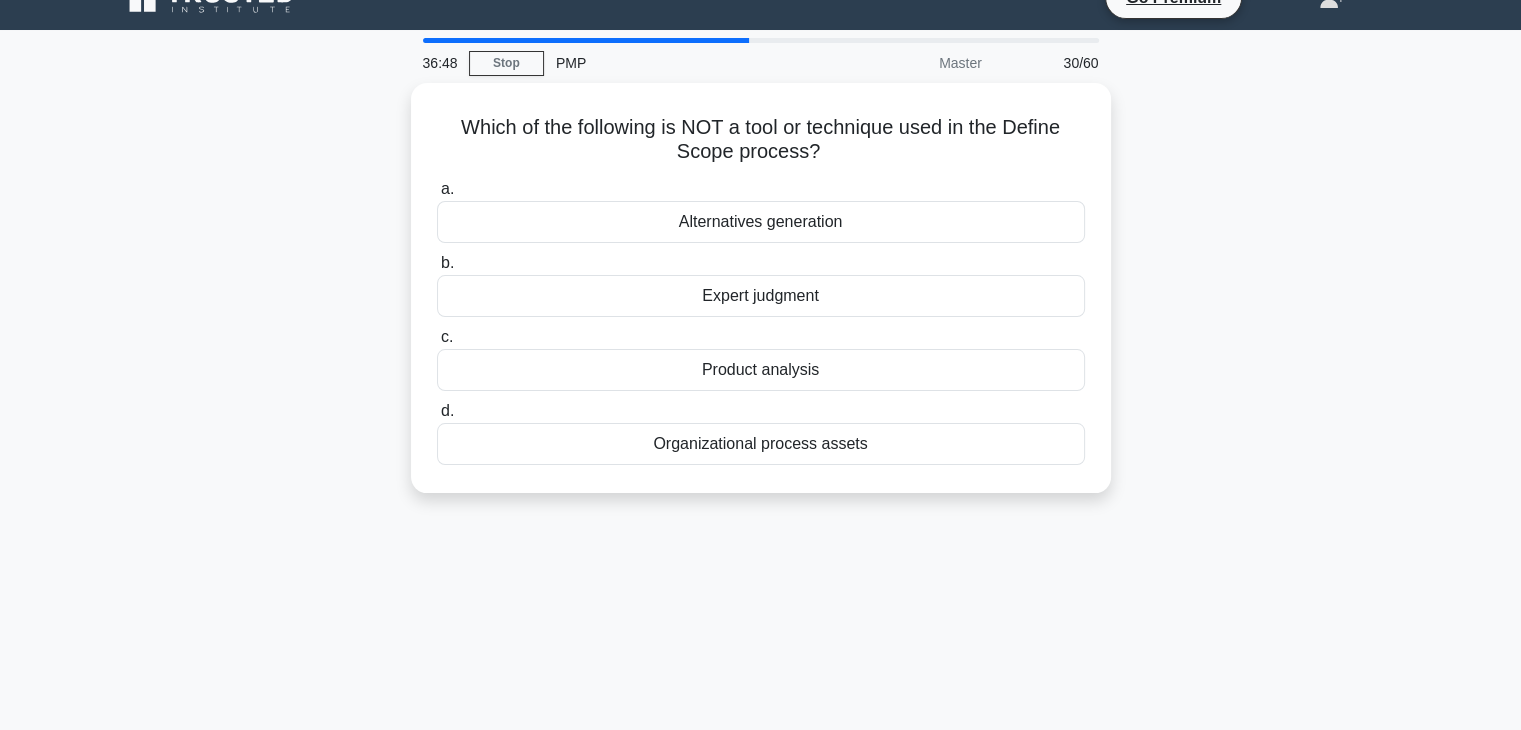 scroll, scrollTop: 0, scrollLeft: 0, axis: both 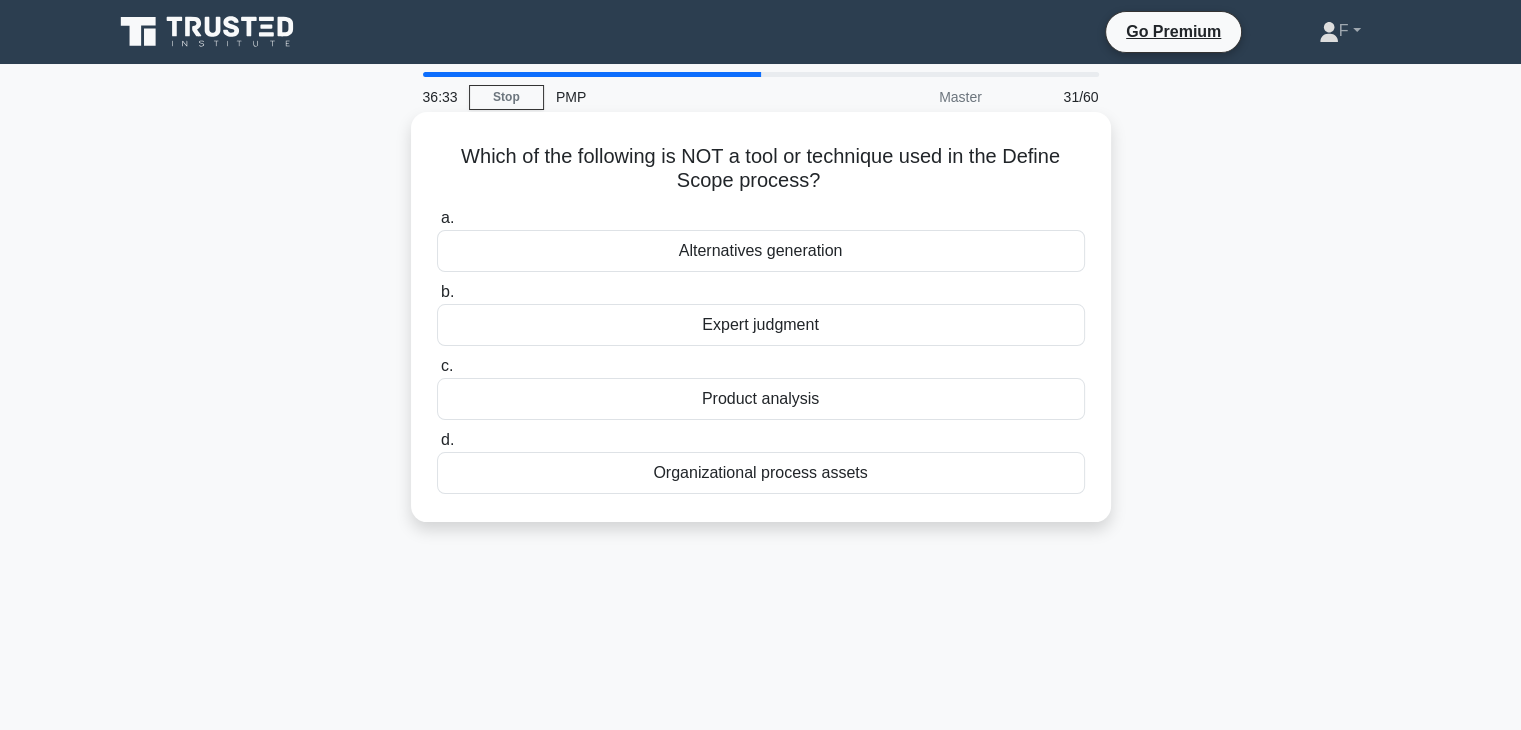 click on "Product analysis" at bounding box center [761, 399] 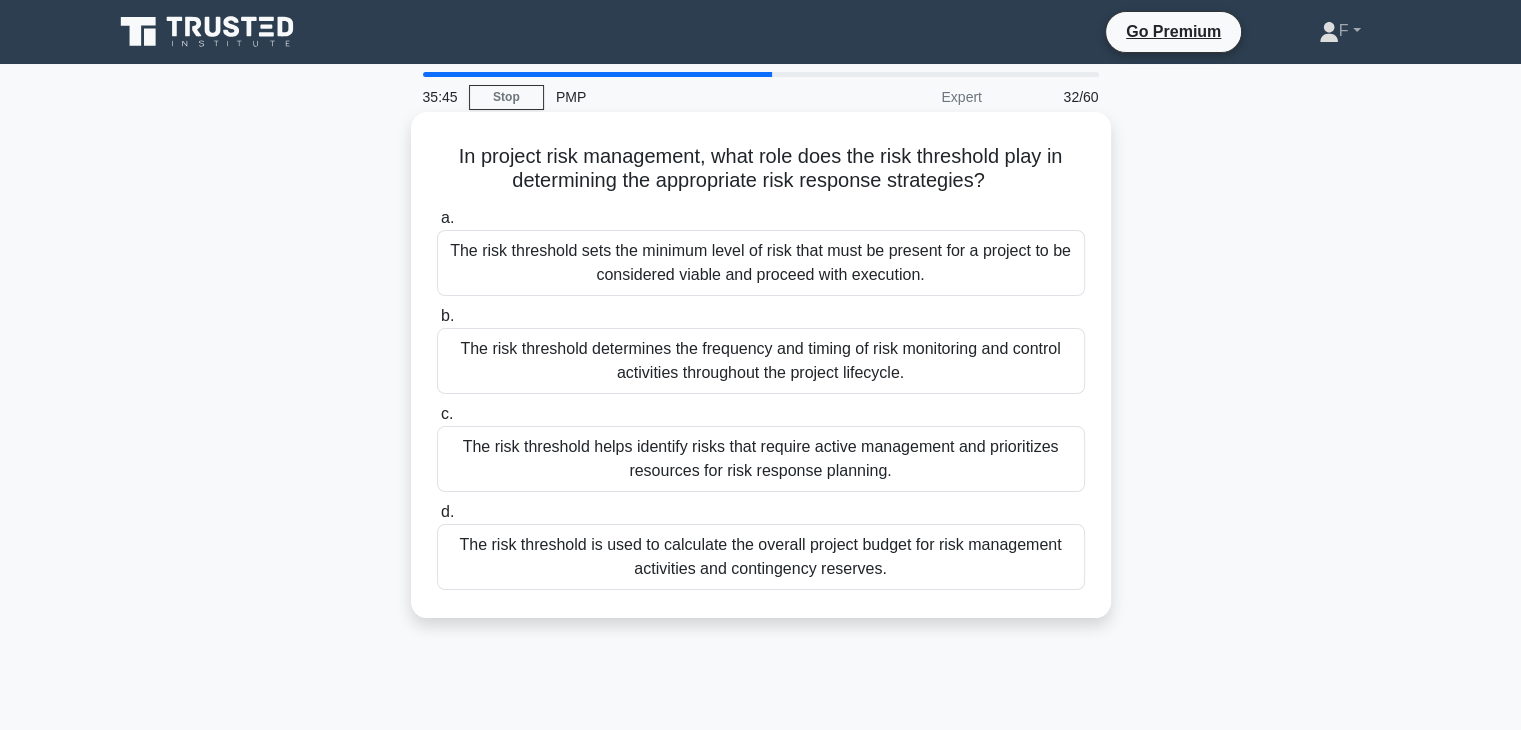 click on "The risk threshold is used to calculate the overall project budget for risk management activities and contingency reserves." at bounding box center (761, 557) 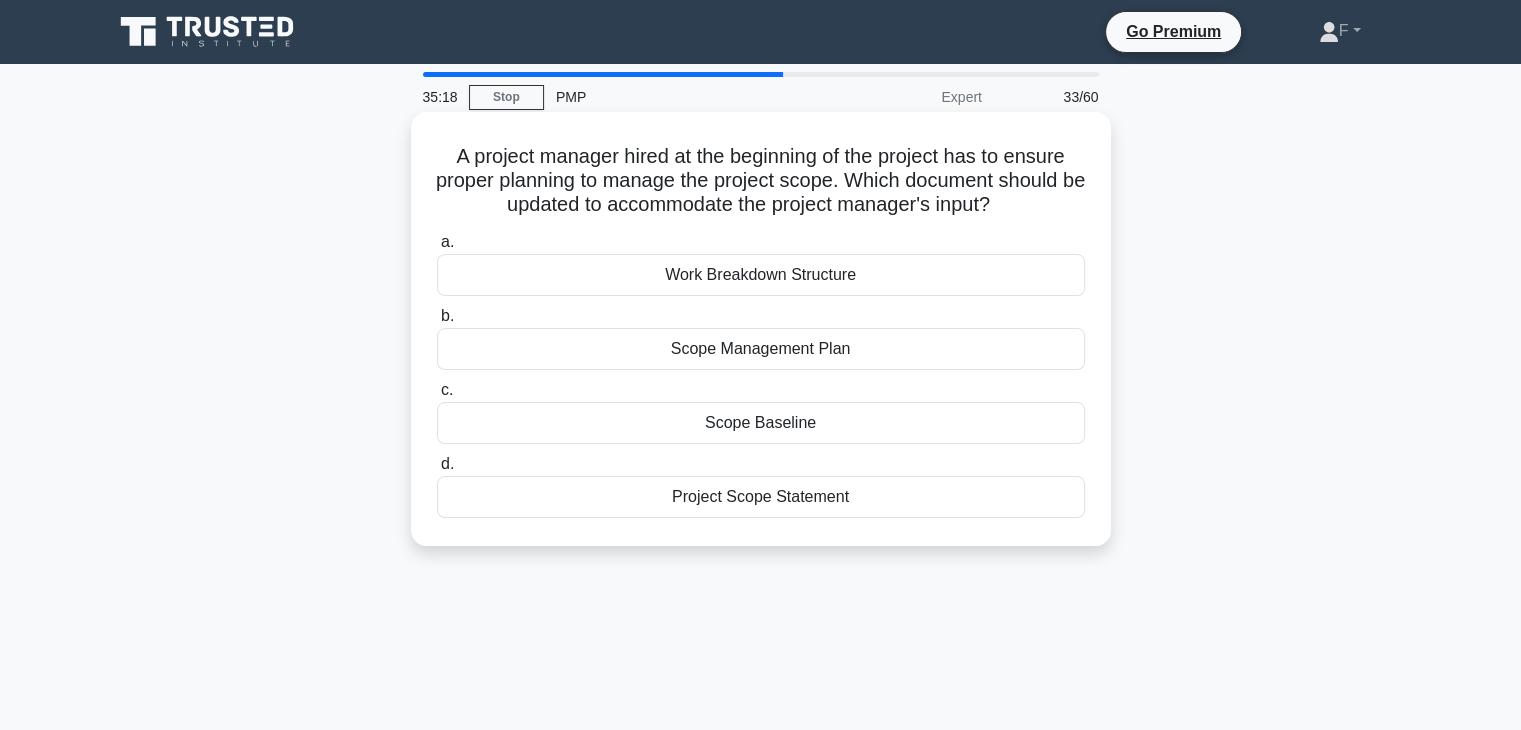 click on "Project Scope Statement" at bounding box center [761, 497] 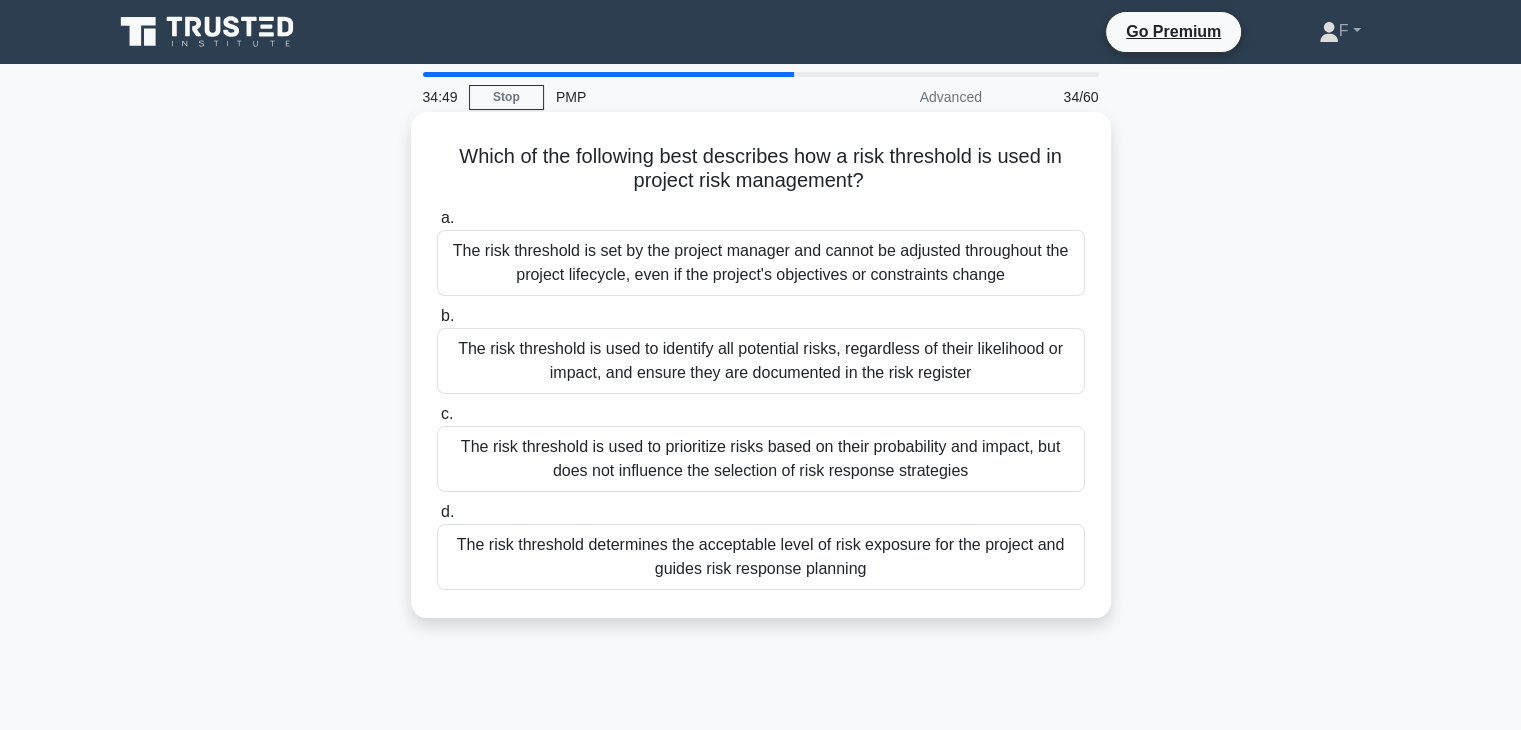 click on "The risk threshold determines the acceptable level of risk exposure for the project and guides risk response planning" at bounding box center (761, 557) 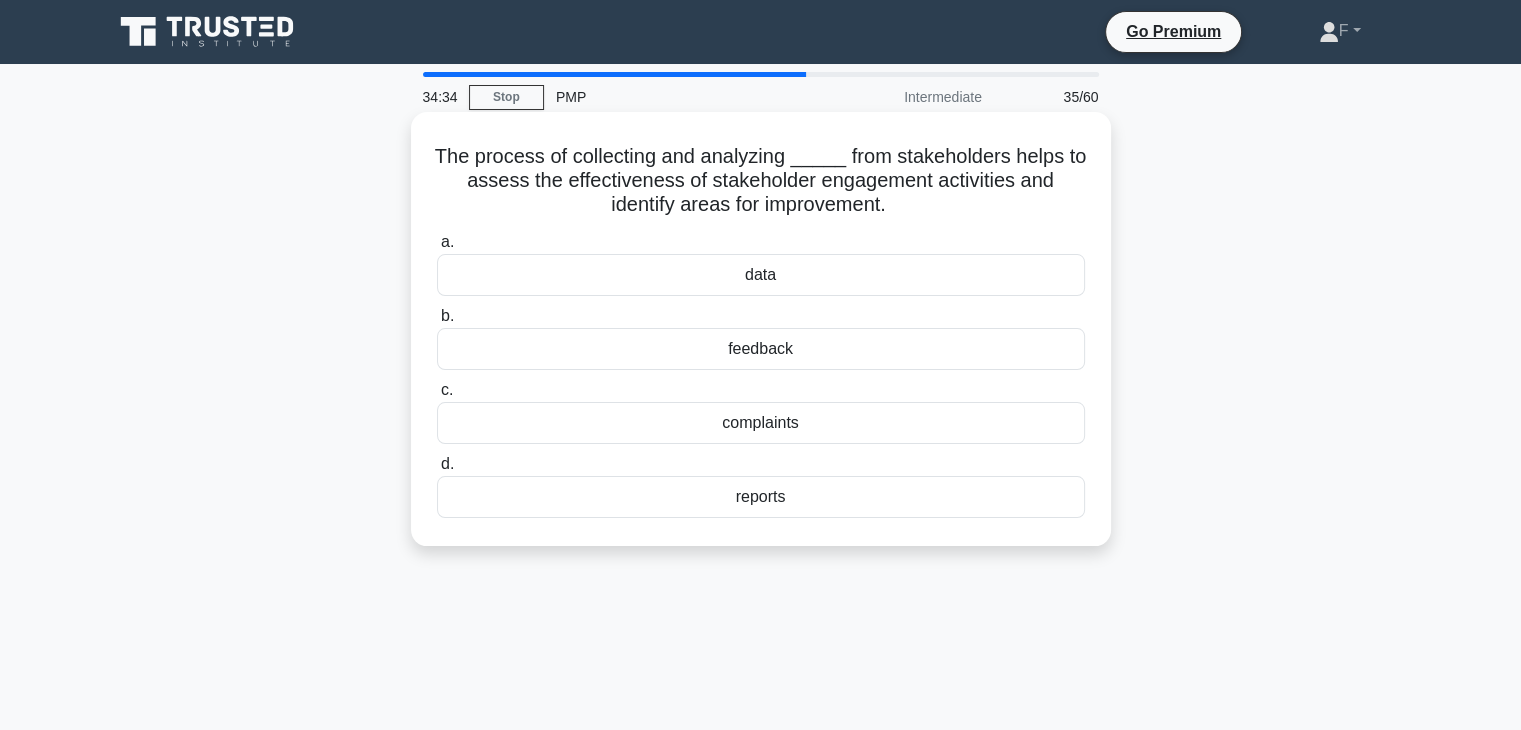 click on "feedback" at bounding box center [761, 349] 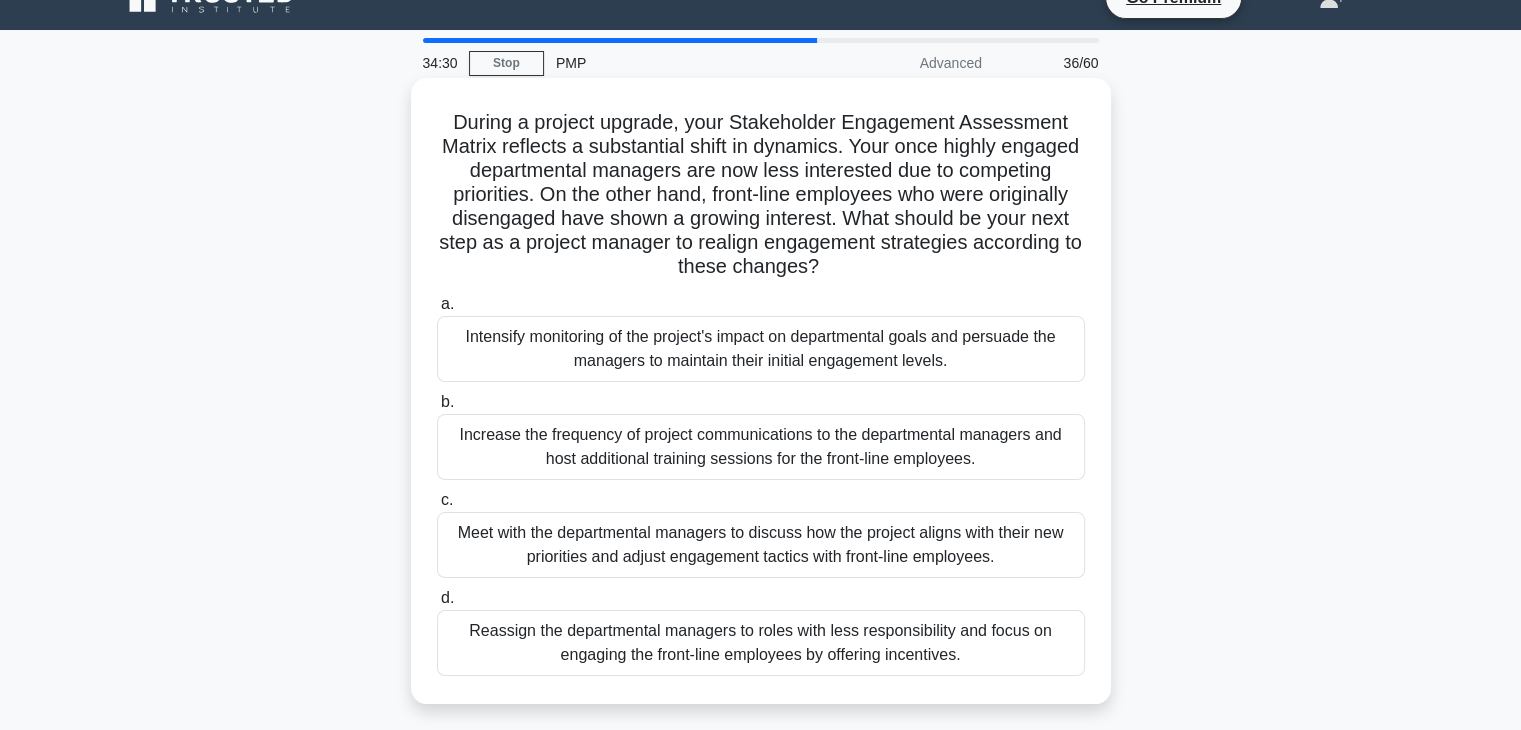 scroll, scrollTop: 0, scrollLeft: 0, axis: both 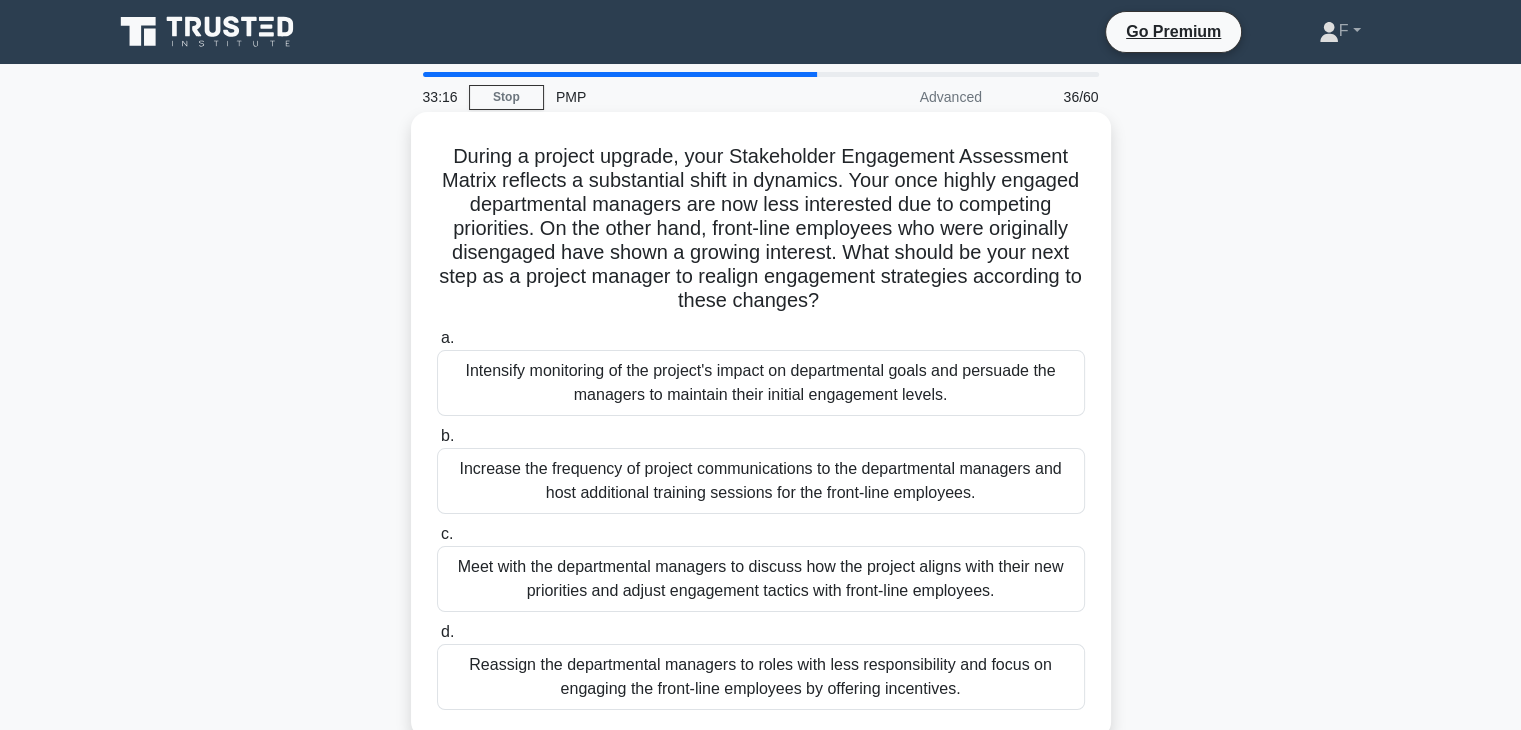 click on "Increase the frequency of project communications to the departmental managers and host additional training sessions for the front-line employees." at bounding box center [761, 481] 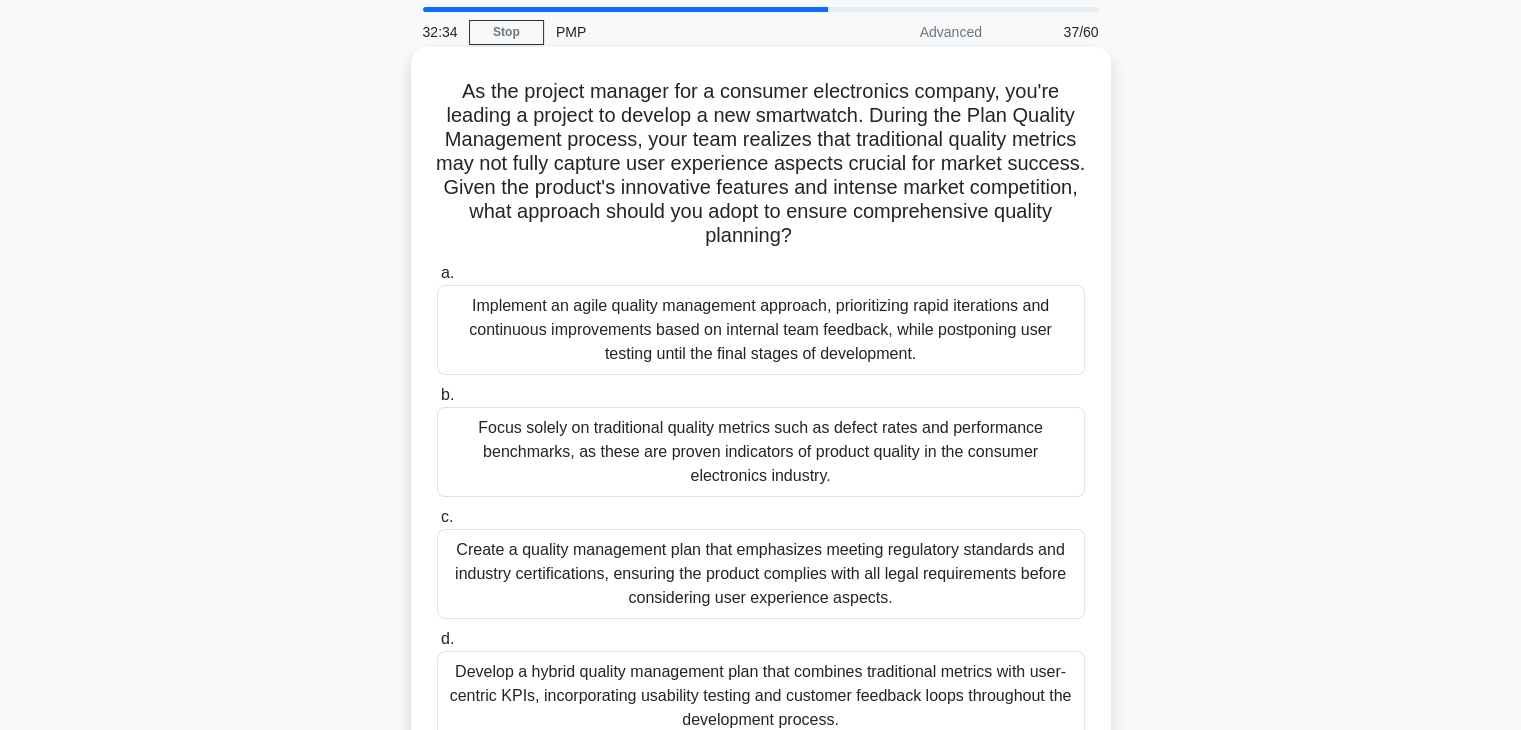 scroll, scrollTop: 100, scrollLeft: 0, axis: vertical 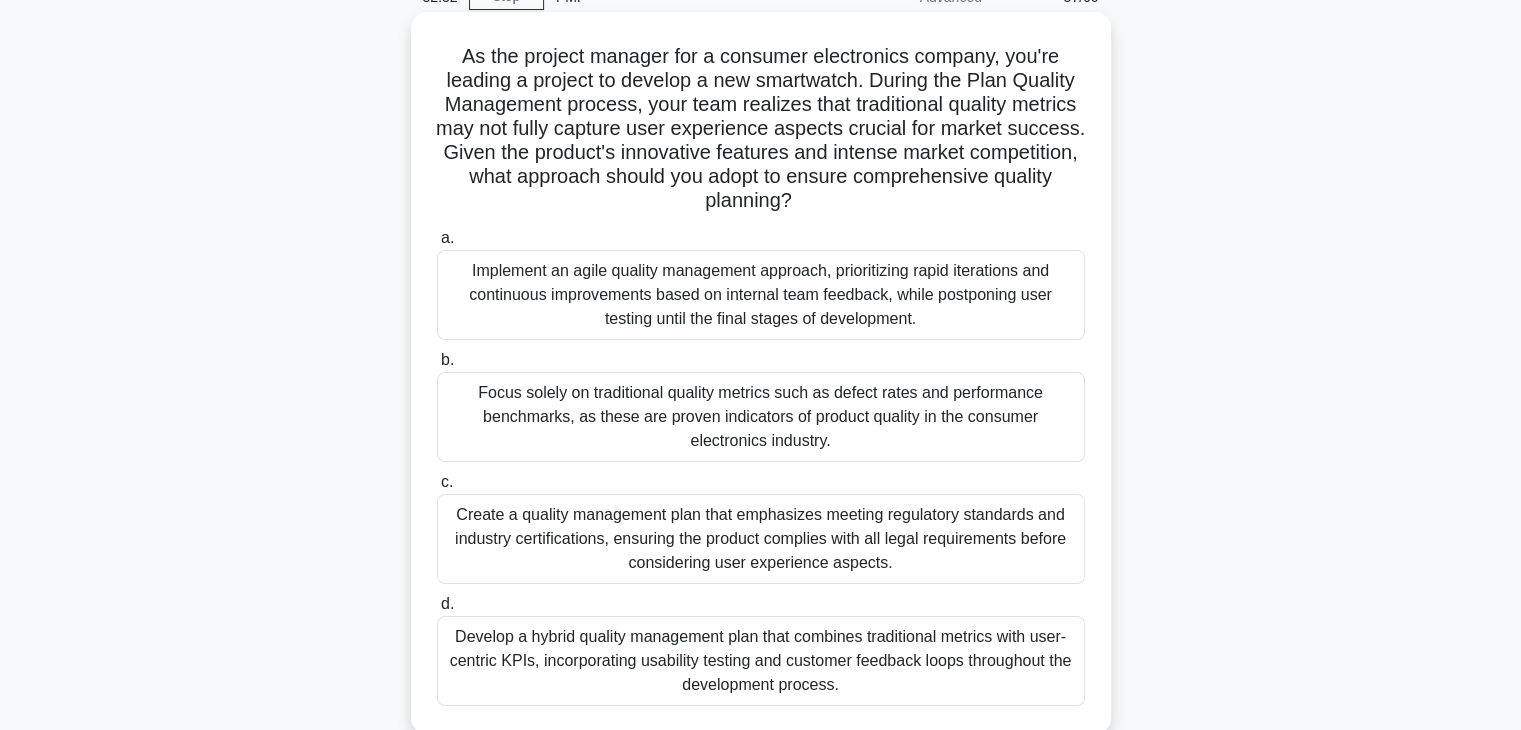 click on "Create a quality management plan that emphasizes meeting regulatory standards and industry certifications, ensuring the product complies with all legal requirements before considering user experience aspects." at bounding box center [761, 539] 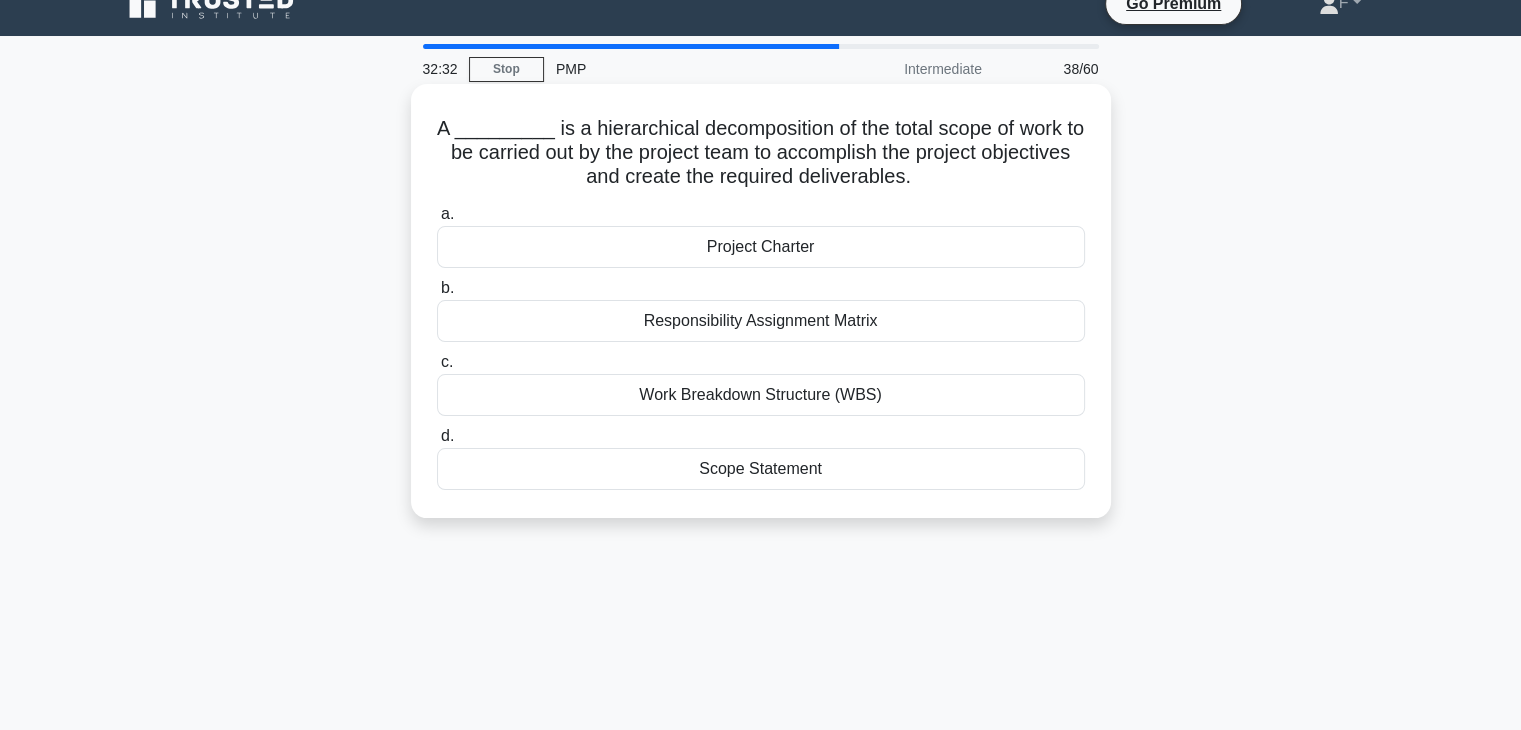 scroll, scrollTop: 0, scrollLeft: 0, axis: both 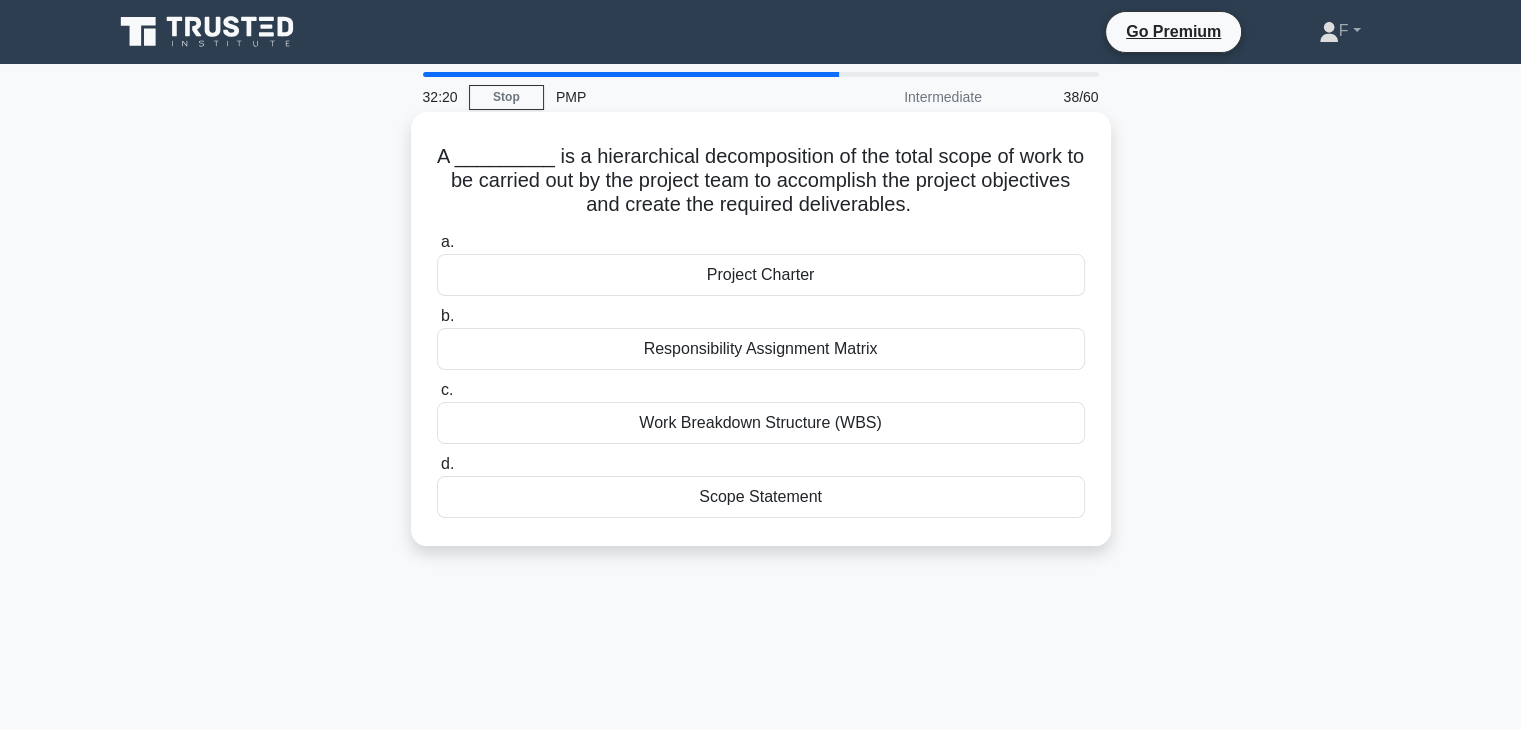 click on "Work Breakdown Structure (WBS)" at bounding box center [761, 423] 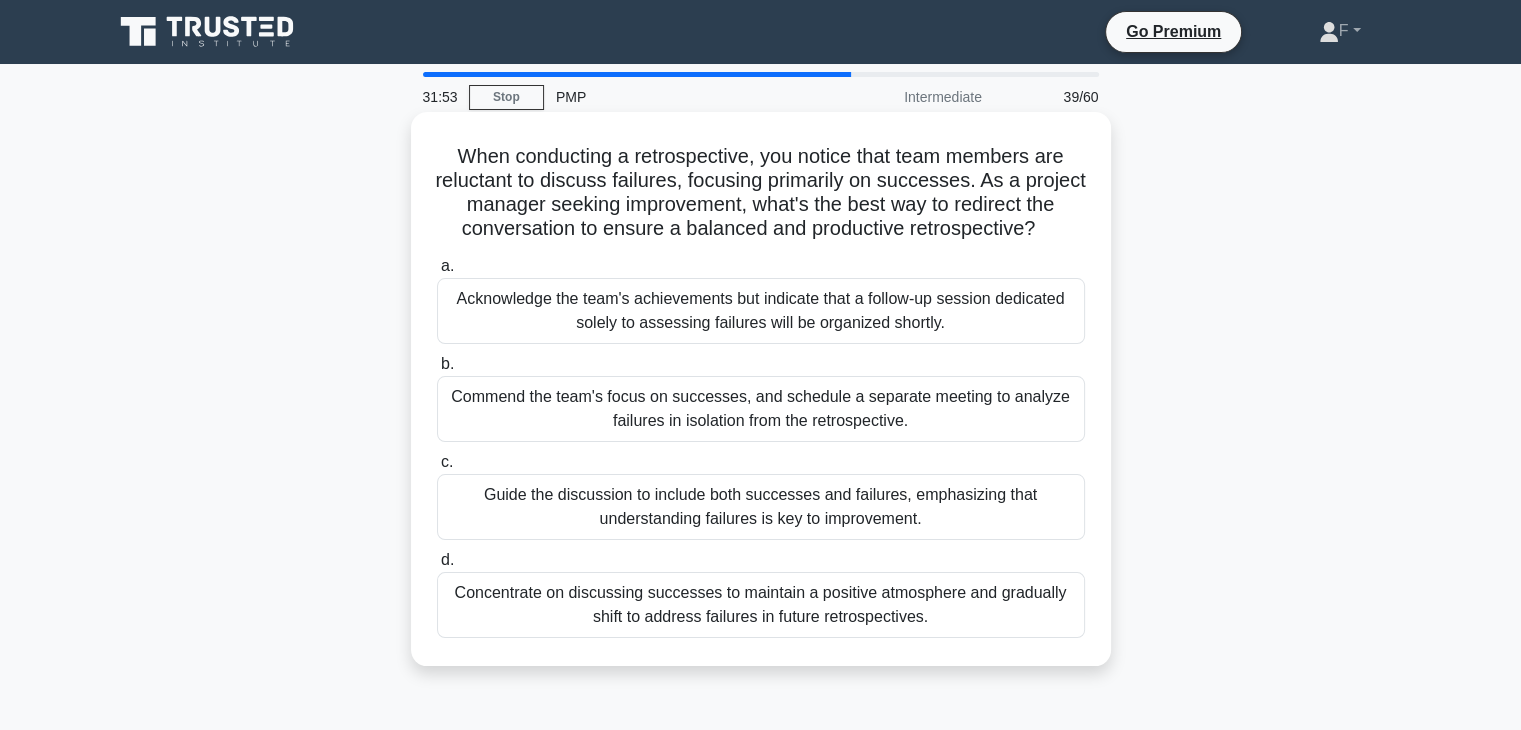 click on "Guide the discussion to include both successes and failures, emphasizing that understanding failures is key to improvement." at bounding box center (761, 507) 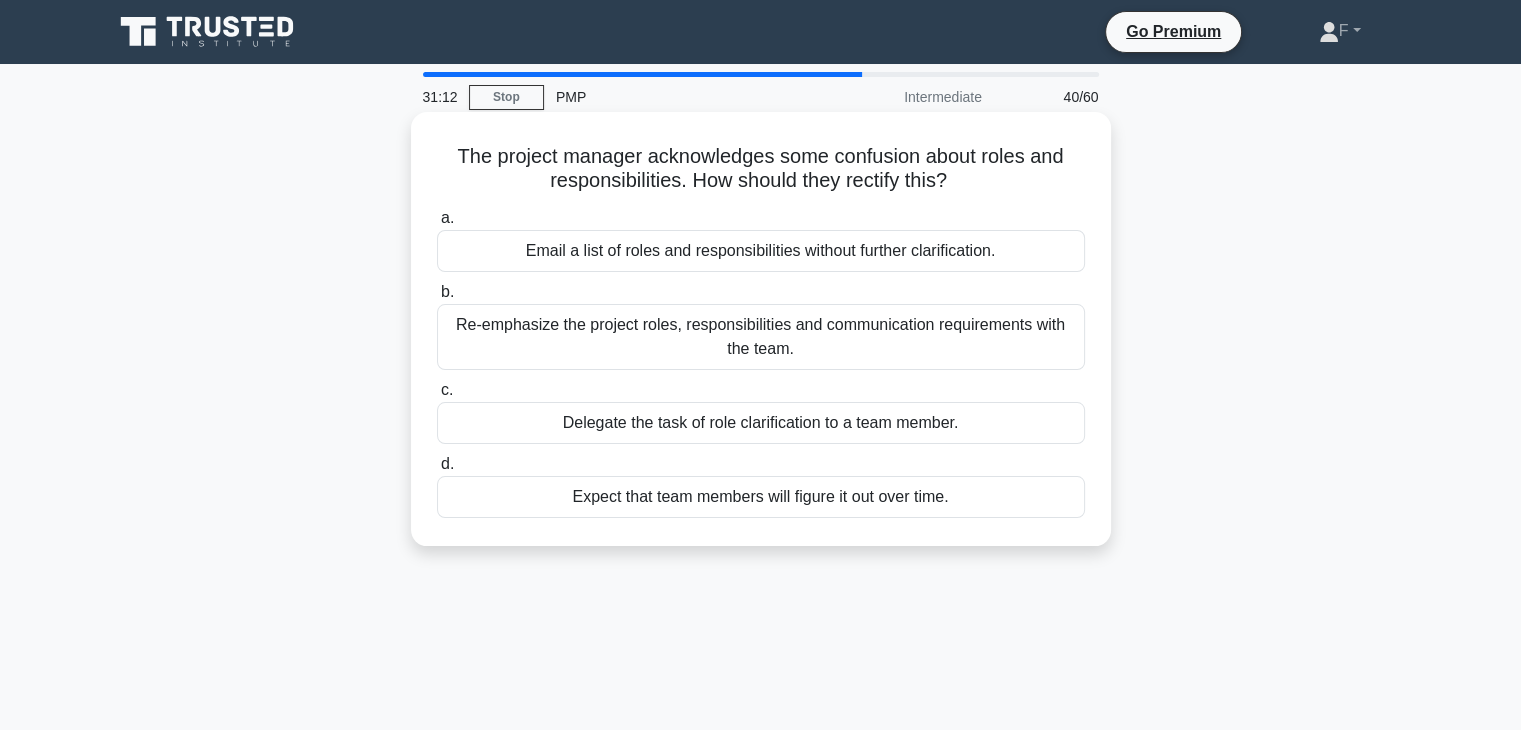 click on "Re-emphasize the project roles, responsibilities and communication requirements with the team." at bounding box center (761, 337) 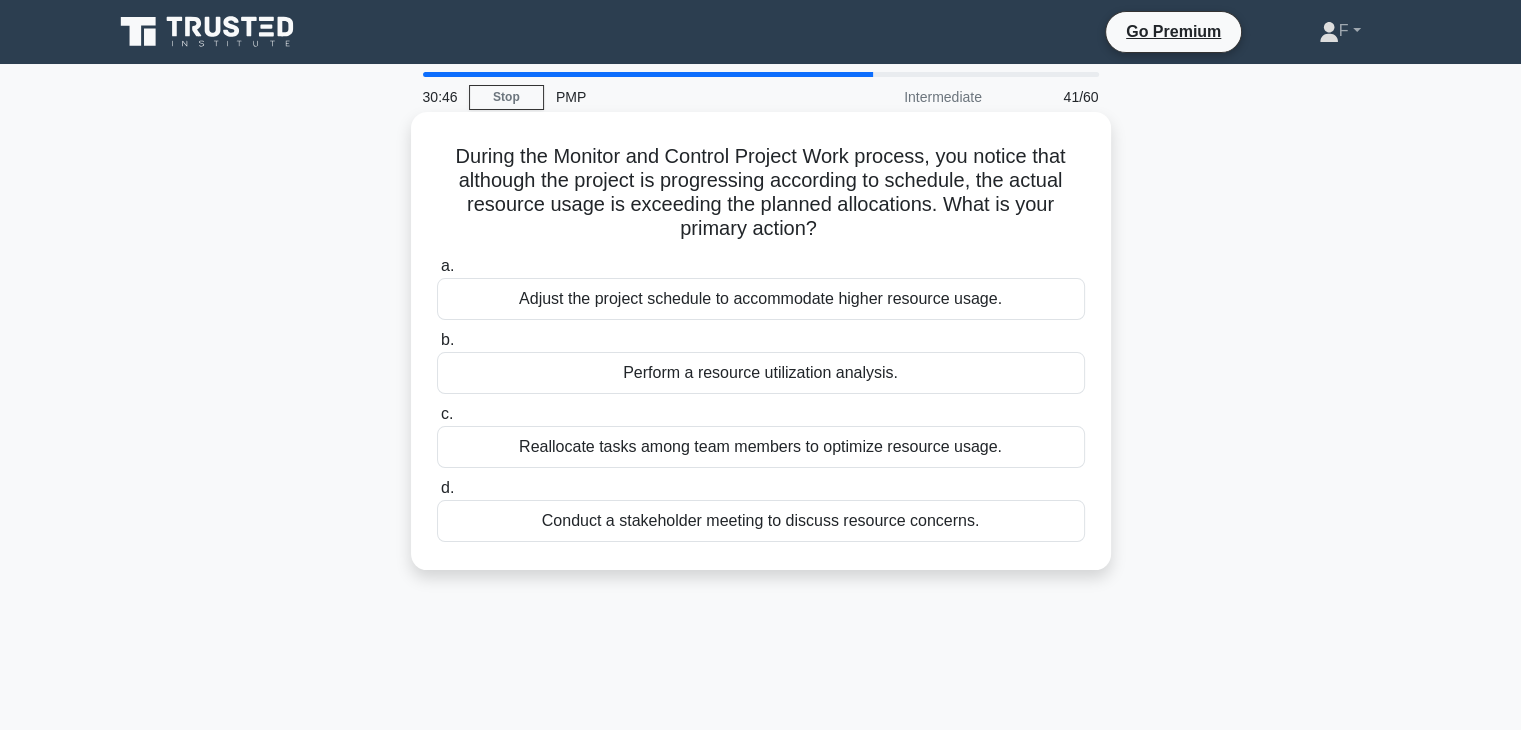 click on "Perform a resource utilization analysis." at bounding box center (761, 373) 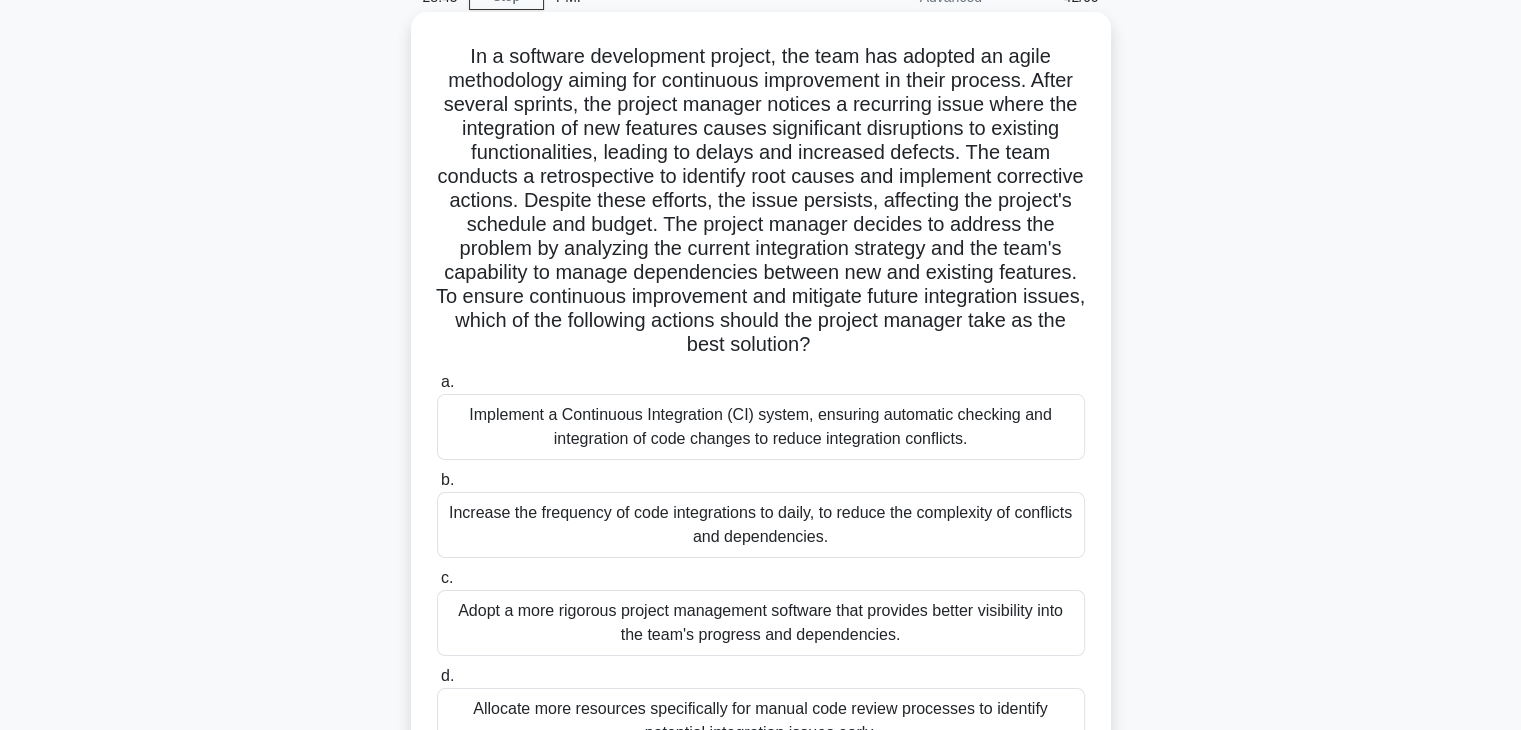 scroll, scrollTop: 200, scrollLeft: 0, axis: vertical 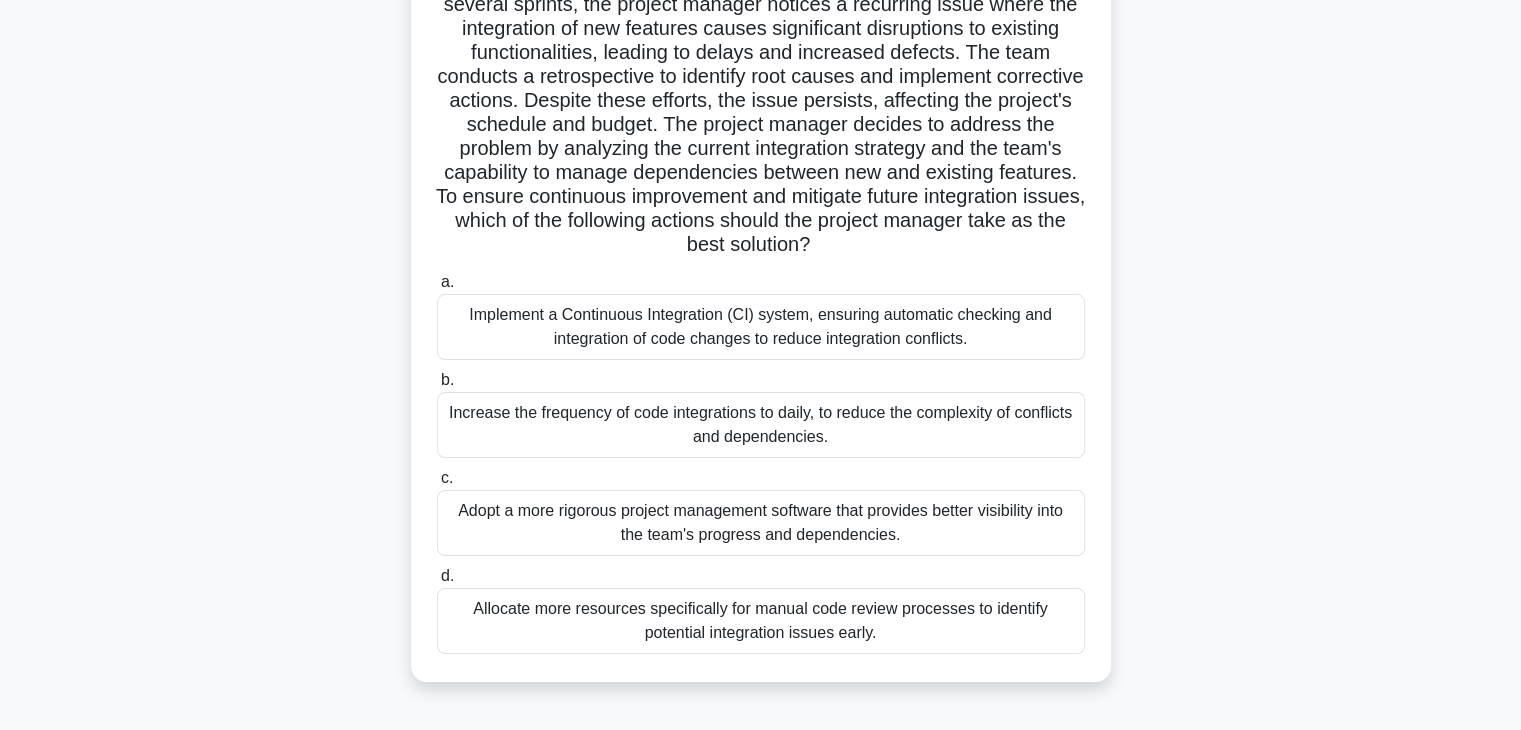 click on "Implement a Continuous Integration (CI) system, ensuring automatic checking and integration of code changes to reduce integration conflicts." at bounding box center (761, 327) 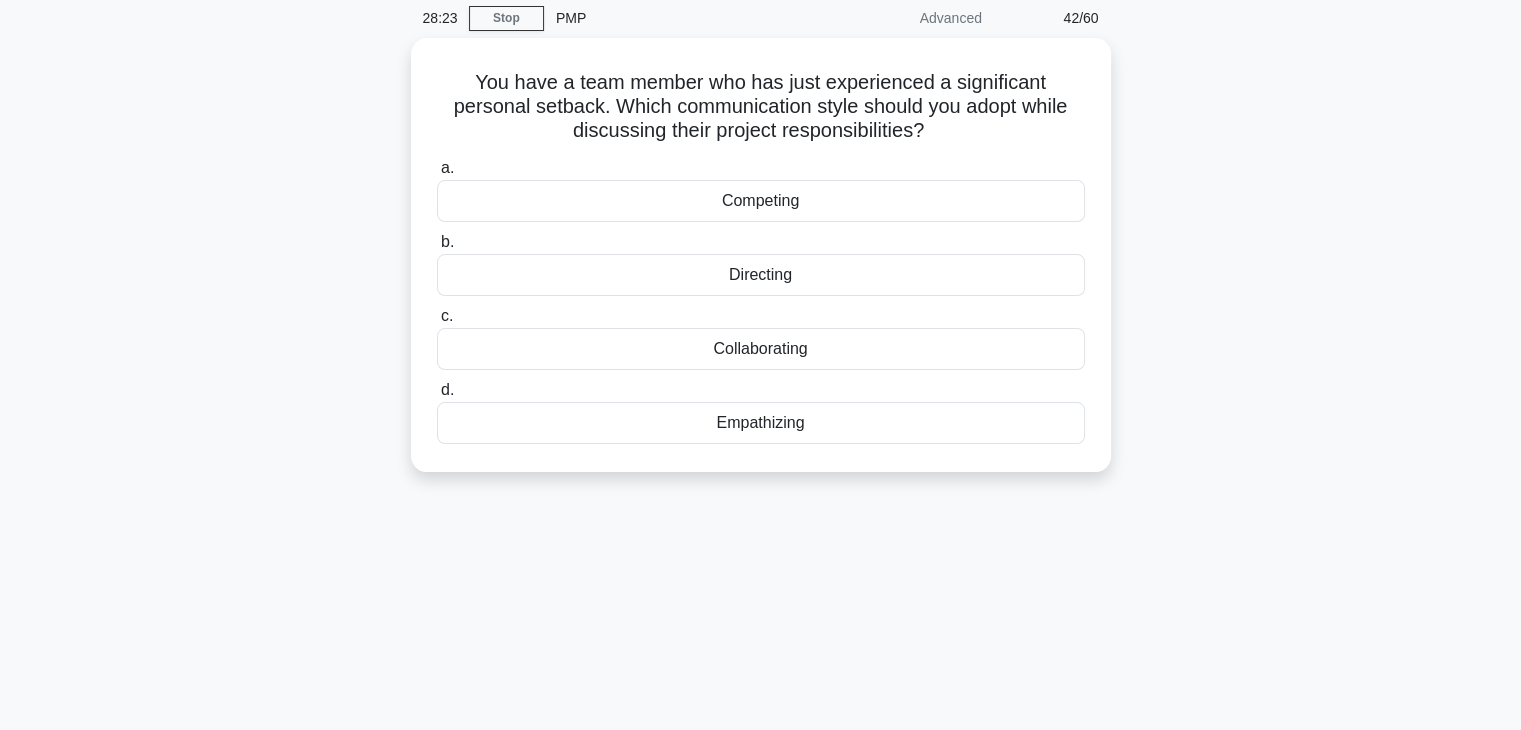 scroll, scrollTop: 0, scrollLeft: 0, axis: both 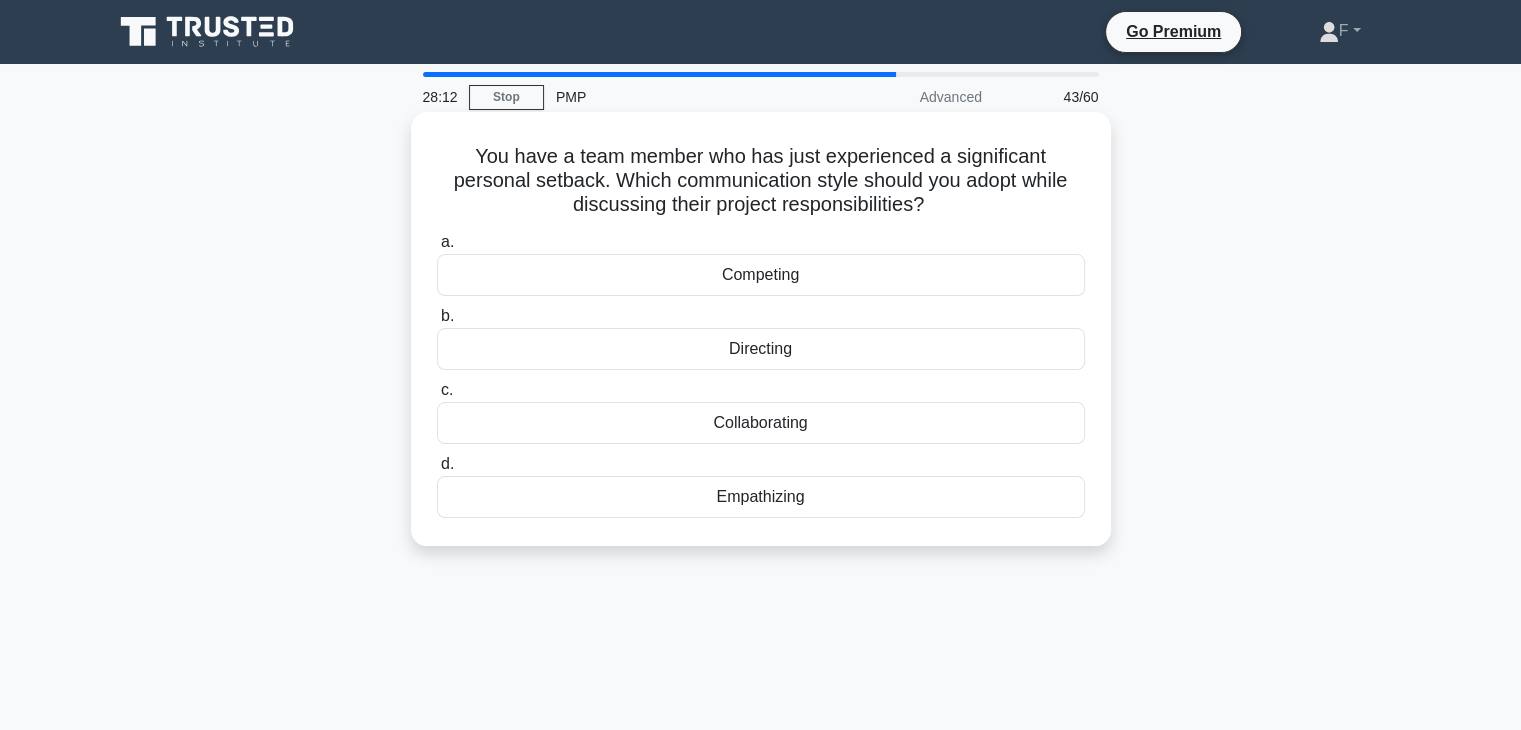 click on "Empathizing" at bounding box center (761, 497) 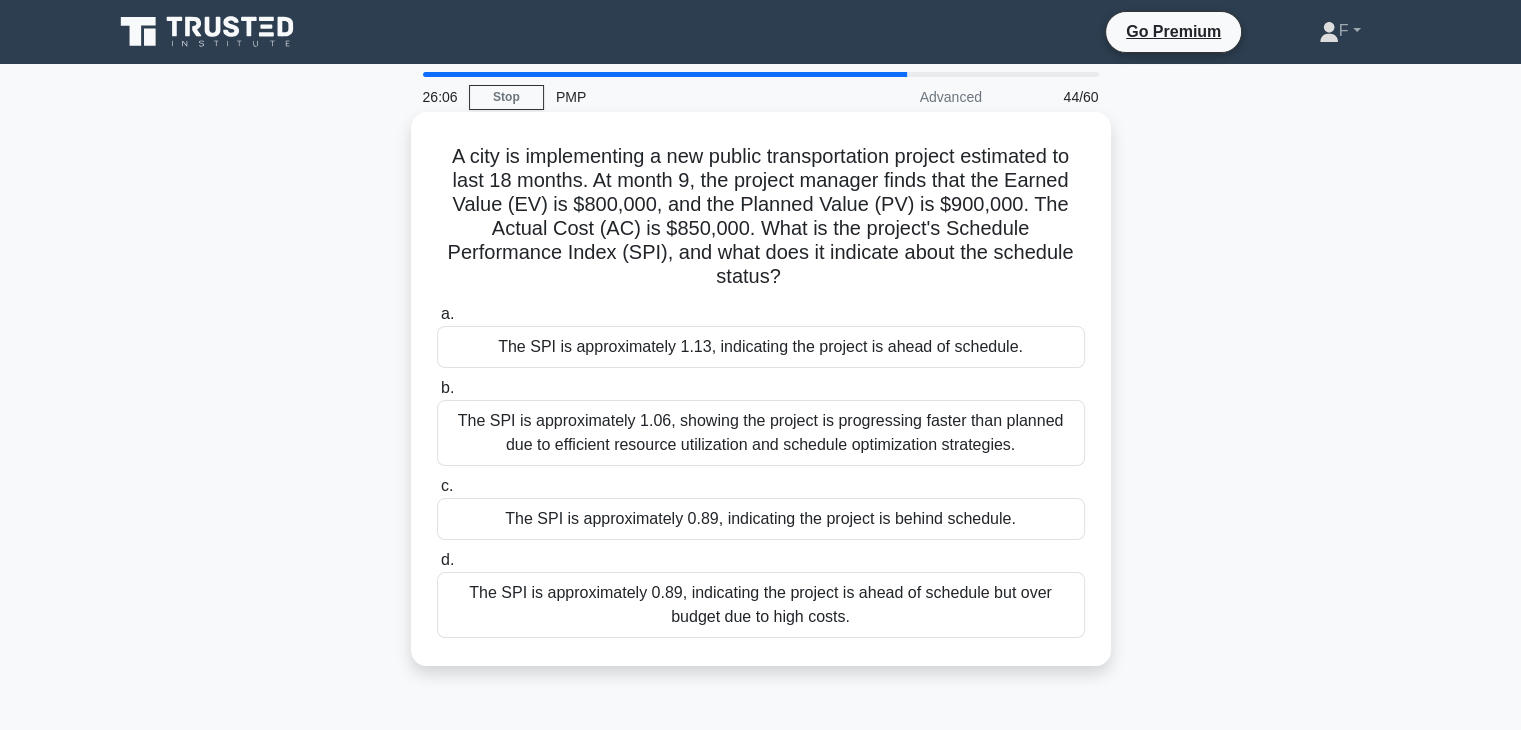 click on "The SPI is approximately 0.89, indicating the project is behind schedule." at bounding box center (761, 519) 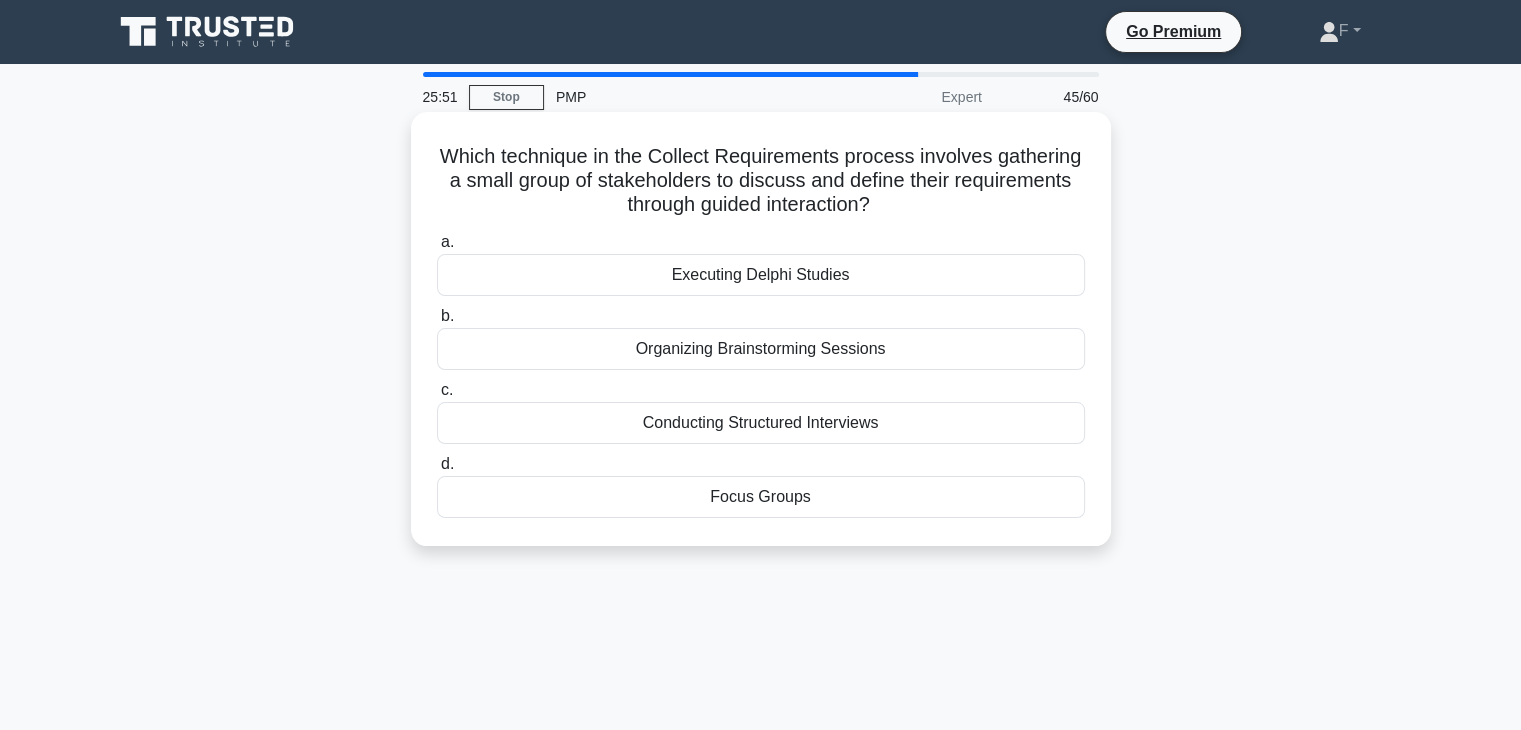click on "Focus Groups" at bounding box center [761, 497] 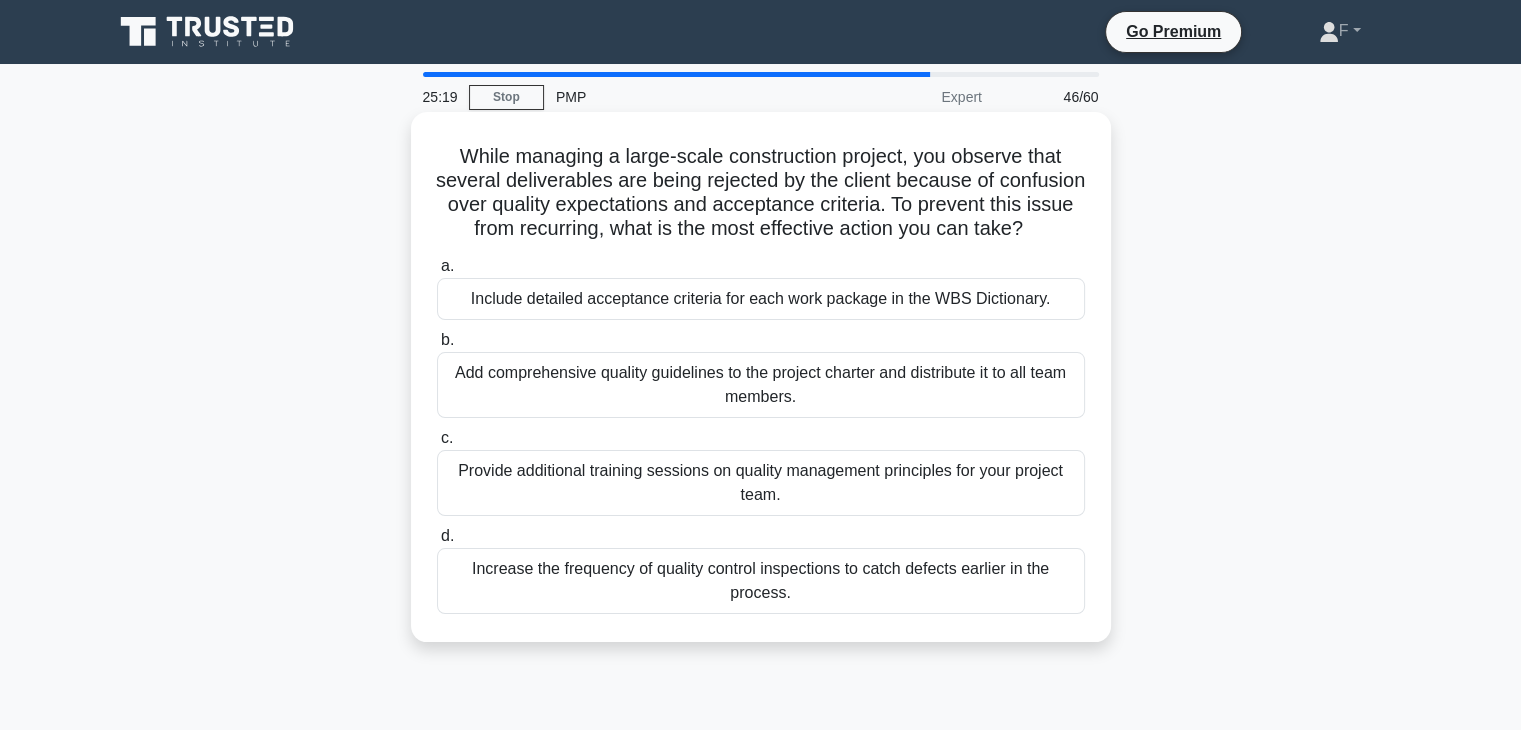 click on "Include detailed acceptance criteria for each work package in the WBS Dictionary." at bounding box center (761, 299) 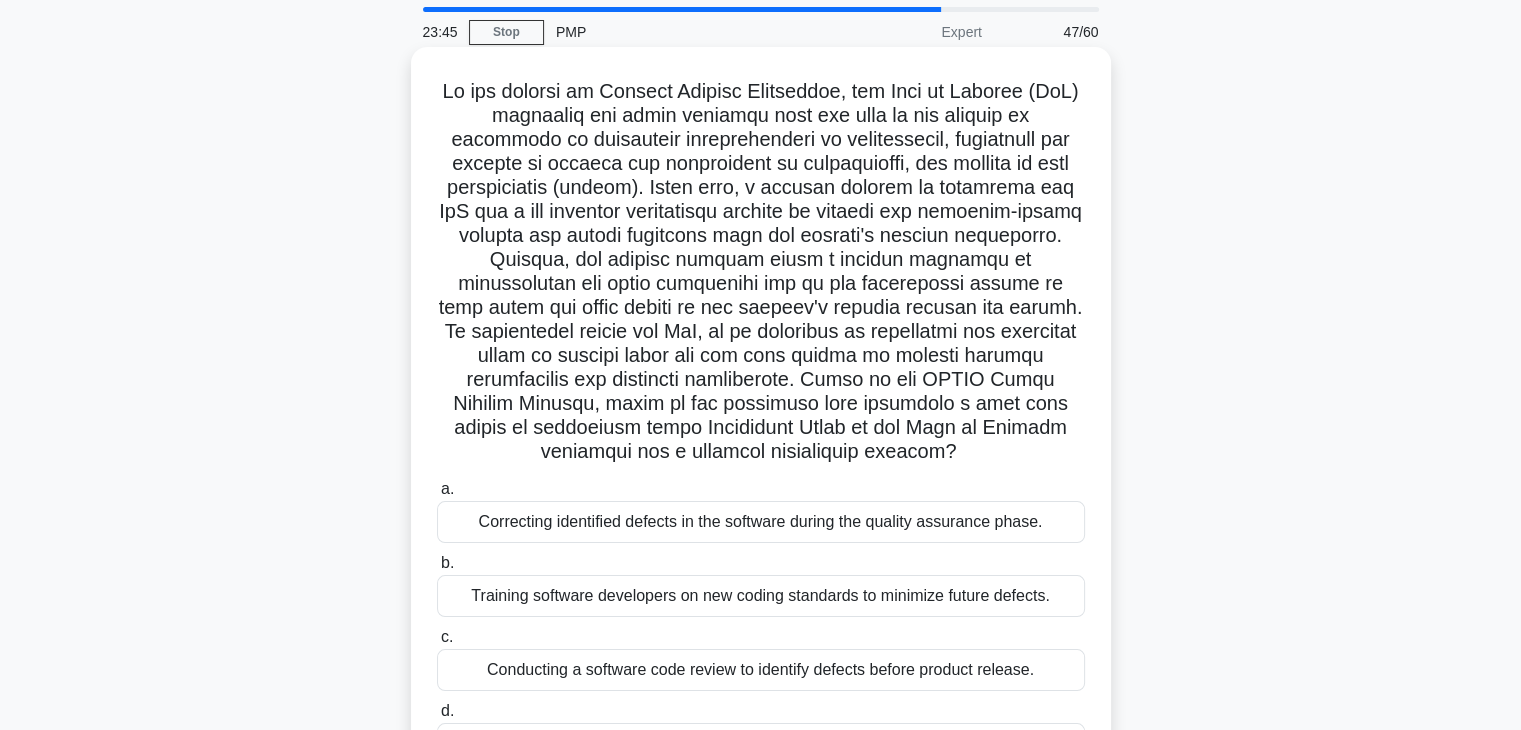 scroll, scrollTop: 100, scrollLeft: 0, axis: vertical 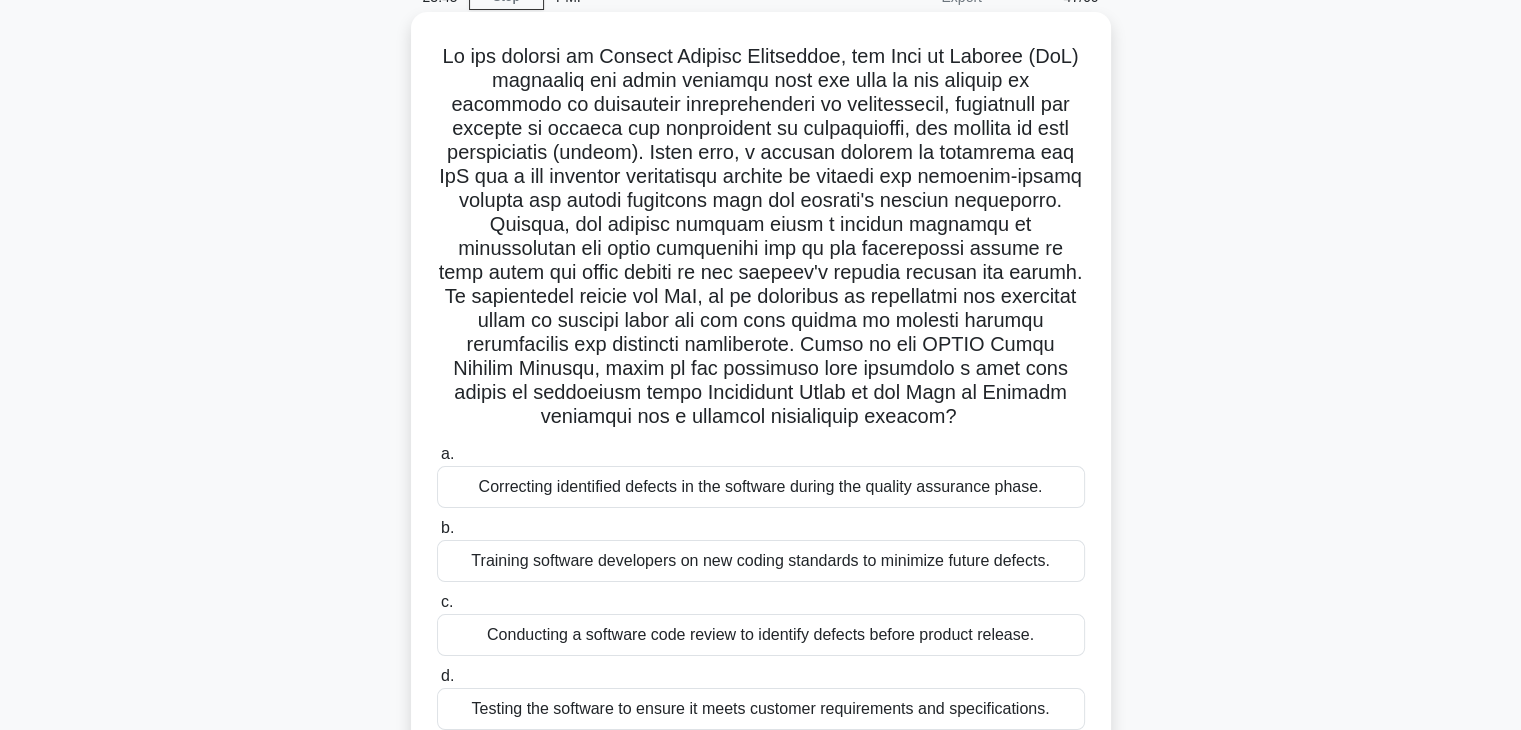 click on "Correcting identified defects in the software during the quality assurance phase." at bounding box center [761, 487] 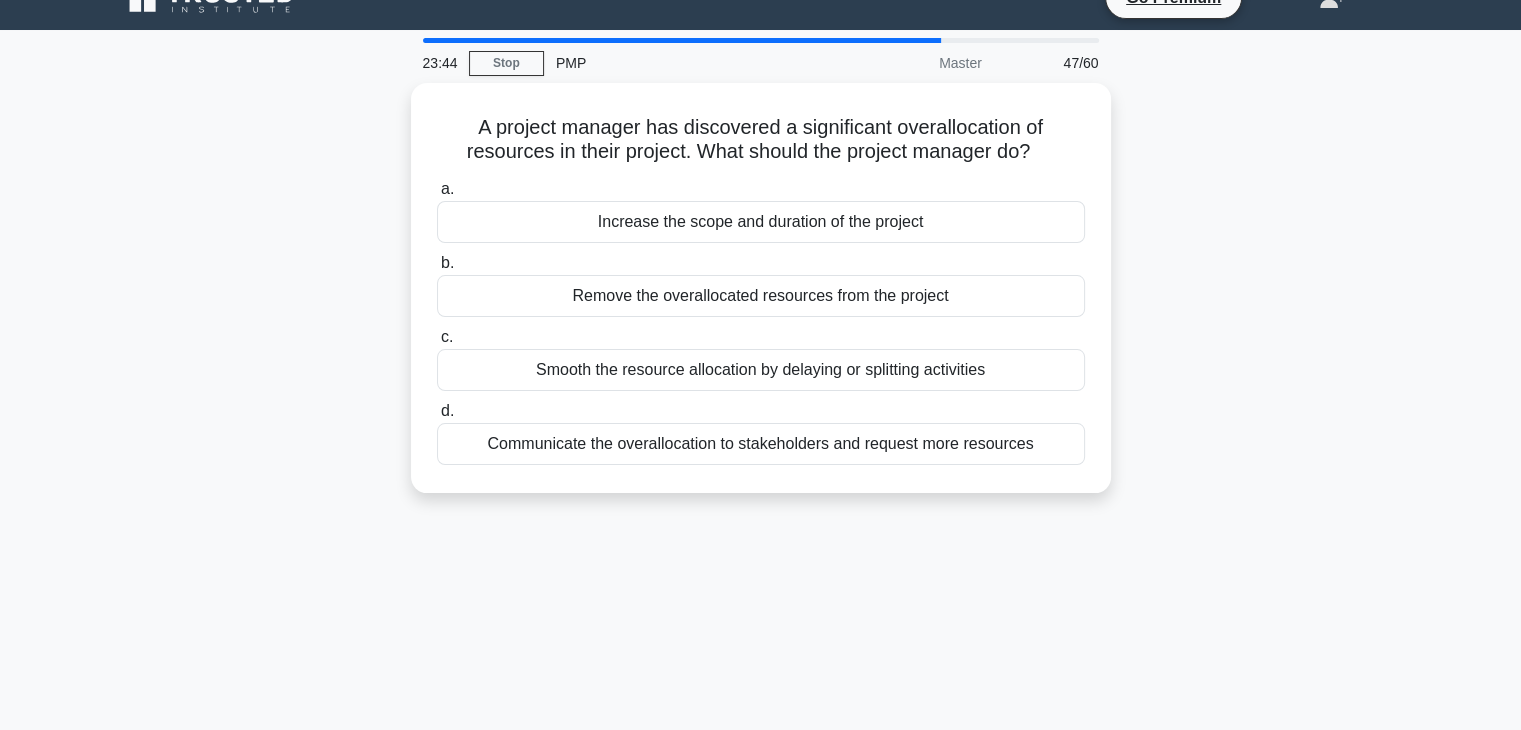 scroll, scrollTop: 0, scrollLeft: 0, axis: both 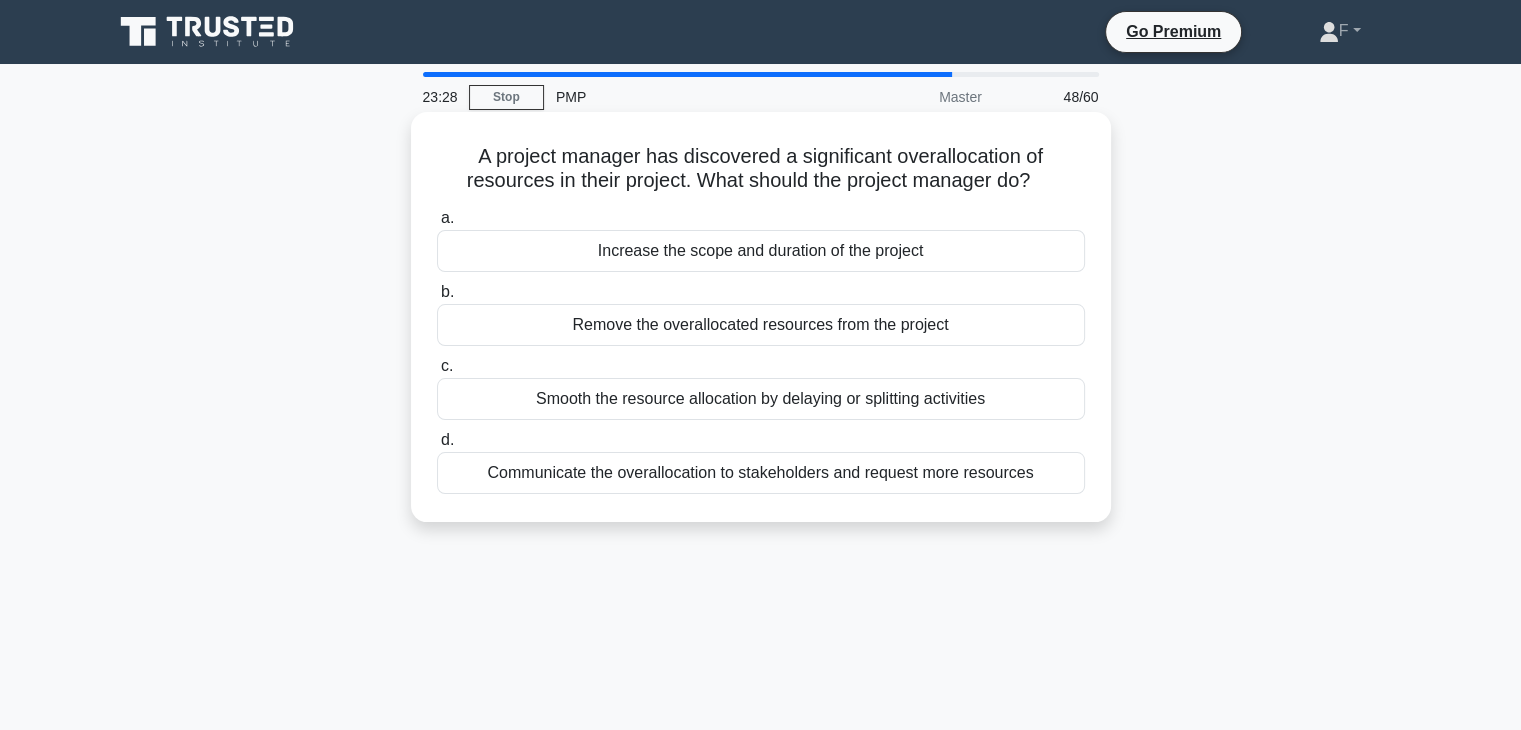 click on "Communicate the overallocation to stakeholders and request more resources" at bounding box center (761, 473) 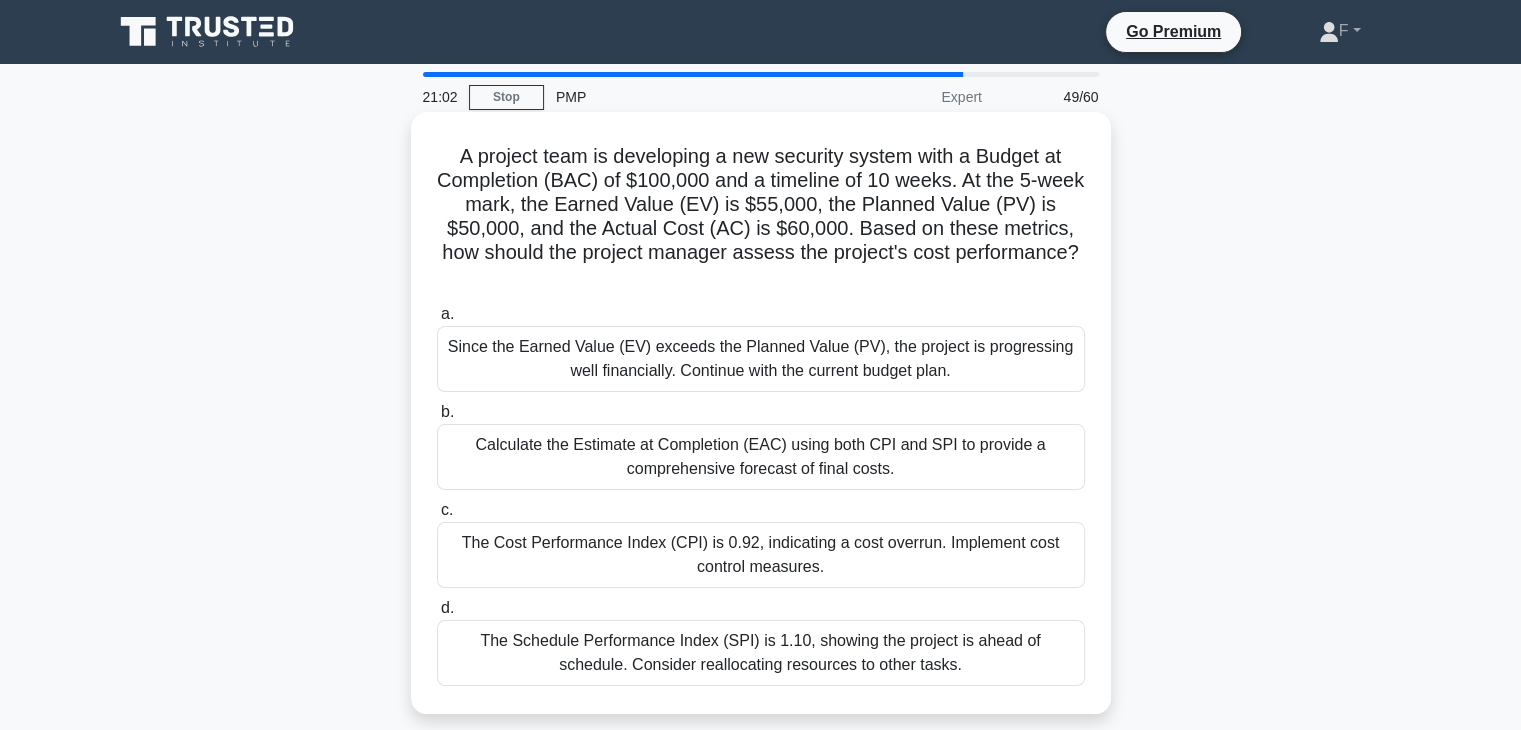 click on "The Cost Performance Index (CPI) is 0.92, indicating a cost overrun. Implement cost control measures." at bounding box center (761, 555) 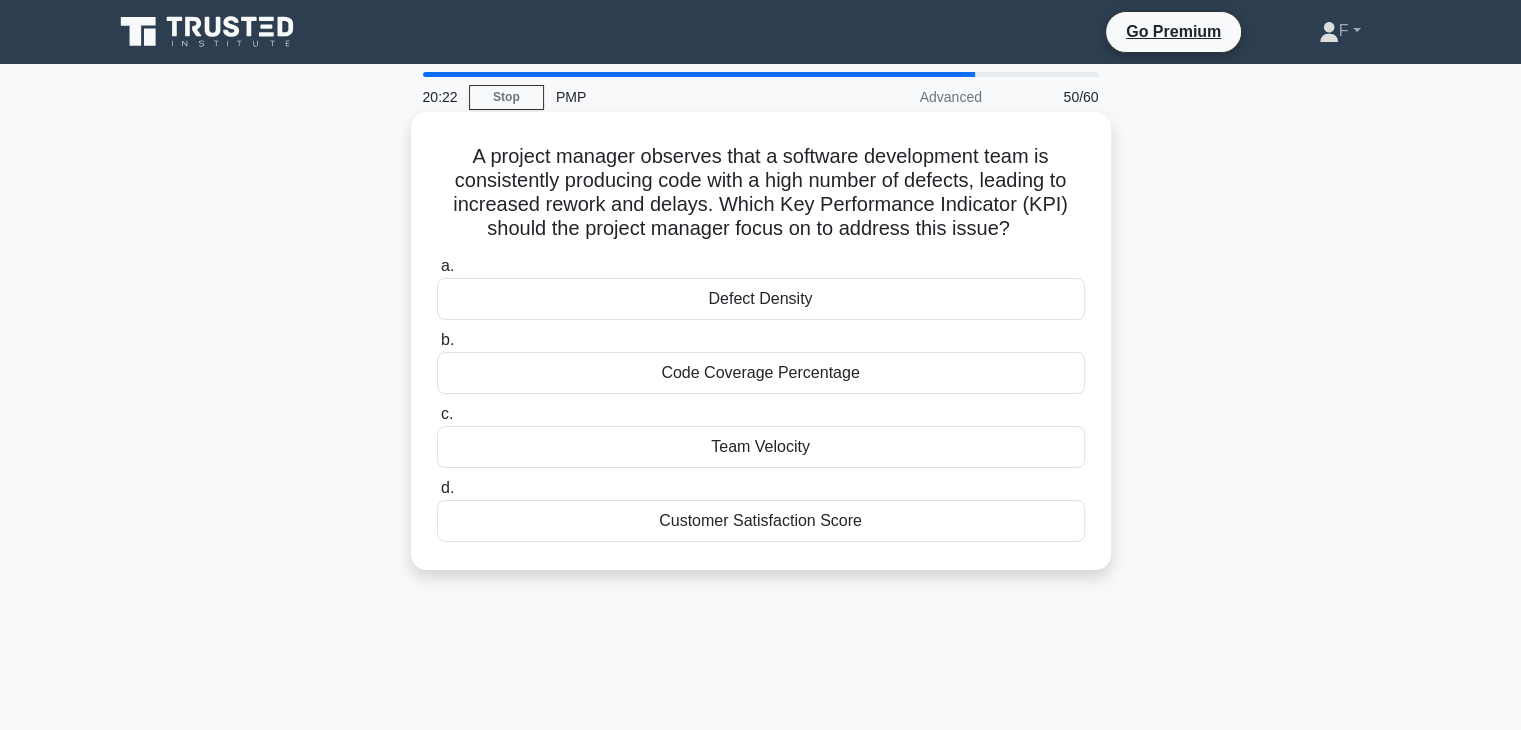 click on "Team Velocity" at bounding box center (761, 447) 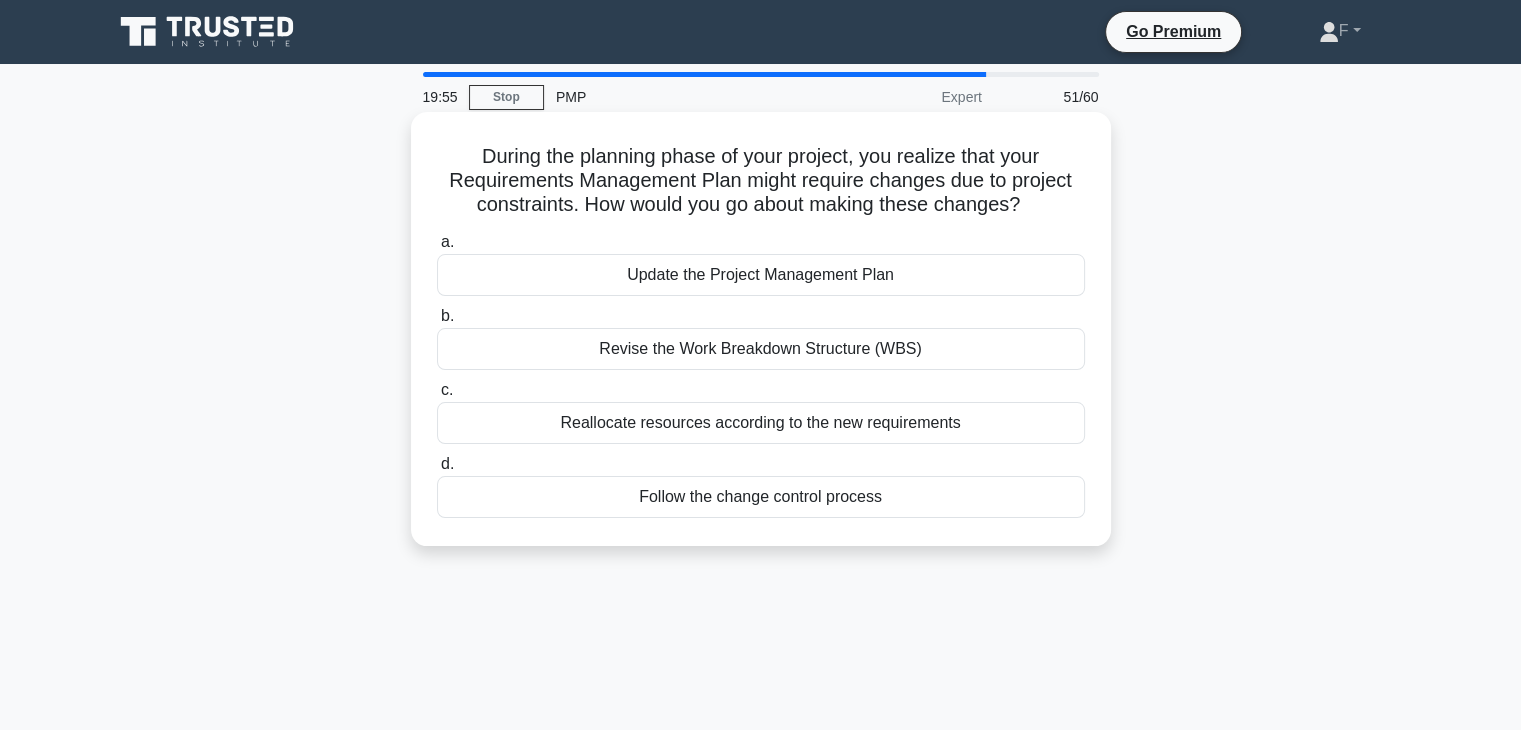 click on "Follow the change control process" at bounding box center (761, 497) 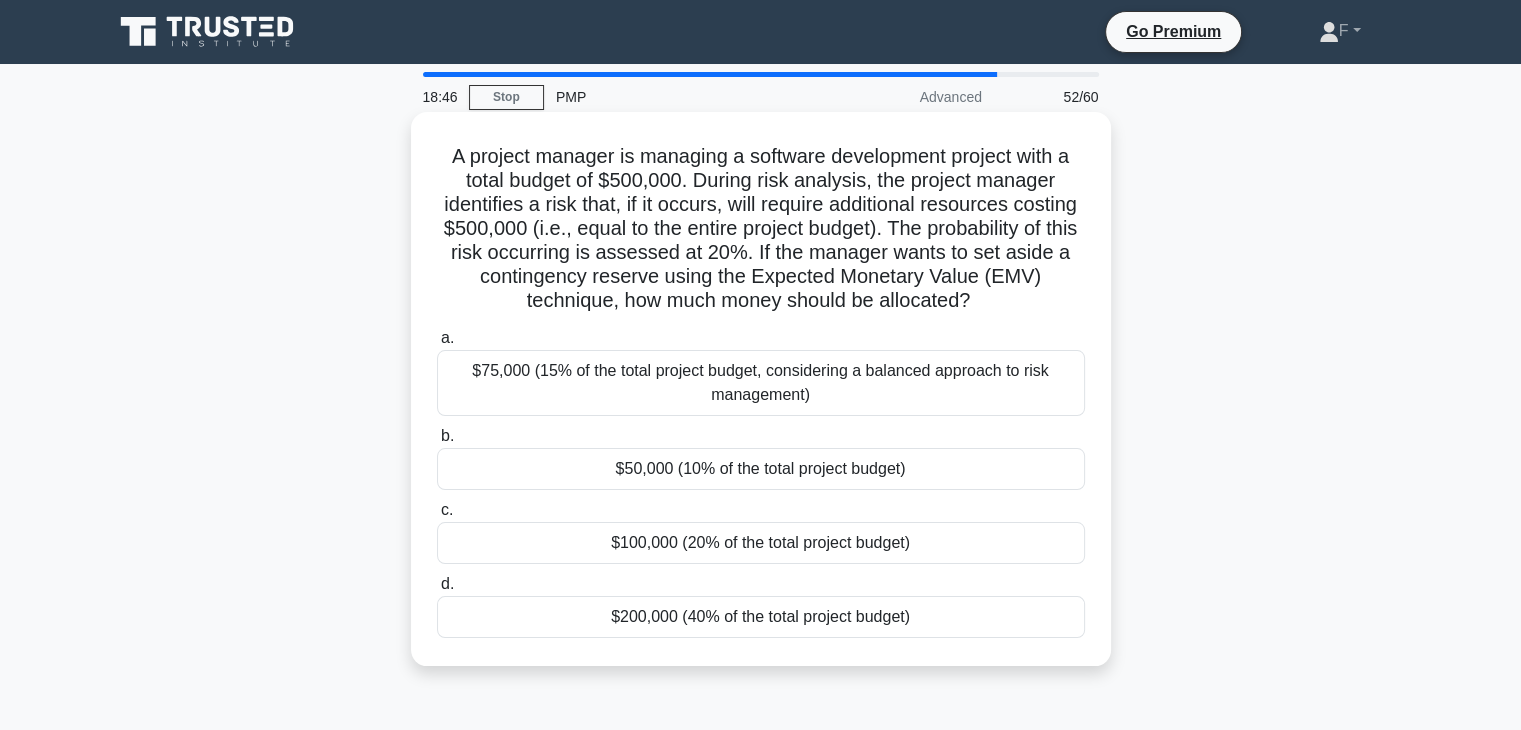 click on "$100,000 (20% of the total project budget)" at bounding box center (761, 543) 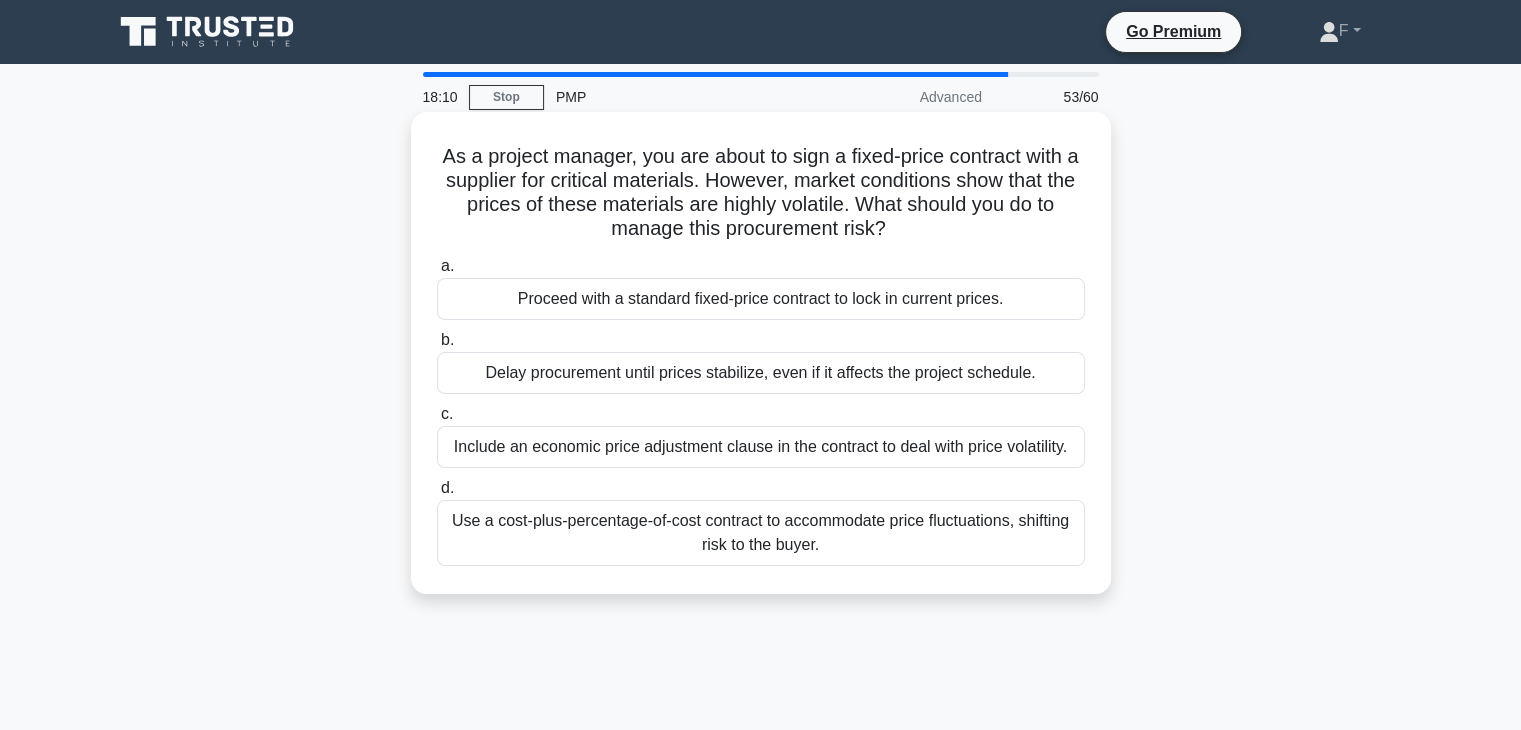 click on "Include an economic price adjustment clause in the contract to deal with price volatility." at bounding box center (761, 447) 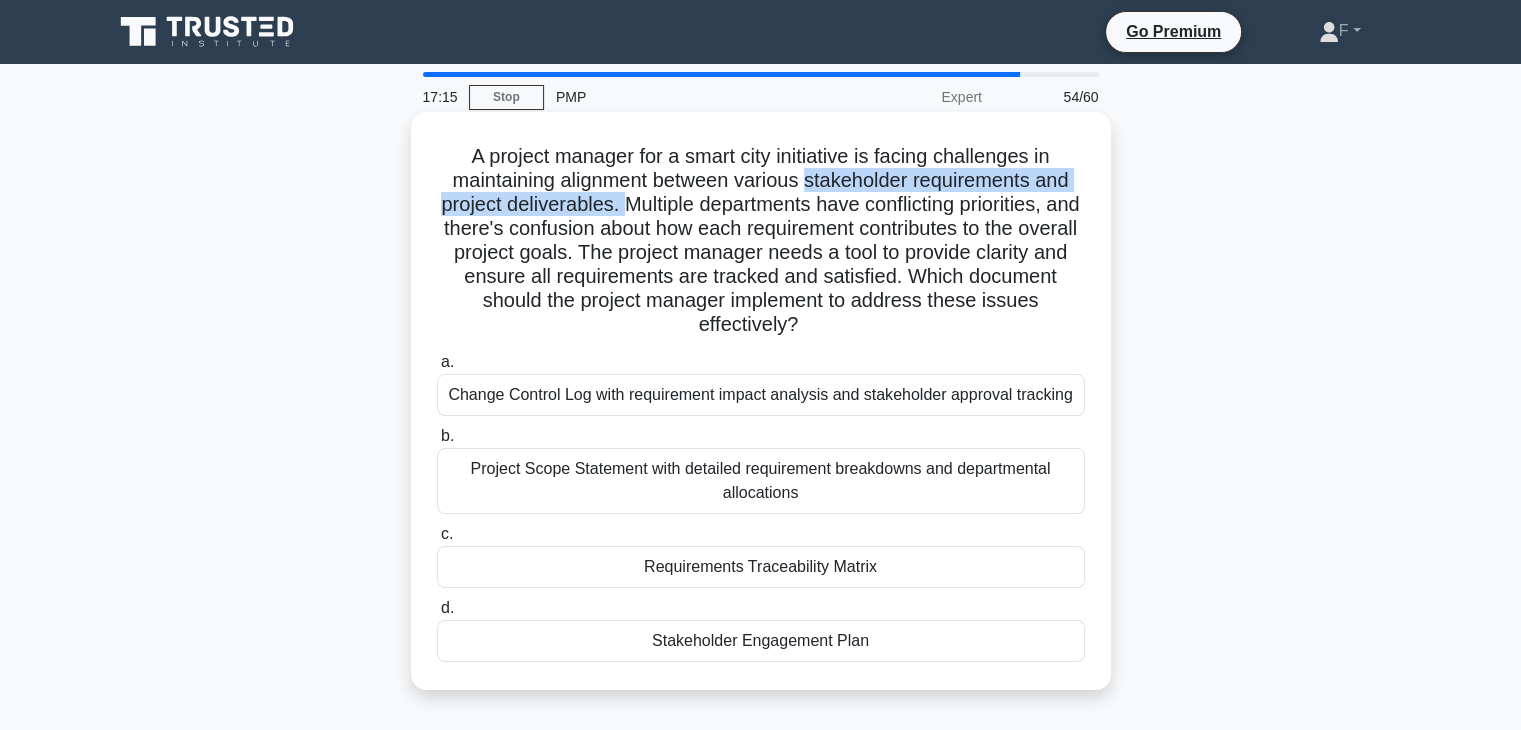 drag, startPoint x: 810, startPoint y: 181, endPoint x: 634, endPoint y: 217, distance: 179.64409 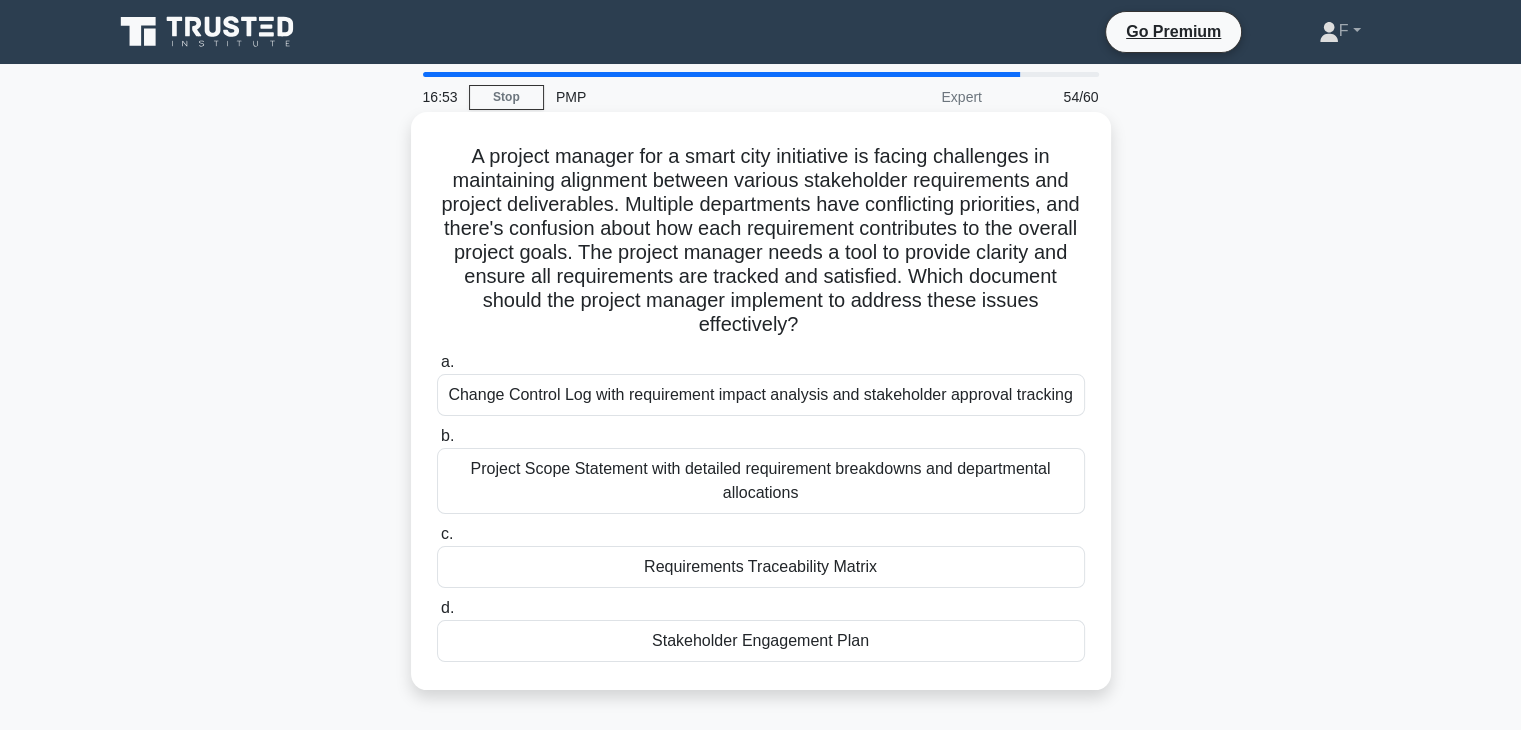click on "Requirements Traceability Matrix" at bounding box center (761, 567) 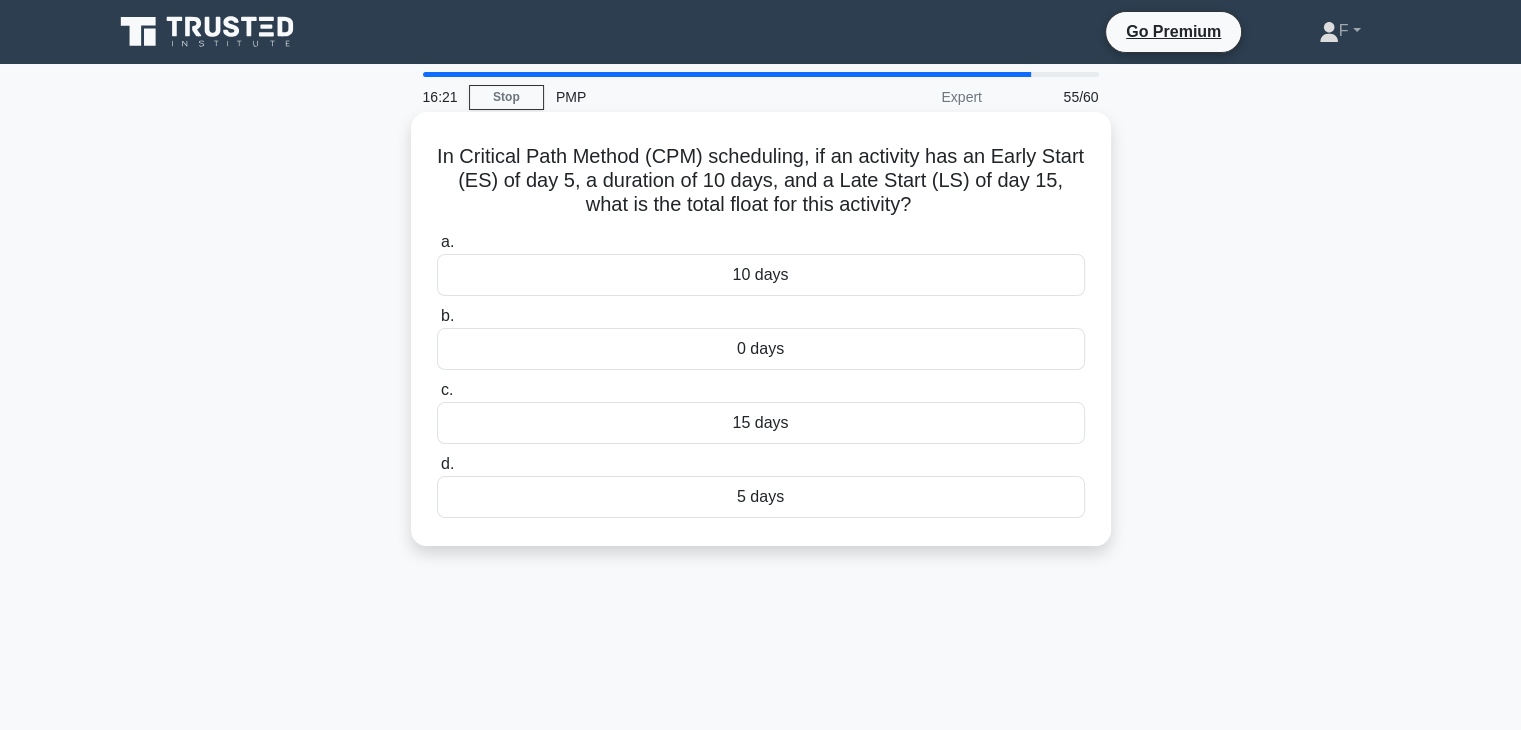 click on "10 days" at bounding box center (761, 275) 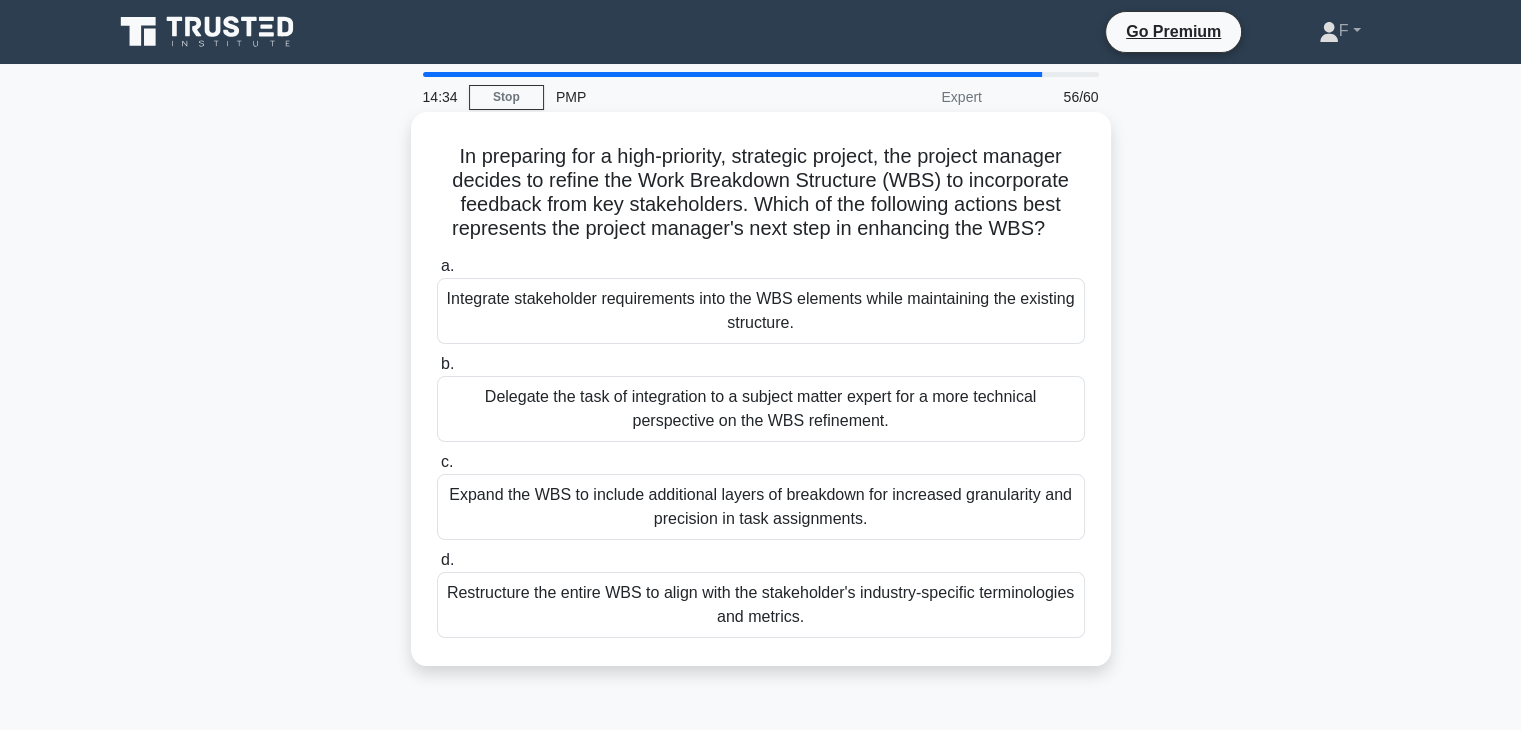 click on "Restructure the entire WBS to align with the stakeholder's industry-specific terminologies and metrics." at bounding box center [761, 605] 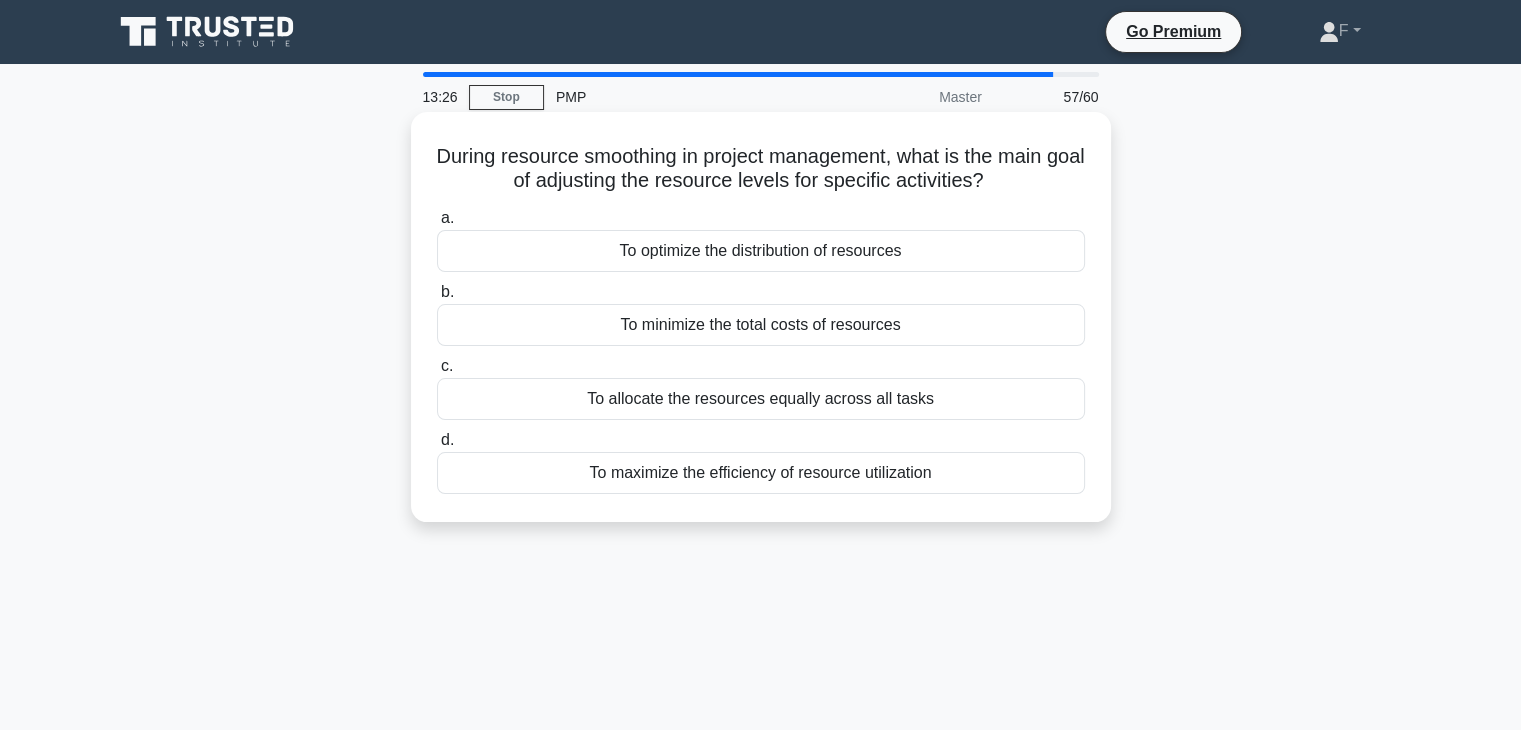 click on "To maximize the efficiency of resource utilization" at bounding box center [761, 473] 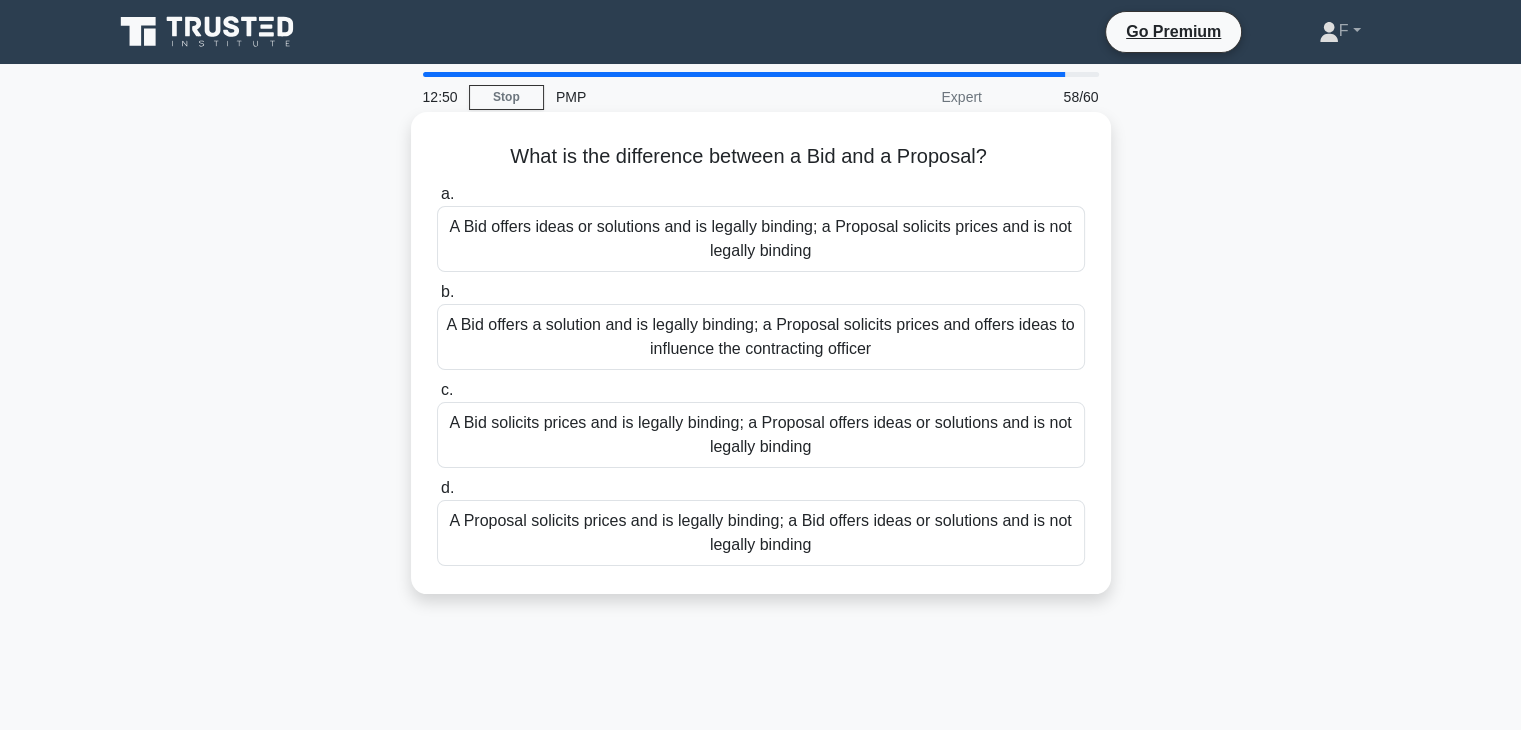 click on "A Bid solicits prices and is legally binding; a Proposal offers ideas or solutions and is not legally binding" at bounding box center [761, 435] 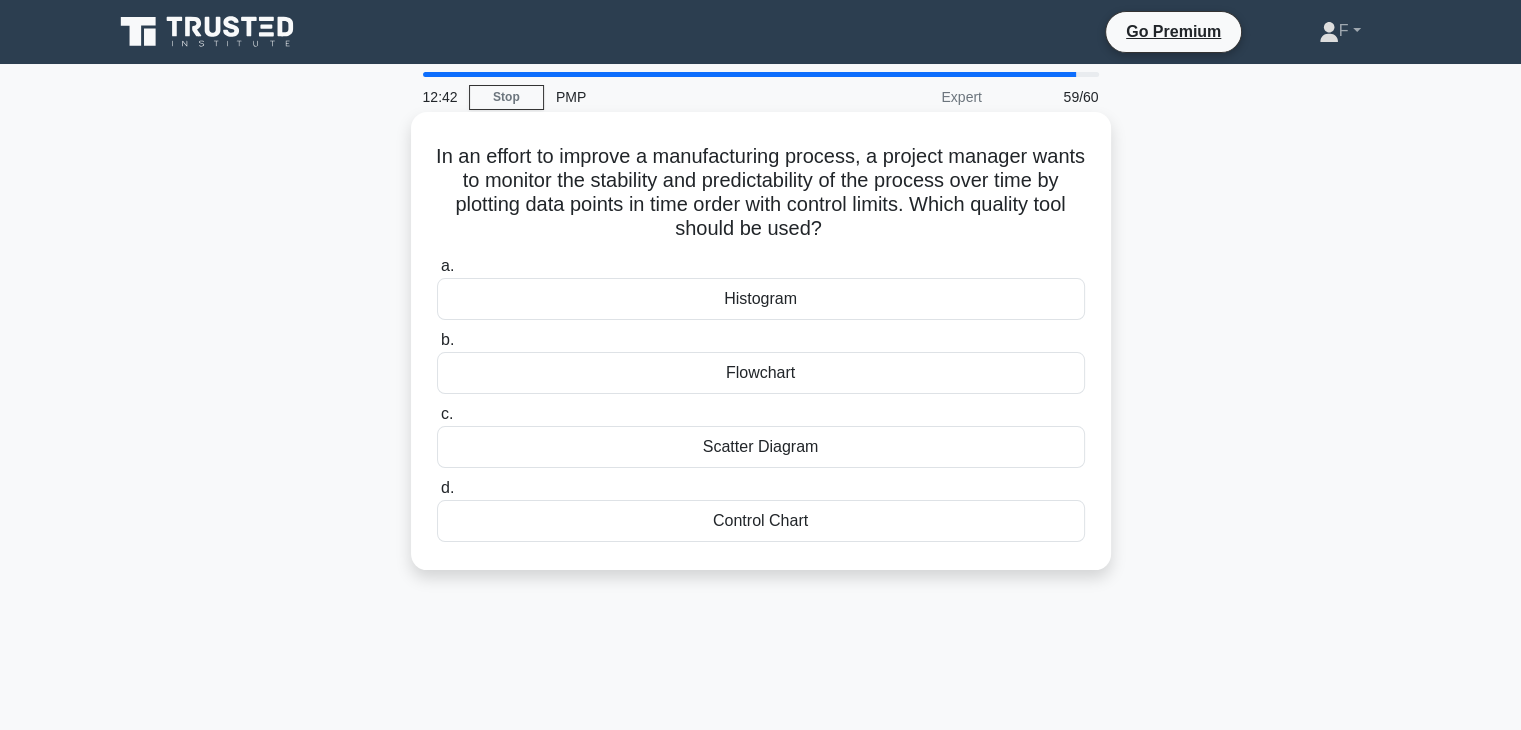 click on "Scatter Diagram" at bounding box center [761, 447] 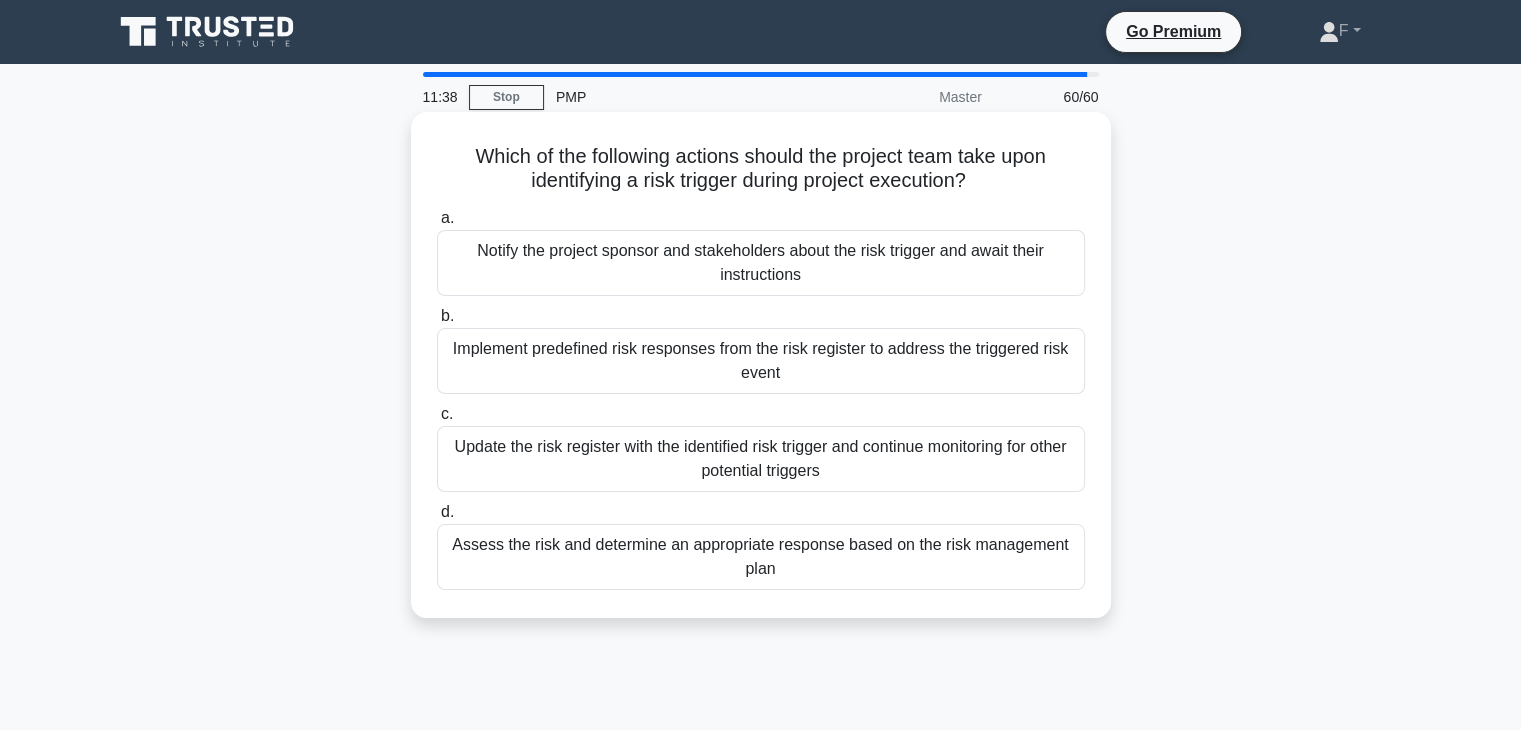click on "Implement predefined risk responses from the risk register to address the triggered risk event" at bounding box center [761, 361] 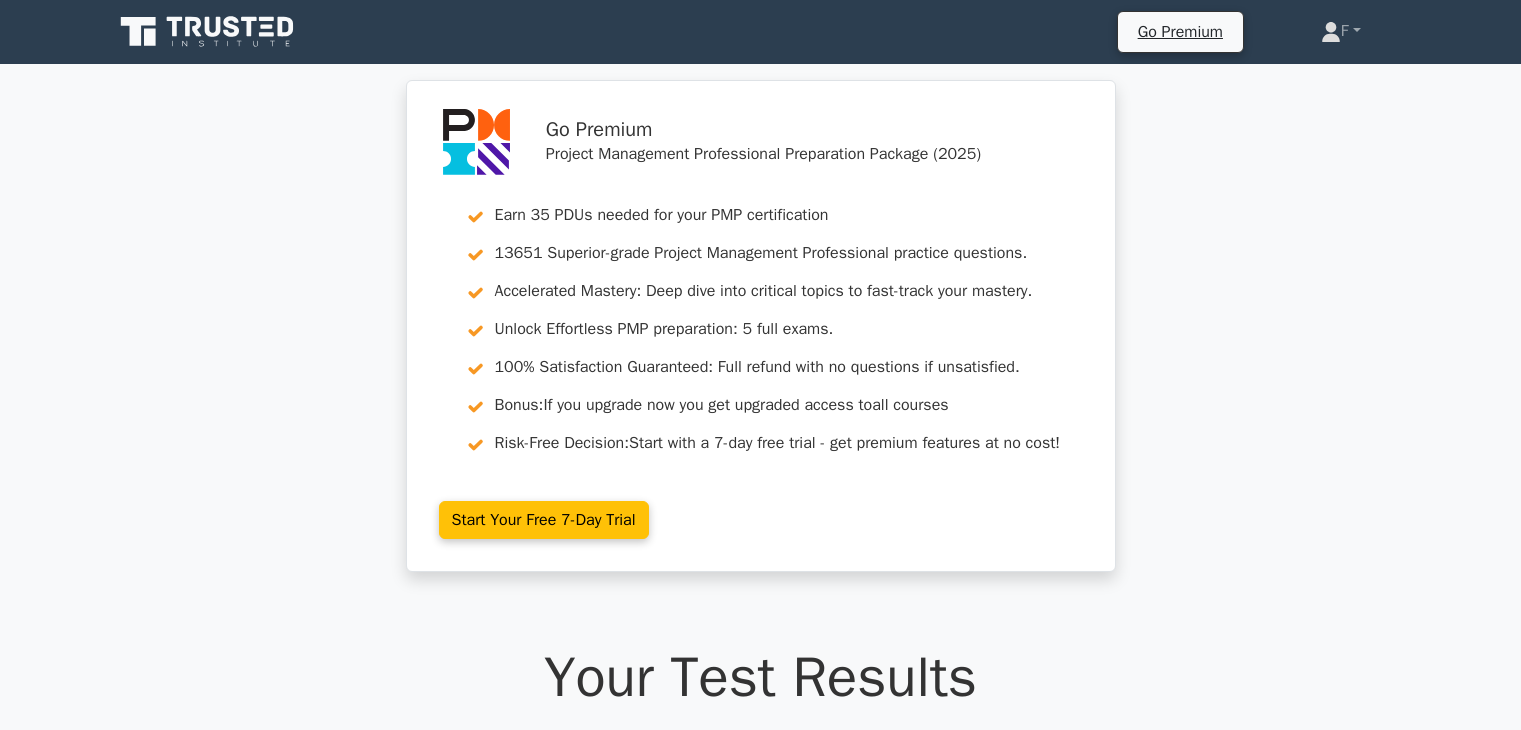 scroll, scrollTop: 0, scrollLeft: 0, axis: both 